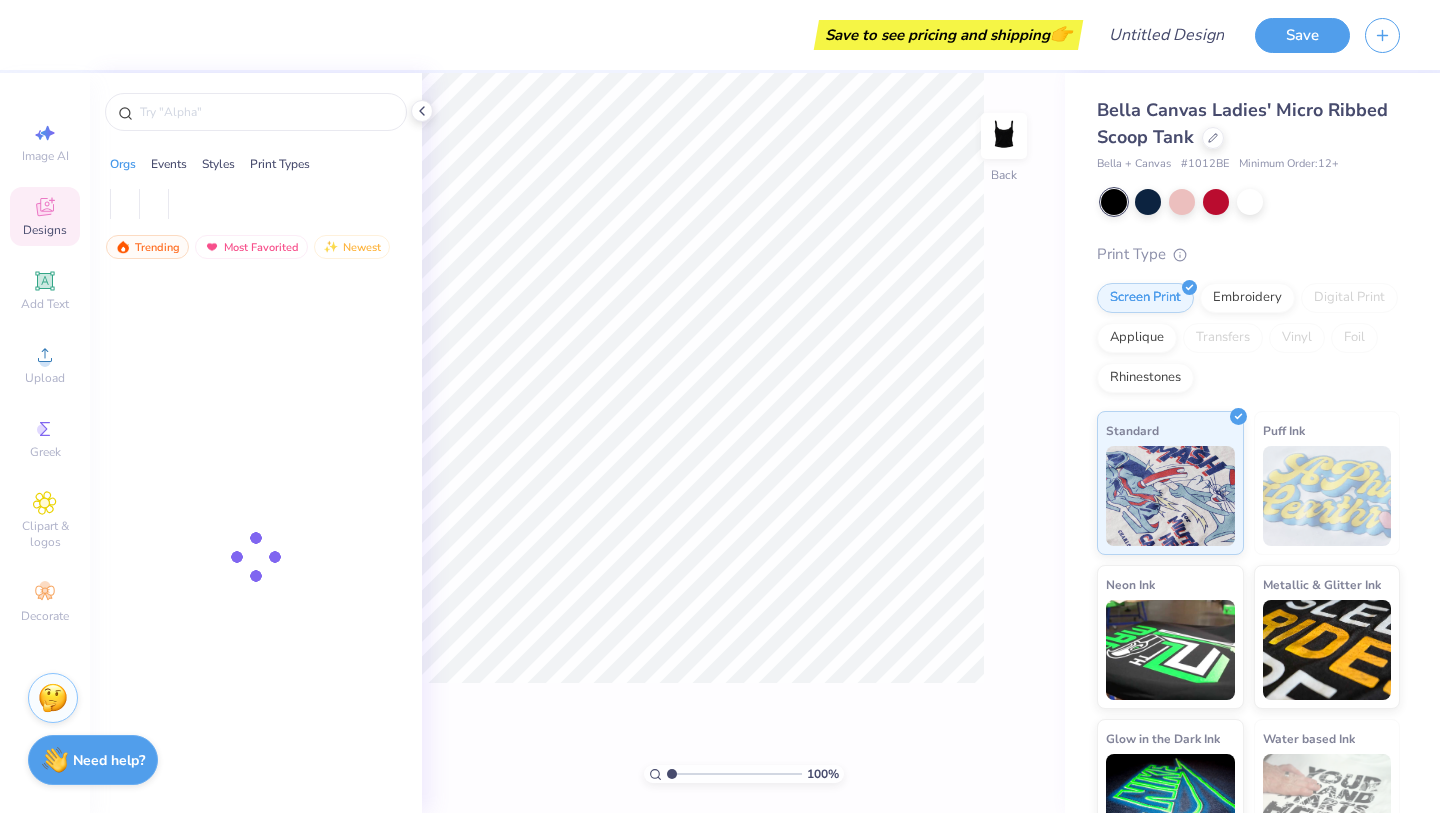 scroll, scrollTop: 0, scrollLeft: 0, axis: both 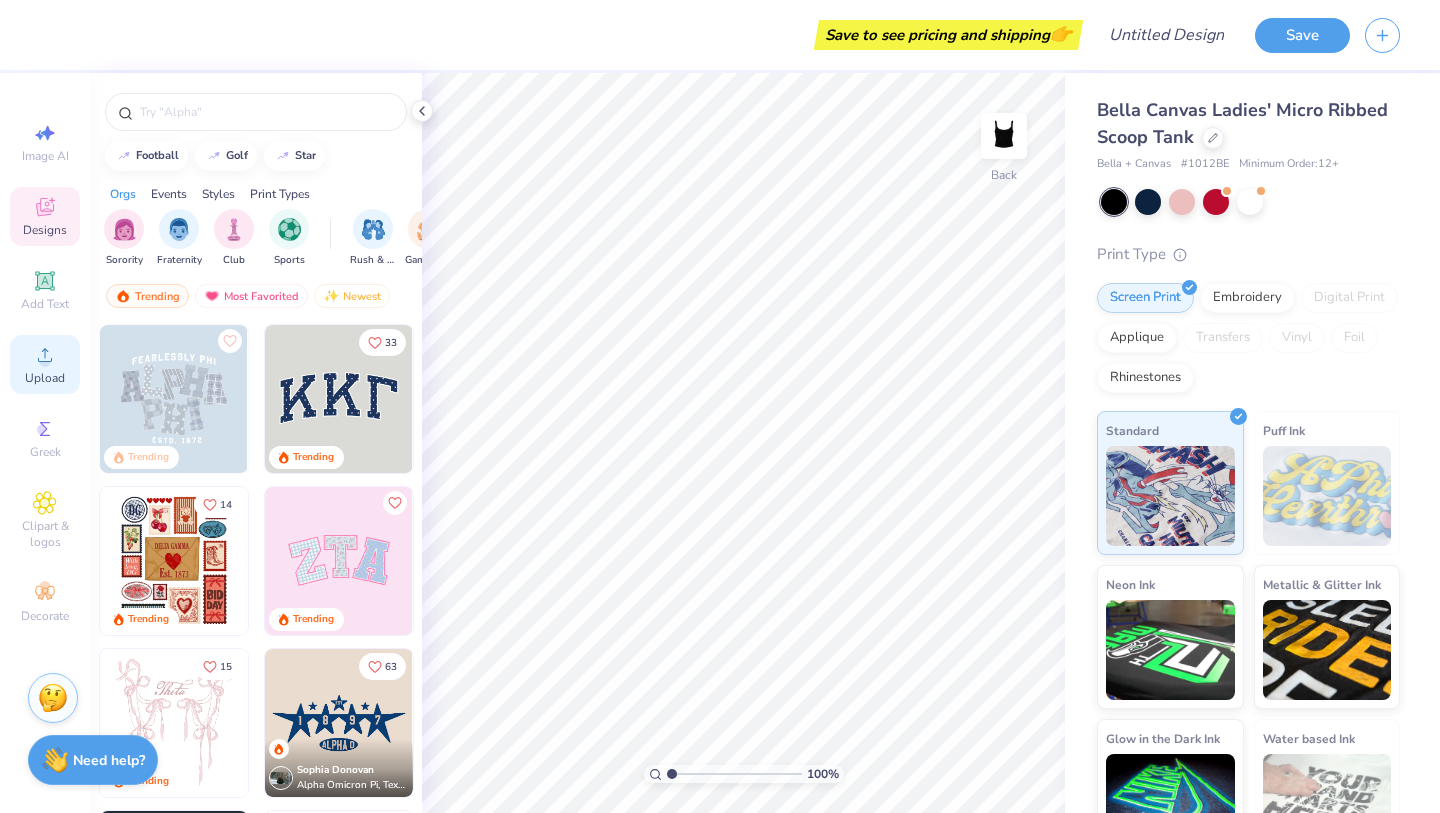 click on "Upload" at bounding box center [45, 364] 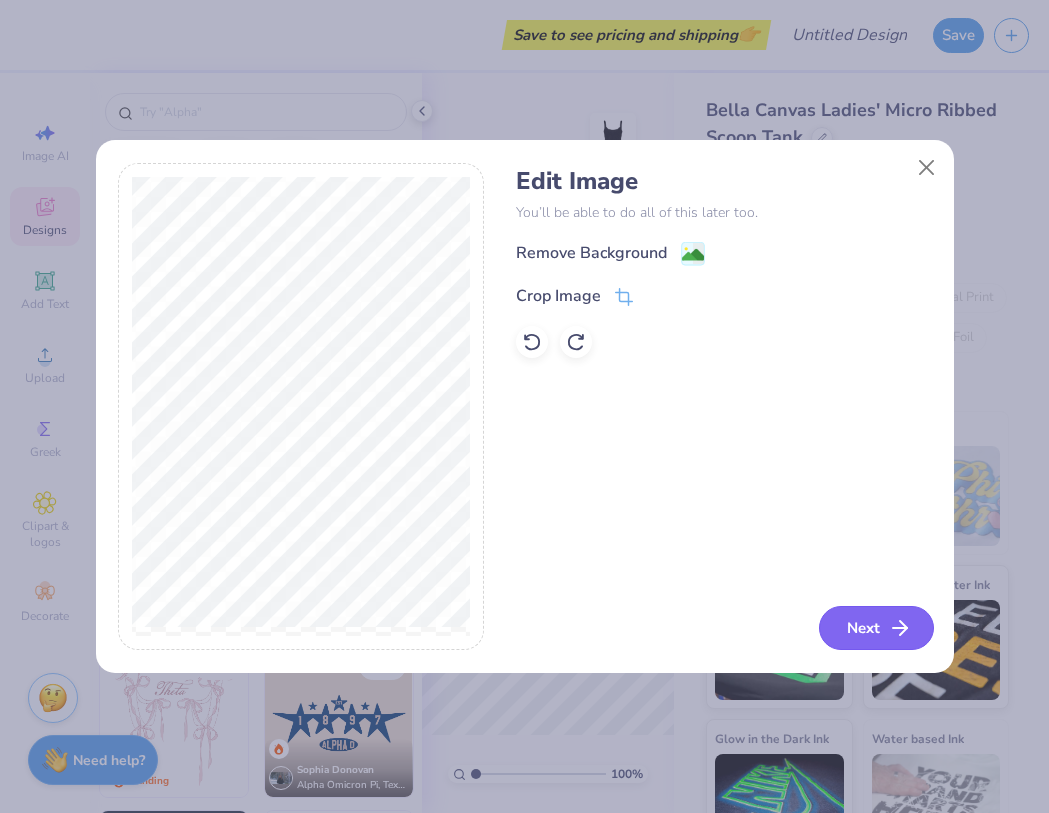 click on "Next" at bounding box center [876, 628] 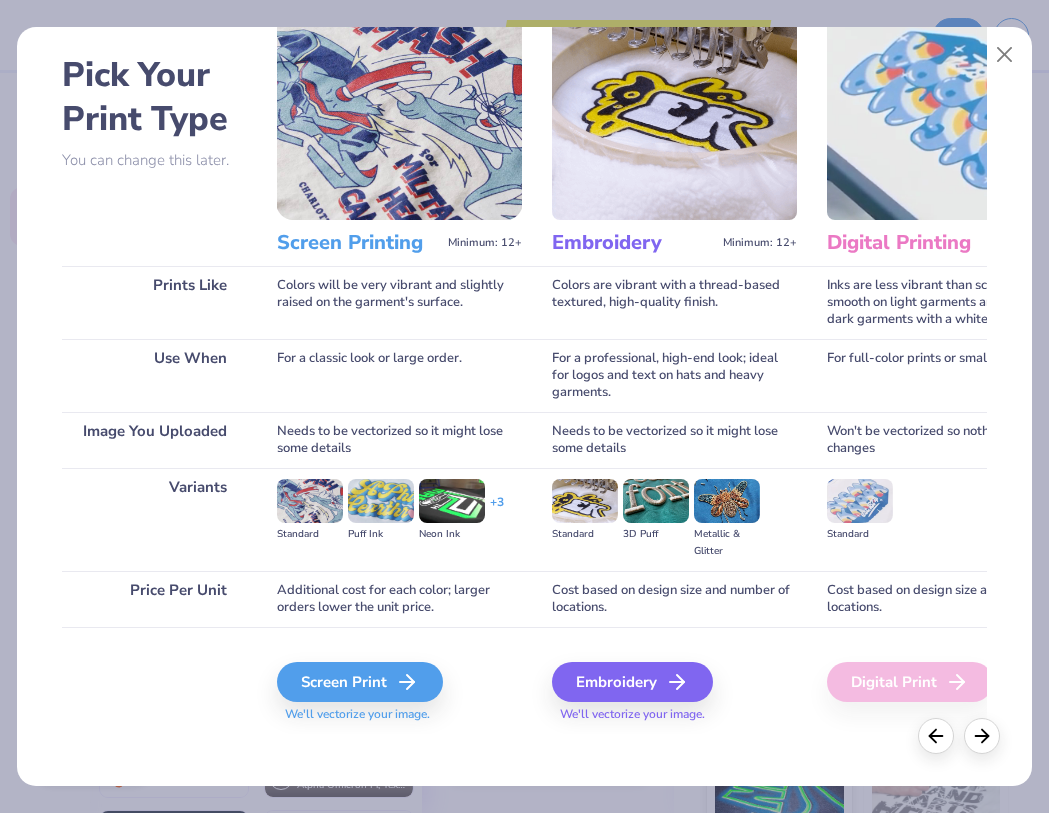 scroll, scrollTop: 70, scrollLeft: 0, axis: vertical 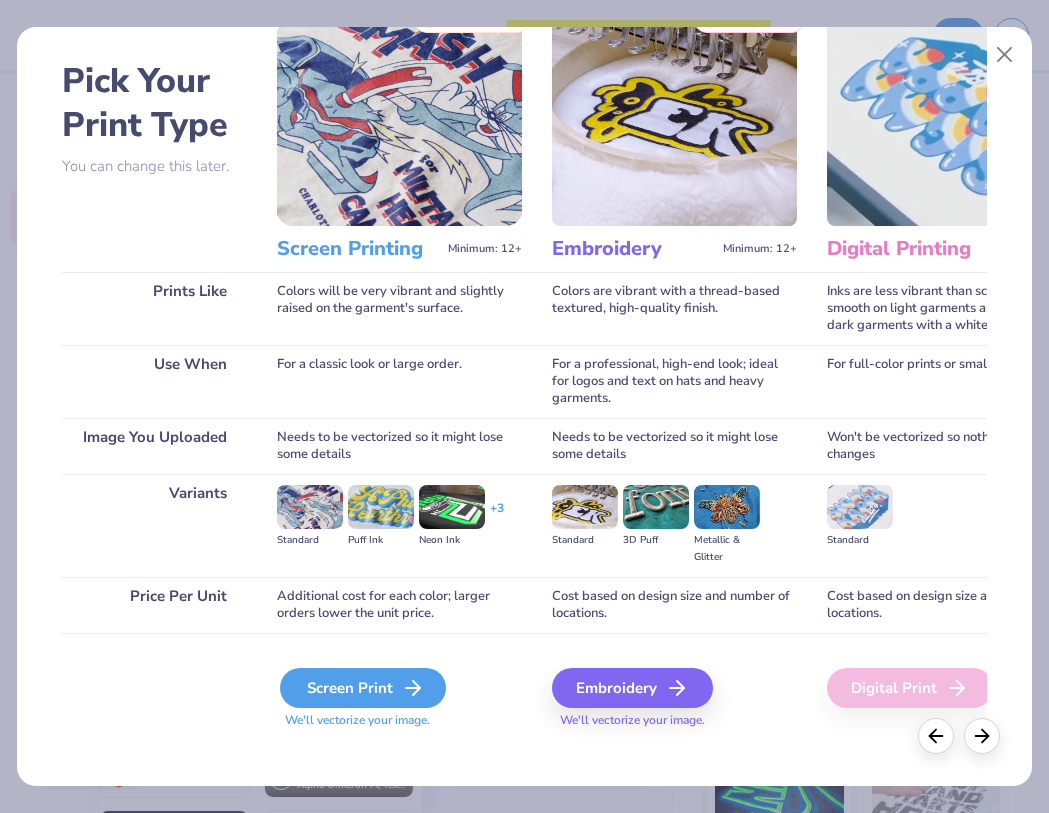 click on "Screen Print" at bounding box center (363, 688) 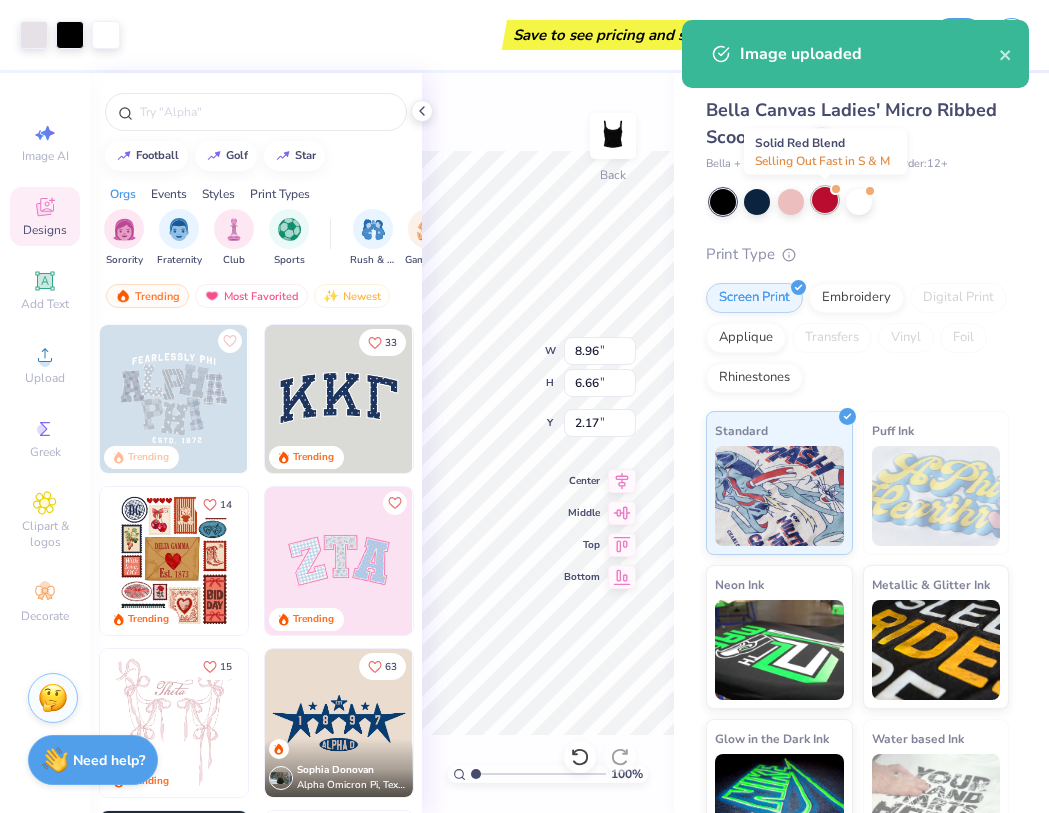 click at bounding box center [825, 200] 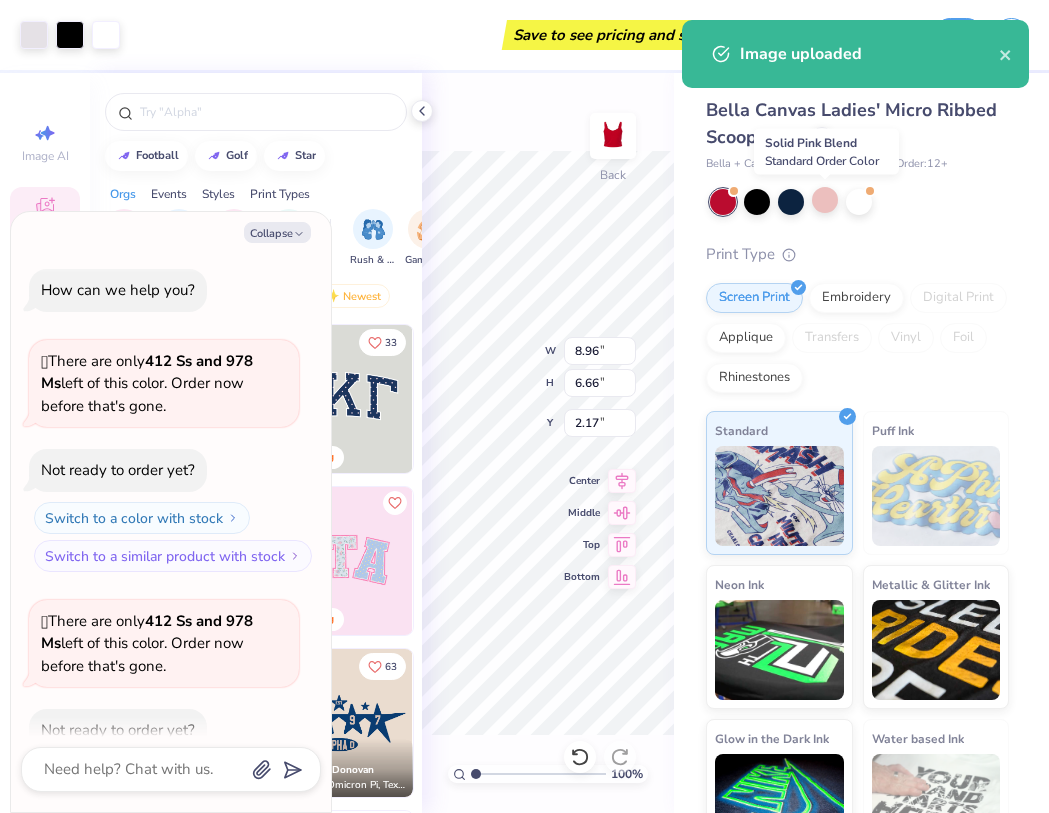 scroll, scrollTop: 110, scrollLeft: 0, axis: vertical 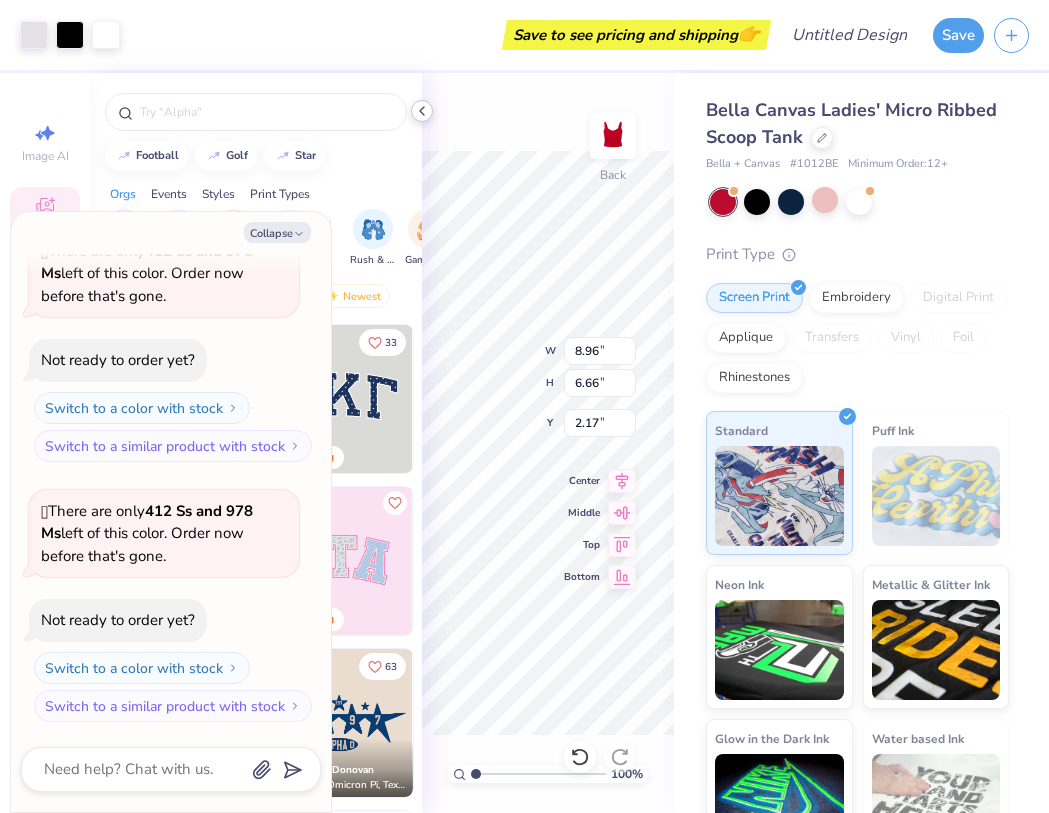 click 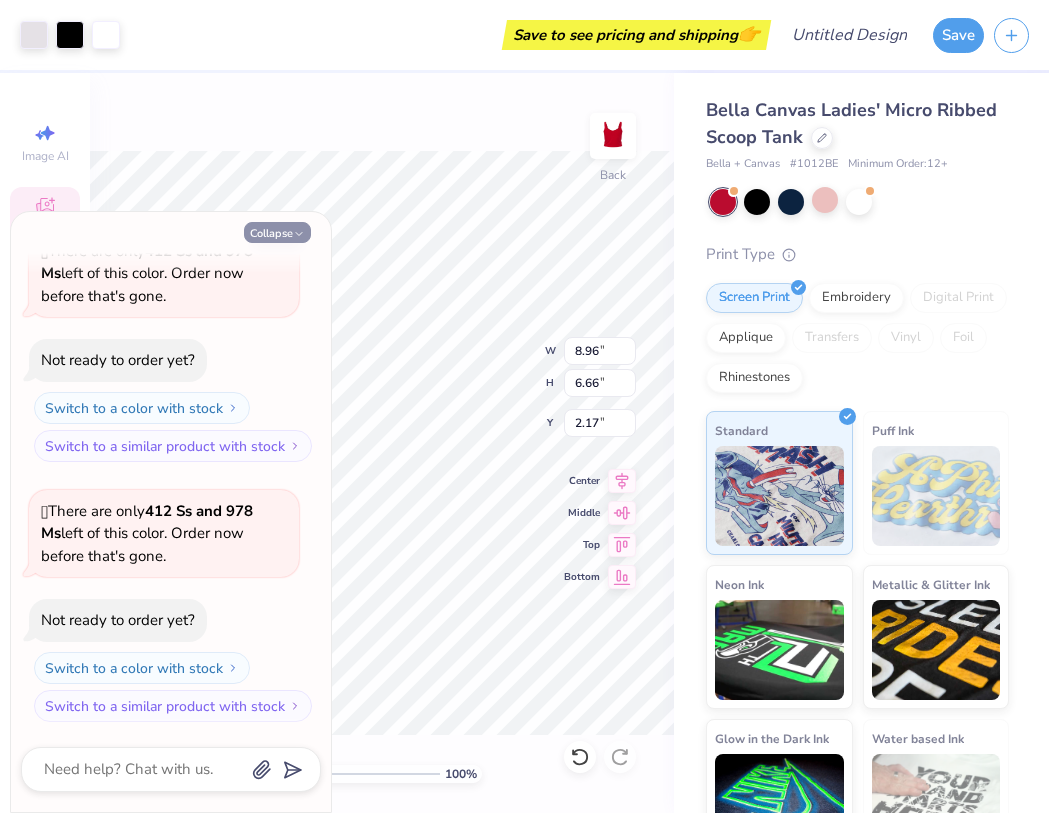 click on "Collapse" at bounding box center (277, 232) 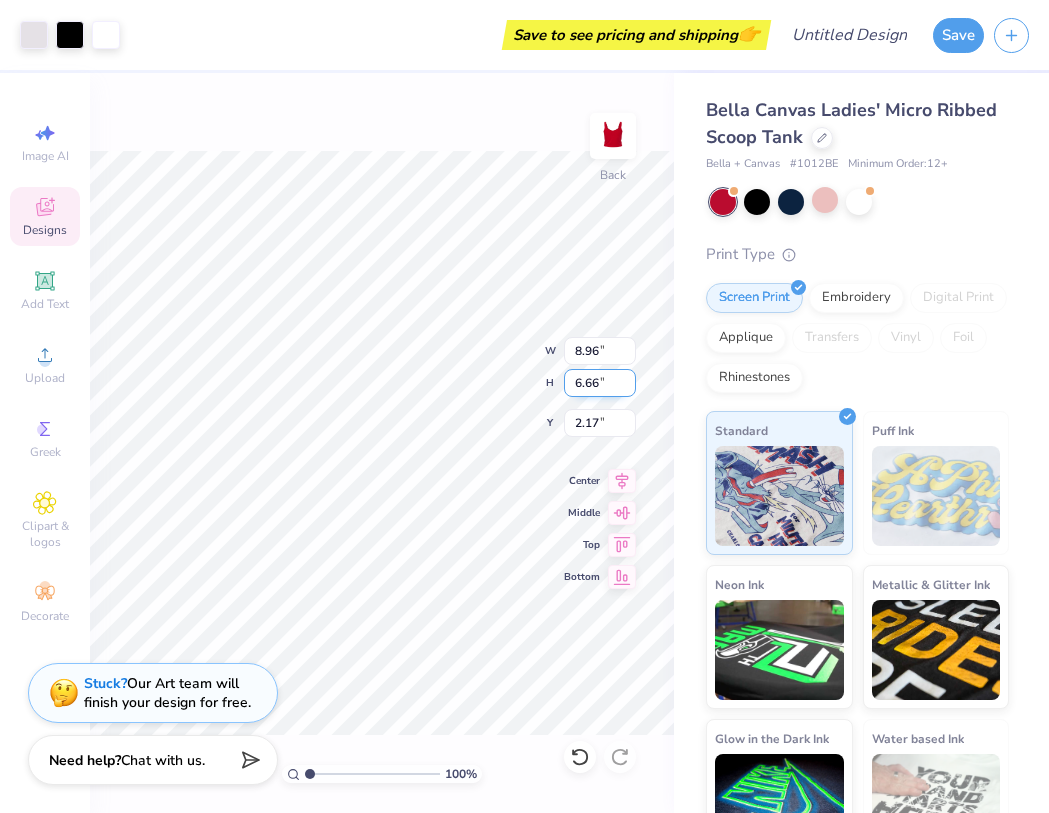 type on "6.44" 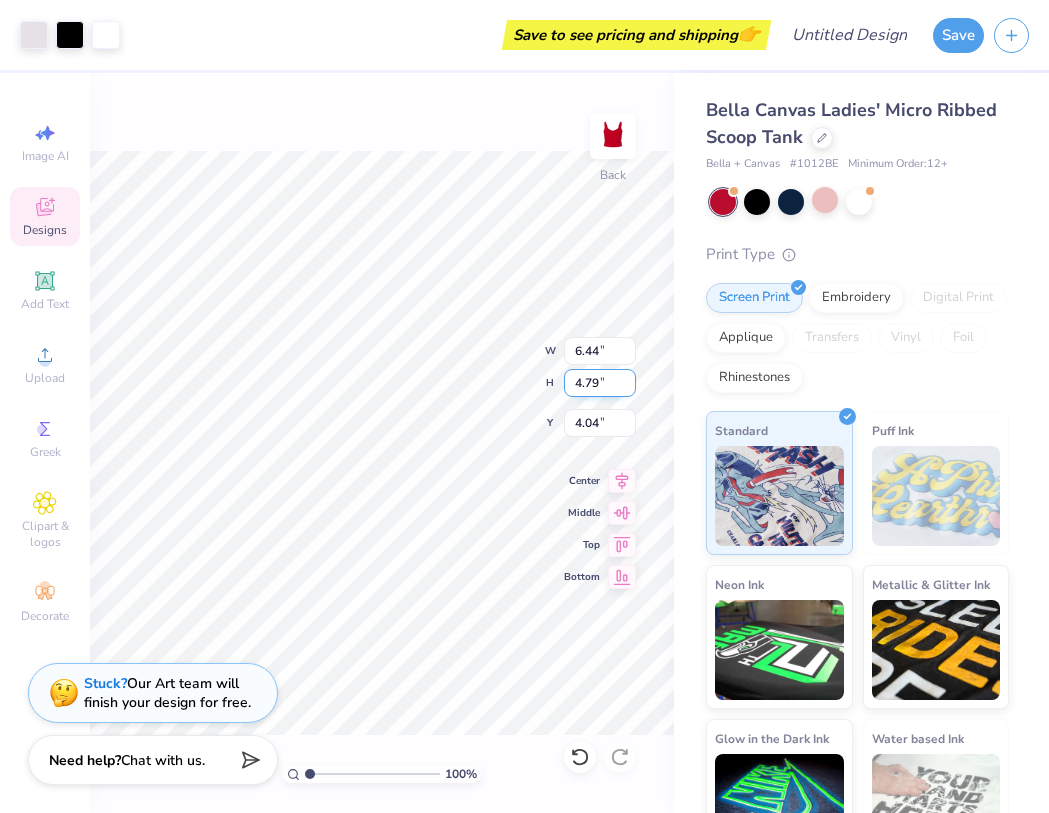type on "2.75" 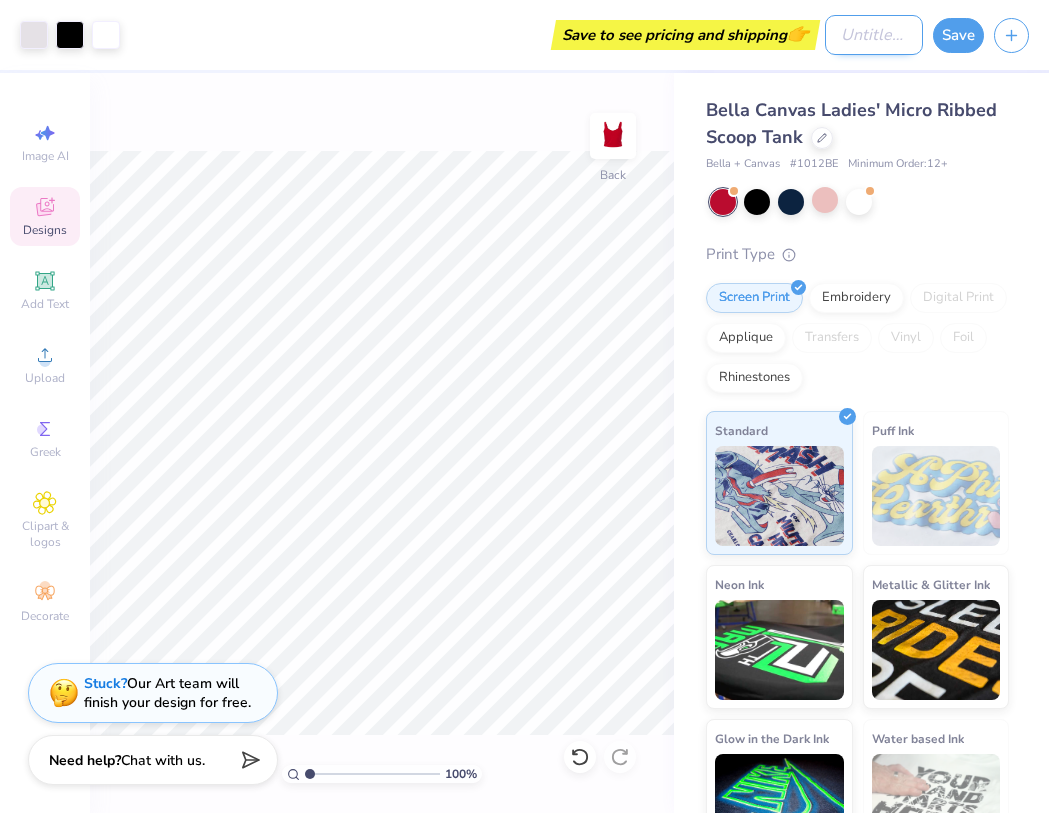 click on "Design Title" at bounding box center (874, 35) 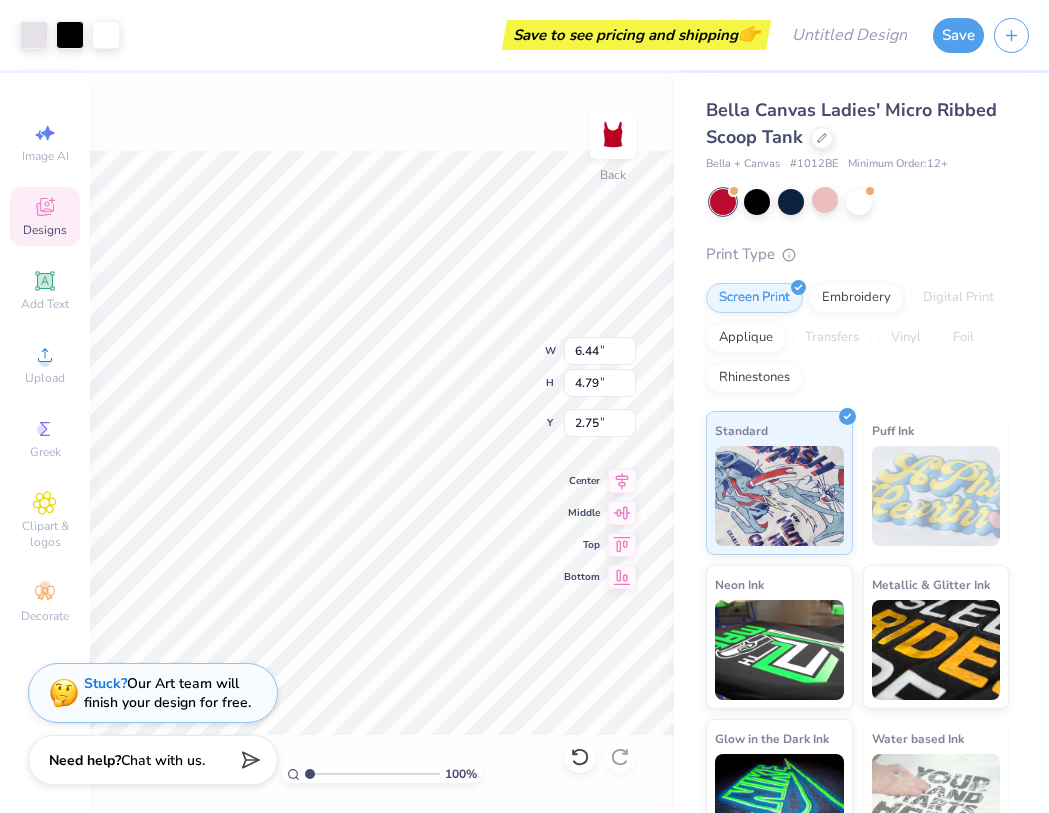 type on "2.66" 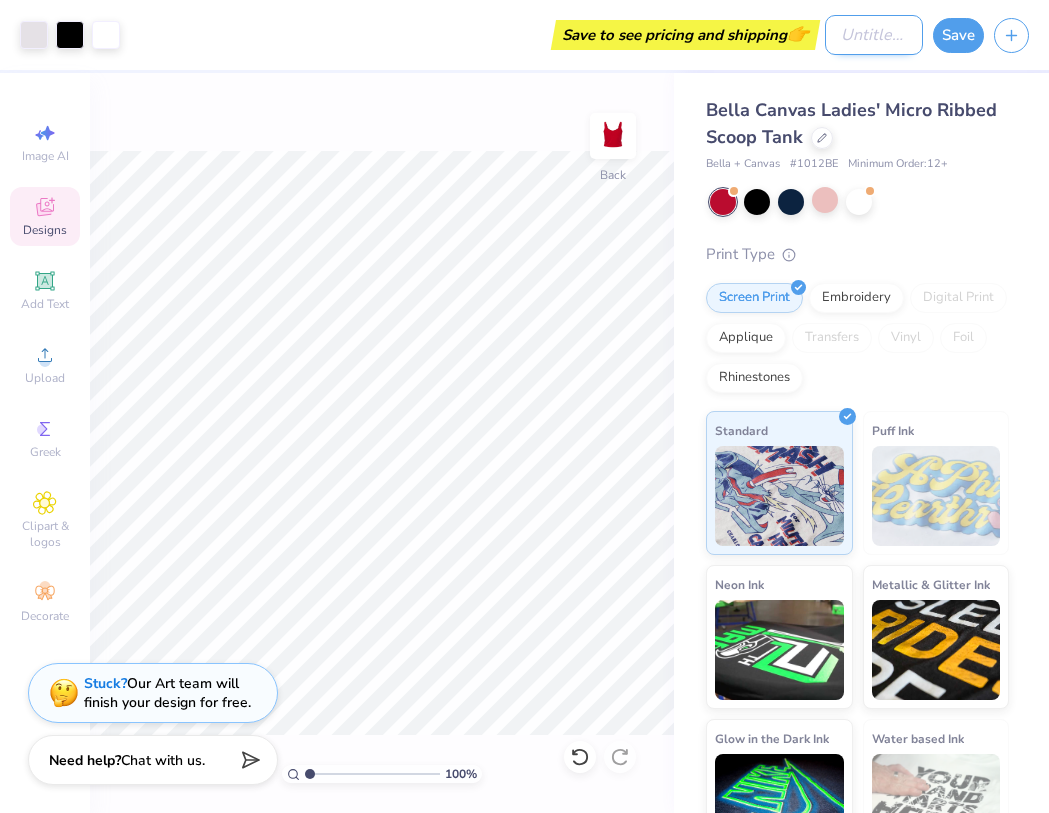 click on "Design Title" at bounding box center [874, 35] 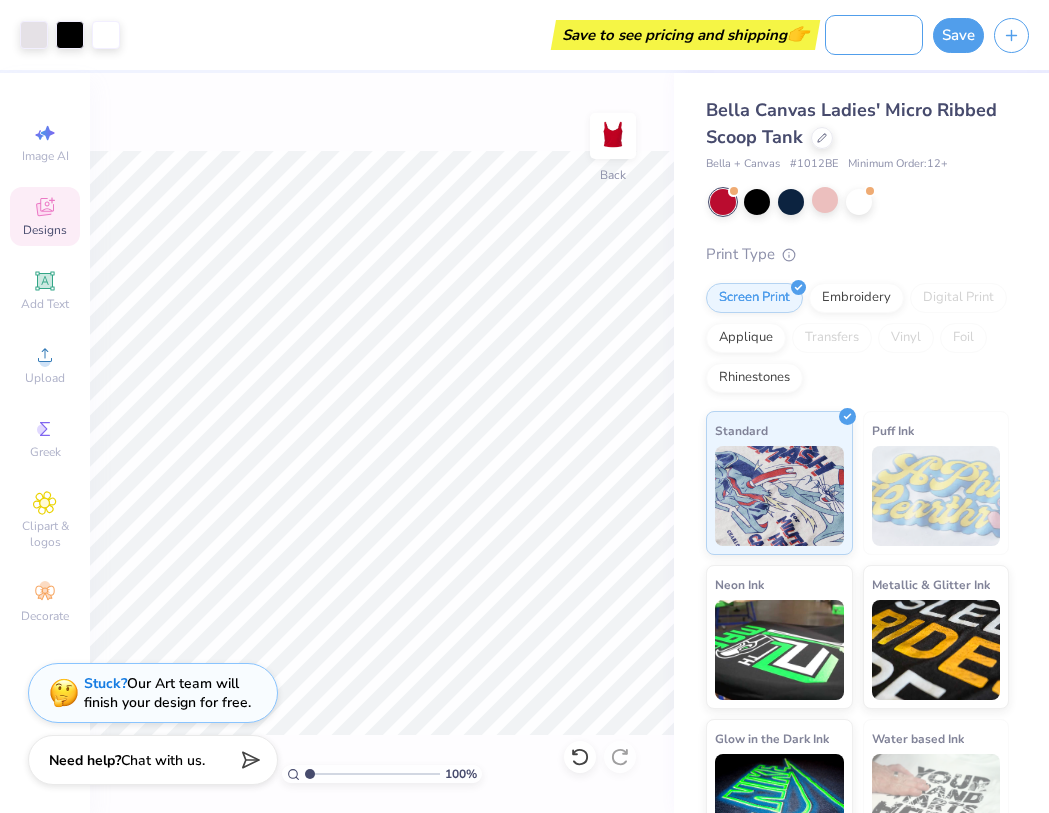 scroll, scrollTop: 0, scrollLeft: 114, axis: horizontal 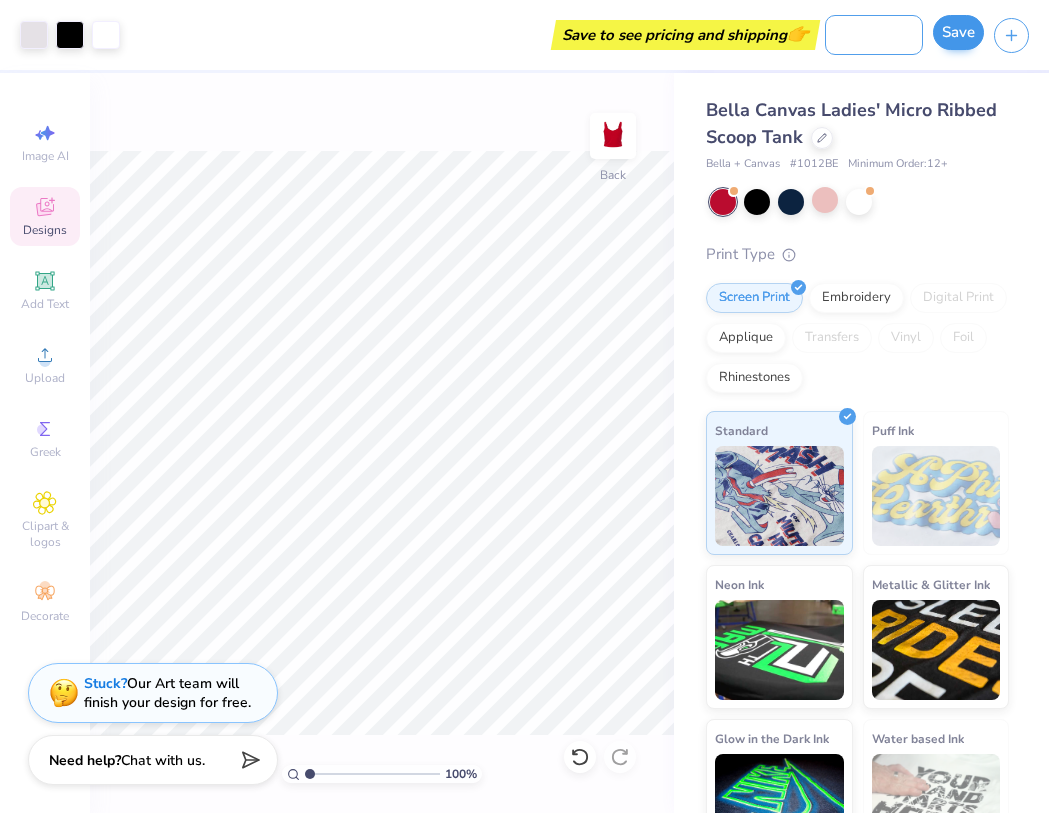 type on "Death of an Angel - Red" 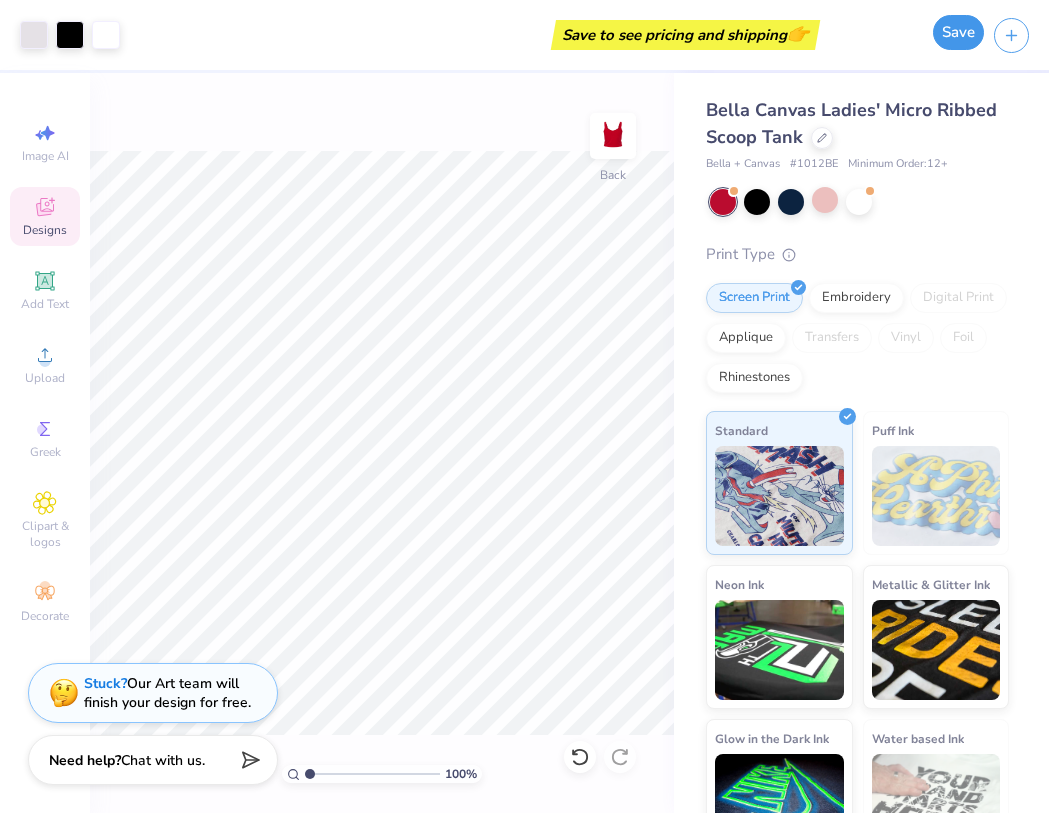 scroll, scrollTop: 0, scrollLeft: 0, axis: both 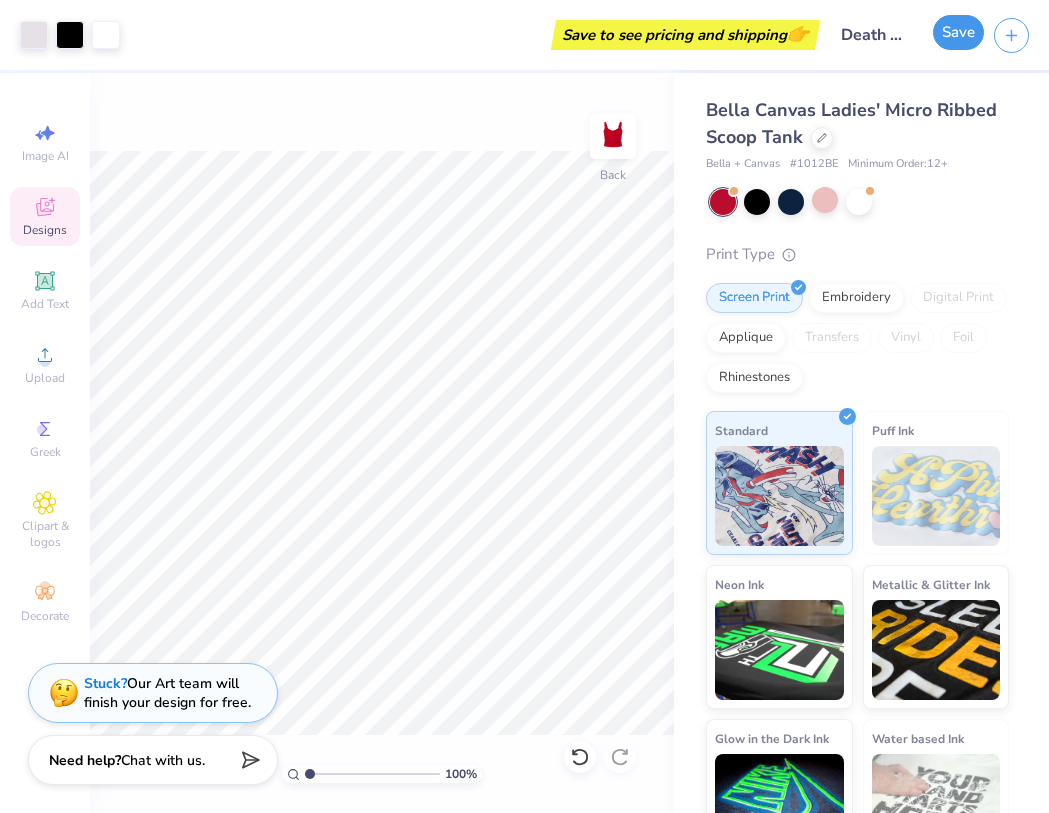 click on "Save" at bounding box center [958, 32] 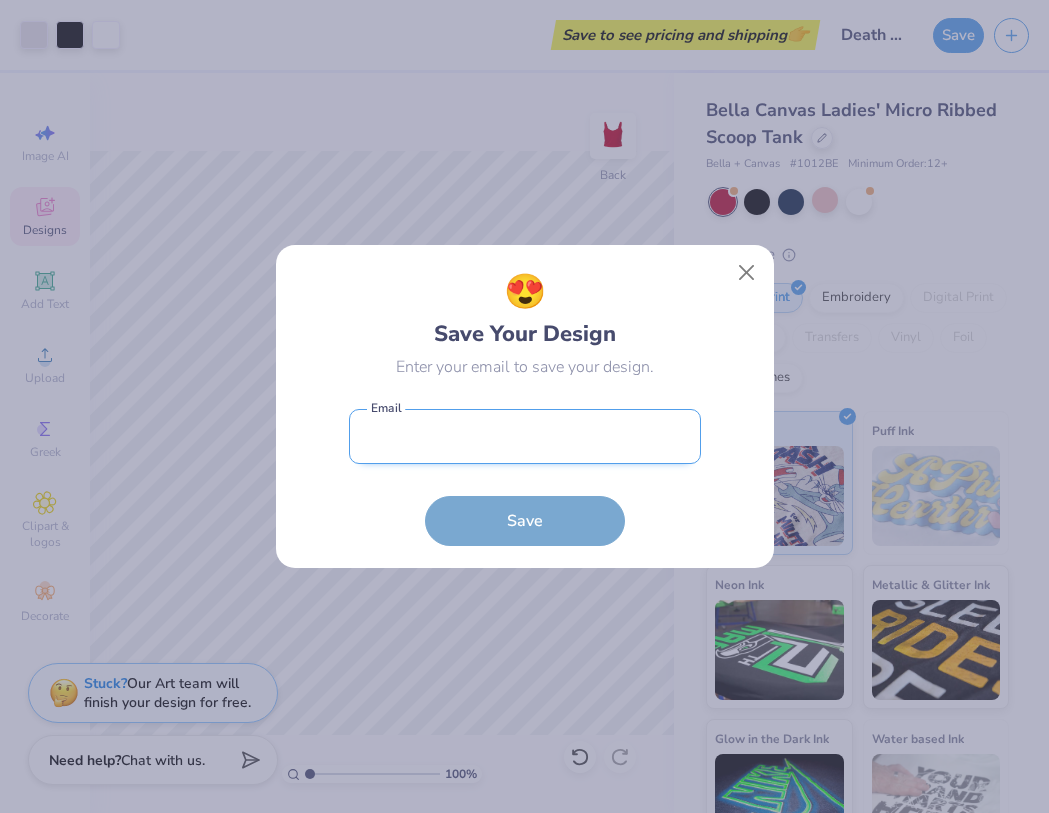 click at bounding box center [525, 436] 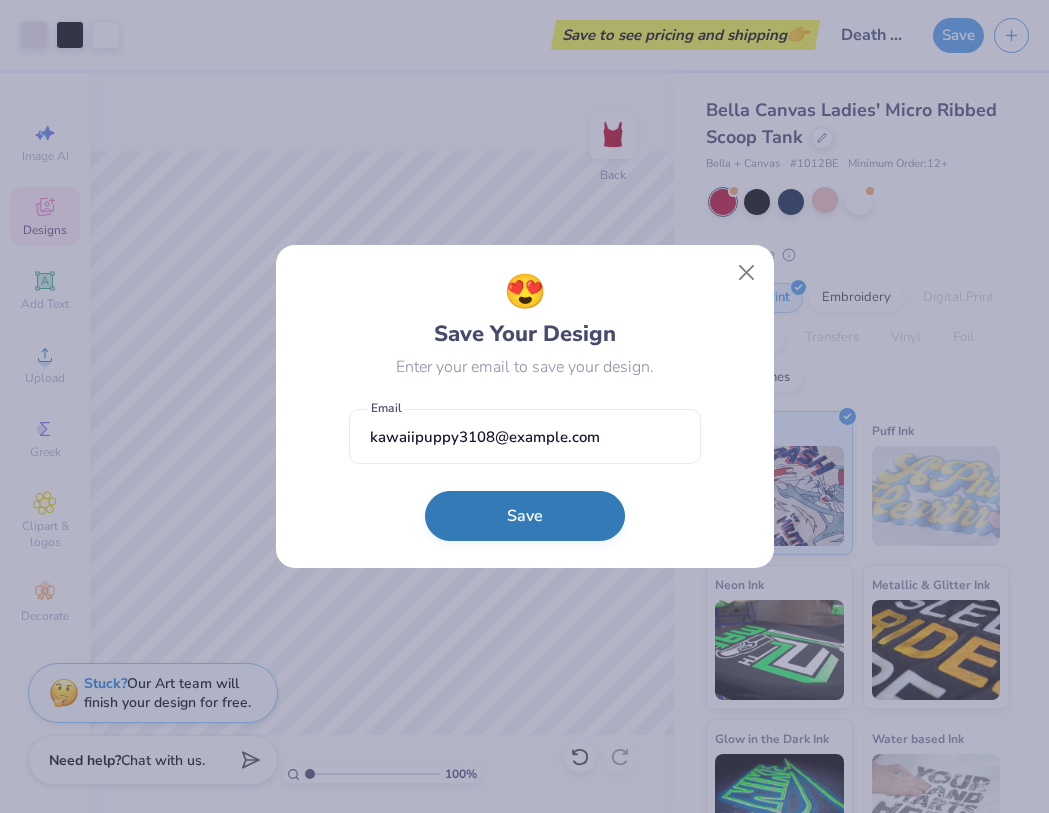 click on "Save" at bounding box center (525, 516) 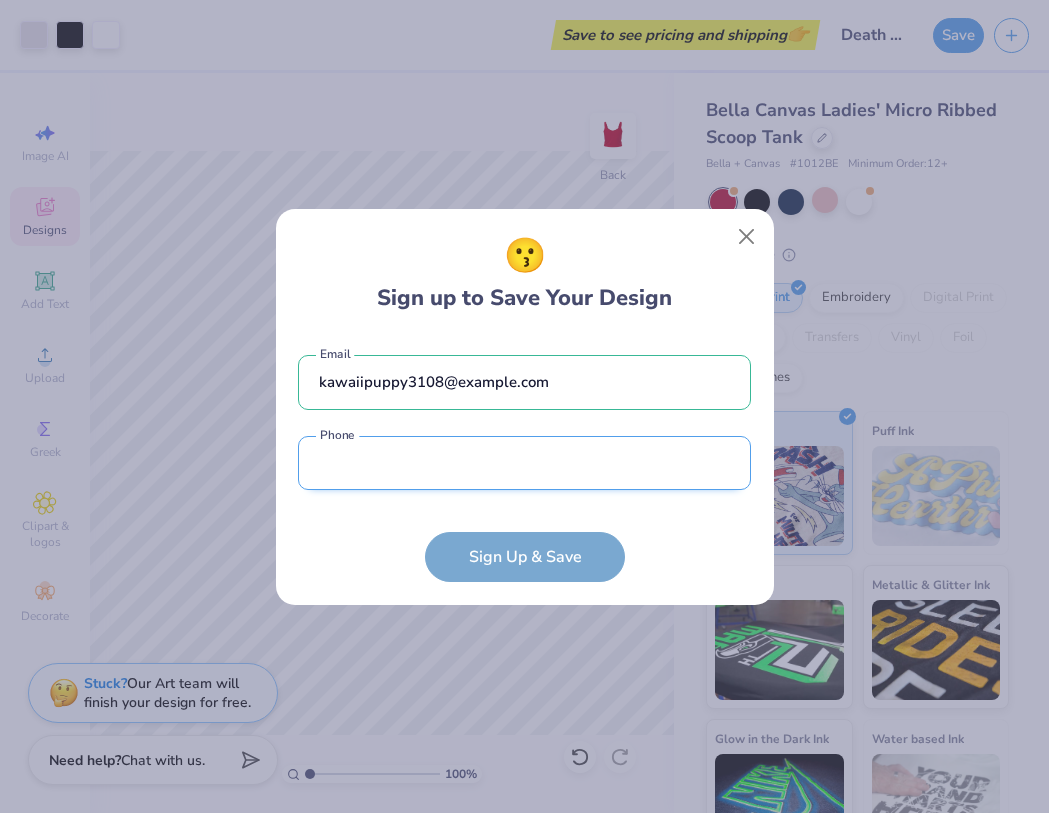 click at bounding box center [524, 463] 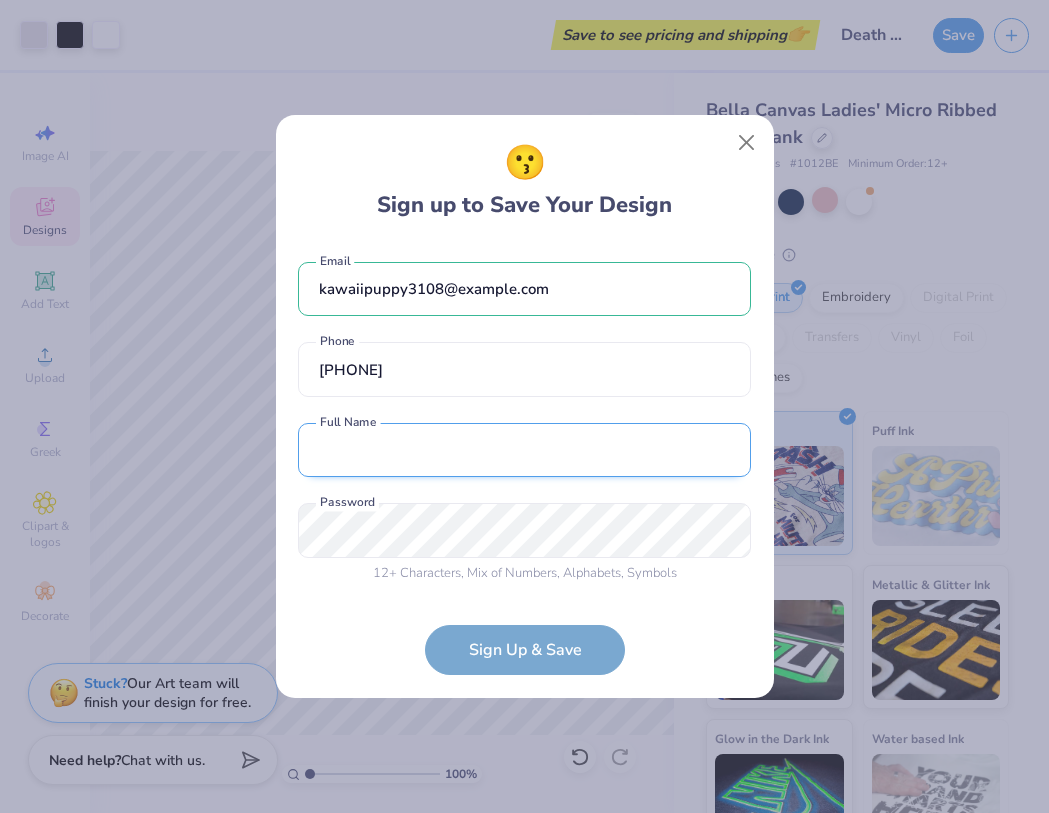 click at bounding box center (524, 450) 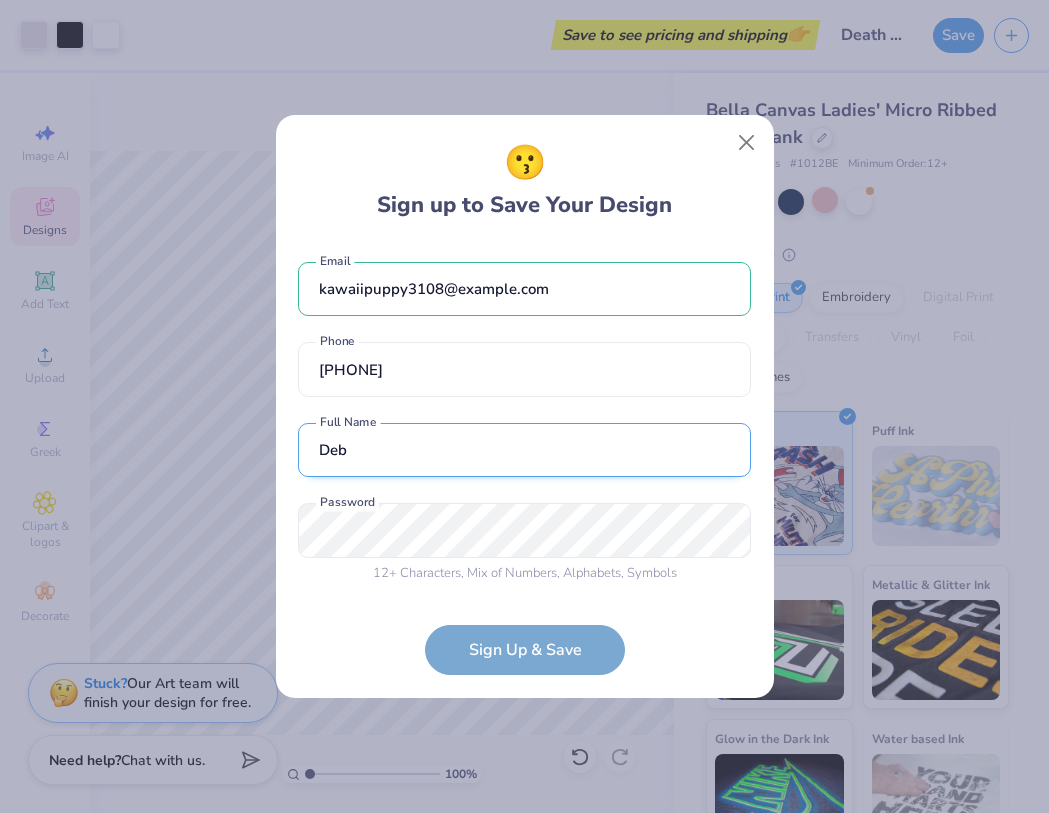 type on "Deb Axelrud Sirotsky" 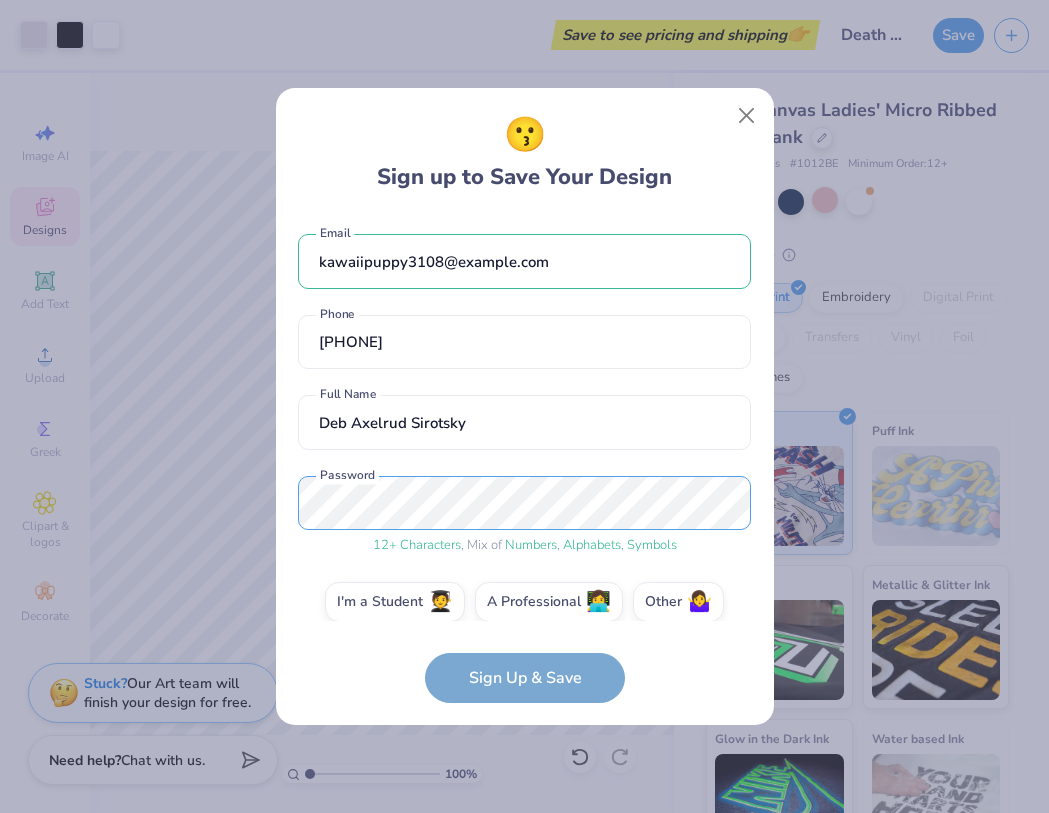 scroll, scrollTop: 21, scrollLeft: 0, axis: vertical 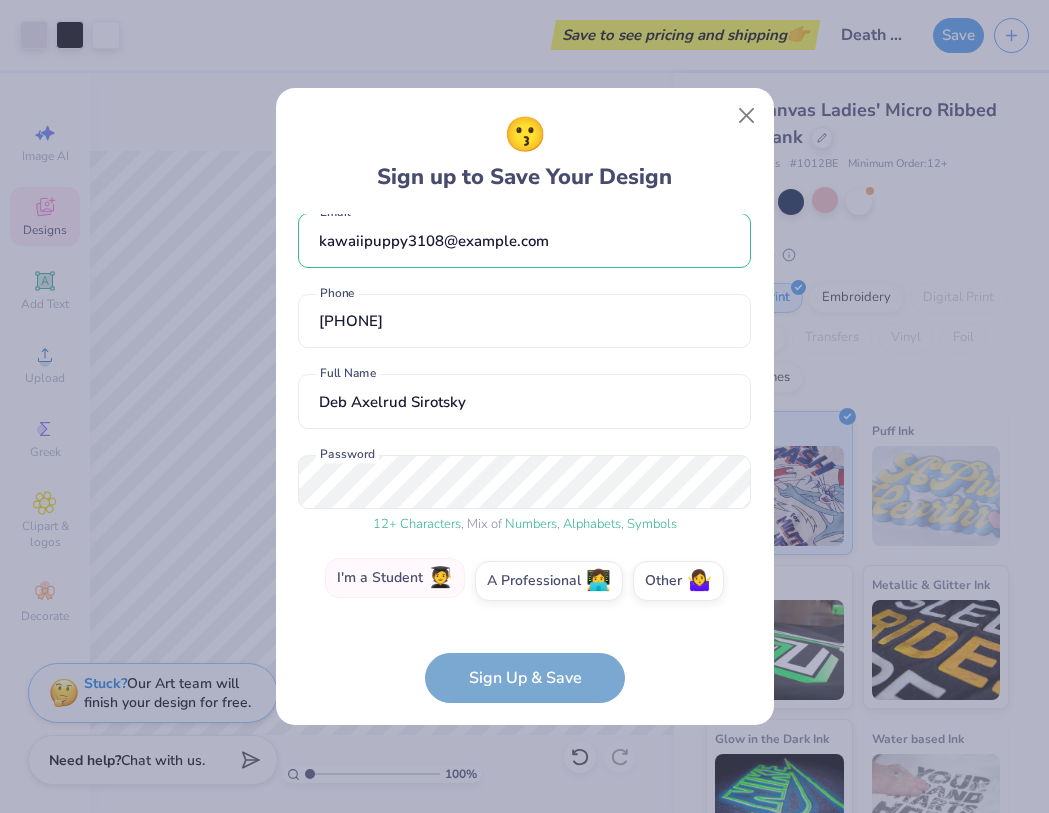 click on "I'm a Student 🧑‍🎓" at bounding box center (395, 578) 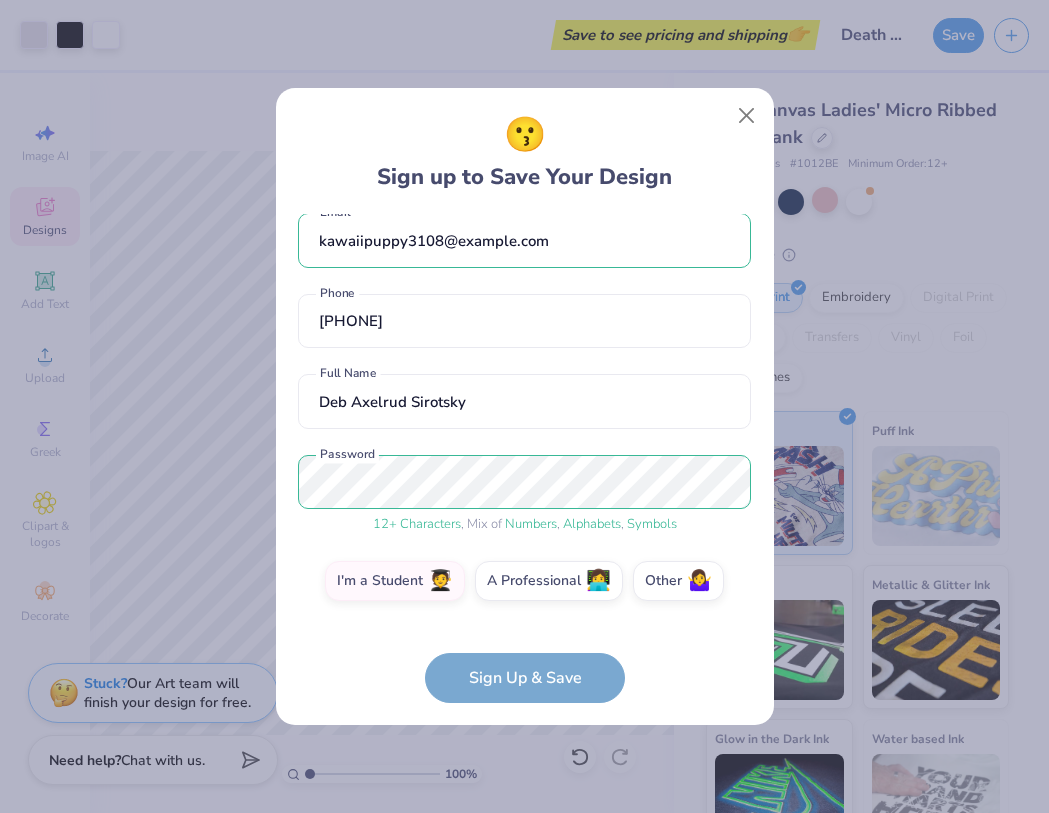 scroll, scrollTop: 91, scrollLeft: 0, axis: vertical 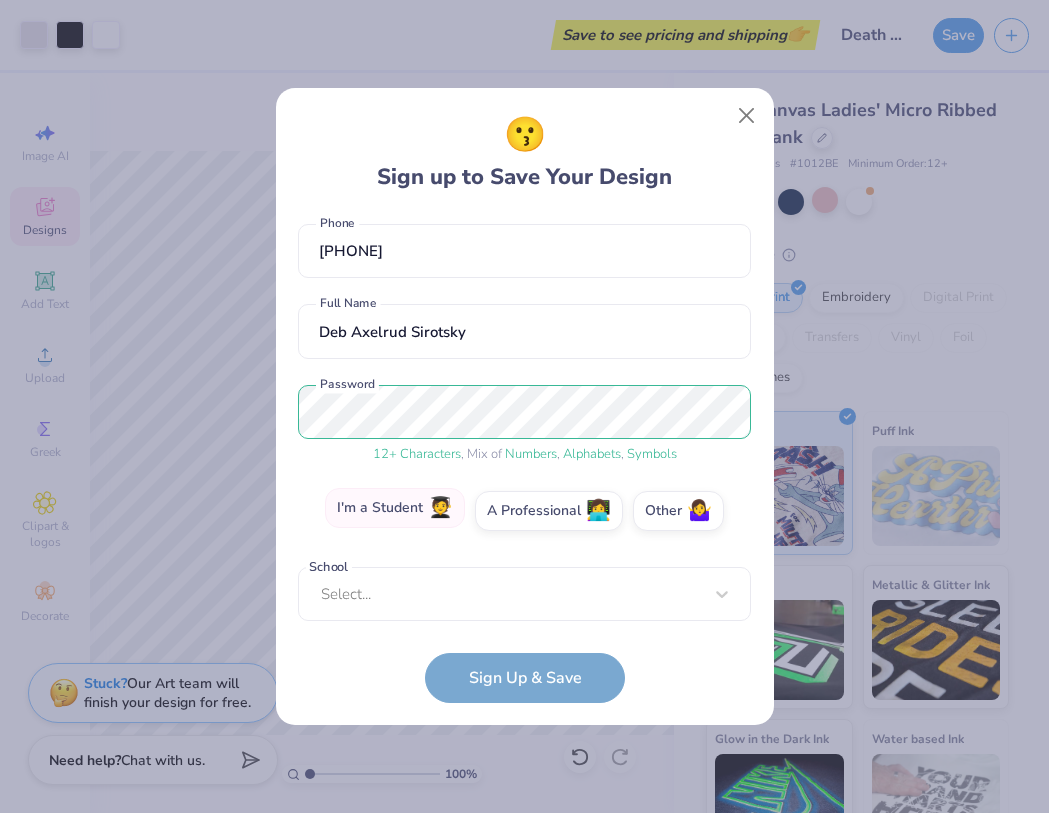 click on "I'm a Student 🧑‍🎓" at bounding box center [395, 508] 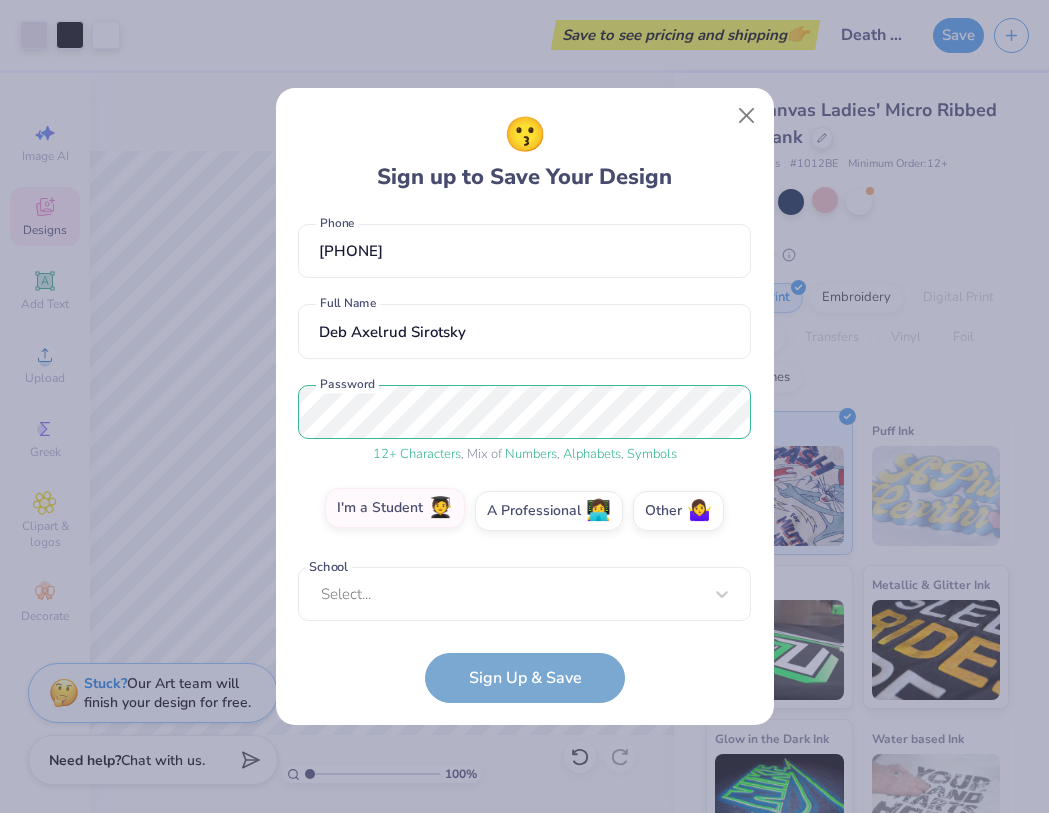 click on "I'm a Student 🧑‍🎓" at bounding box center [524, 606] 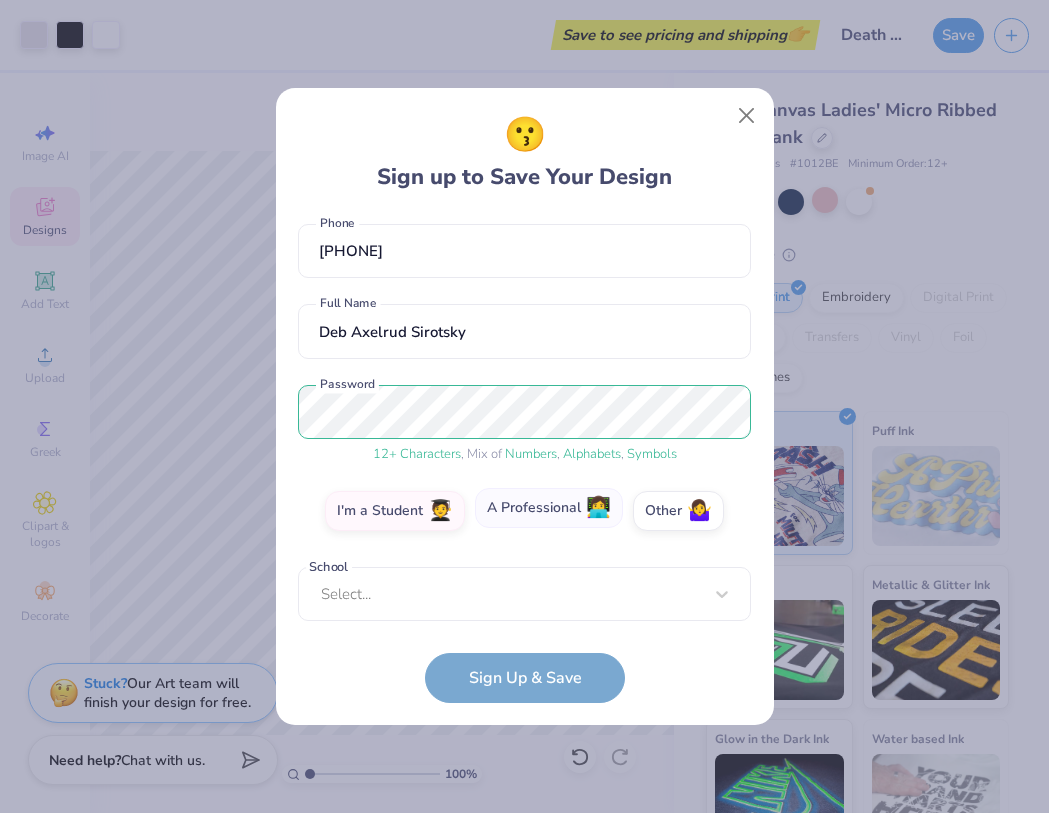 click on "A Professional 👩‍💻" at bounding box center [549, 508] 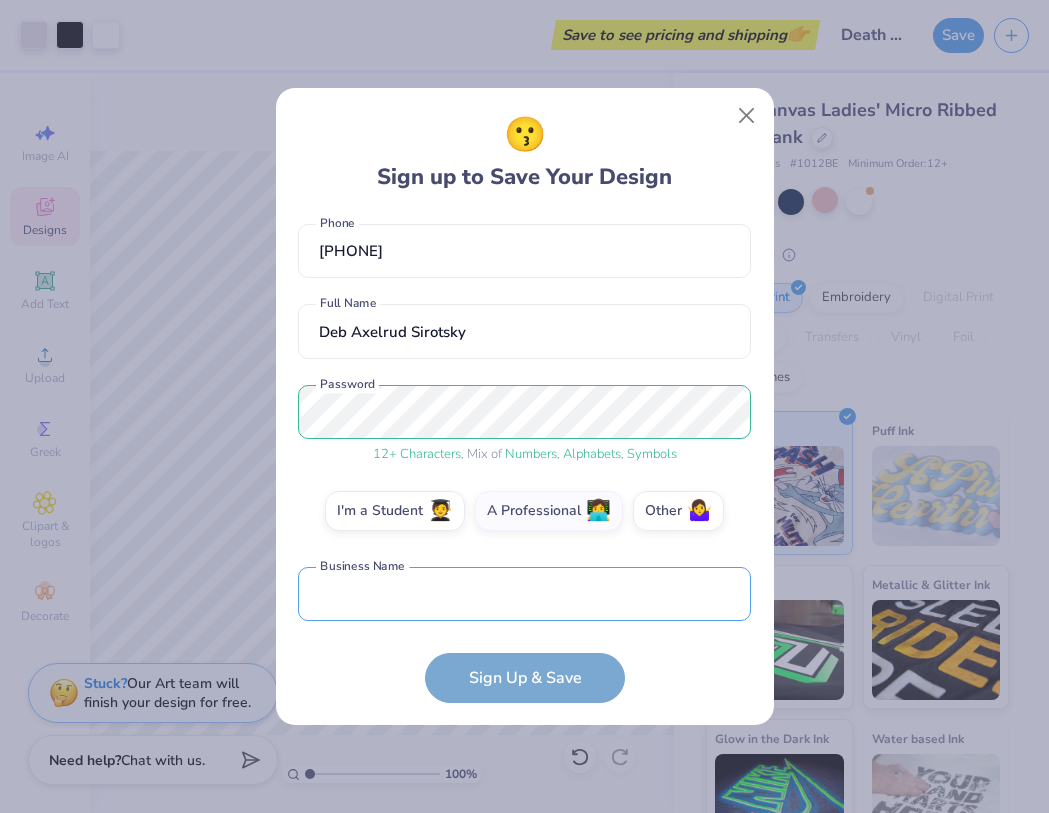 scroll, scrollTop: 182, scrollLeft: 0, axis: vertical 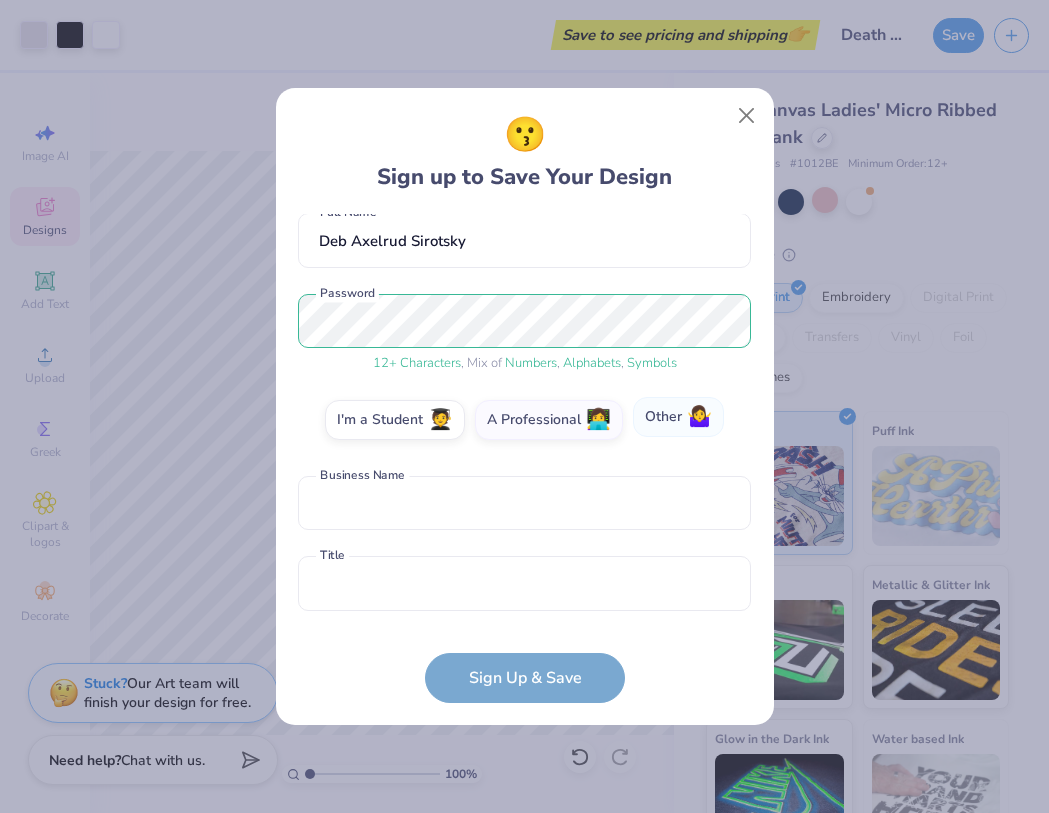 click on "Other 🤷‍♀️" at bounding box center (678, 417) 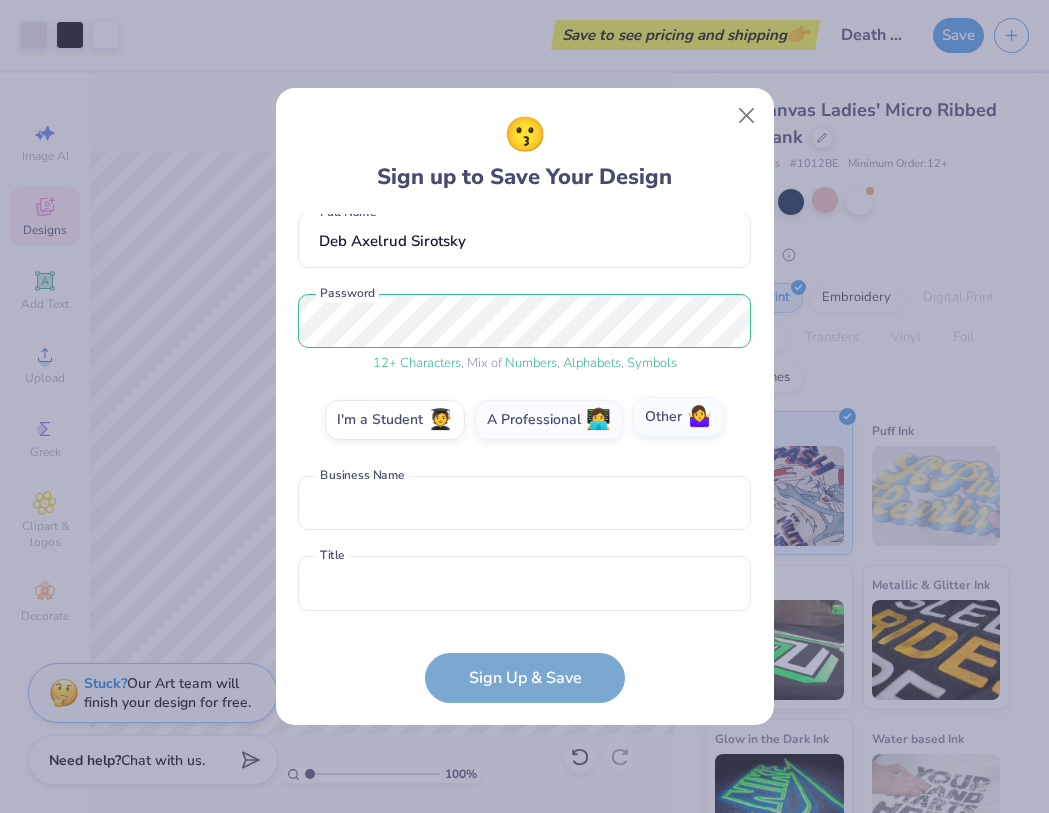 click on "Other 🤷‍♀️" at bounding box center (524, 606) 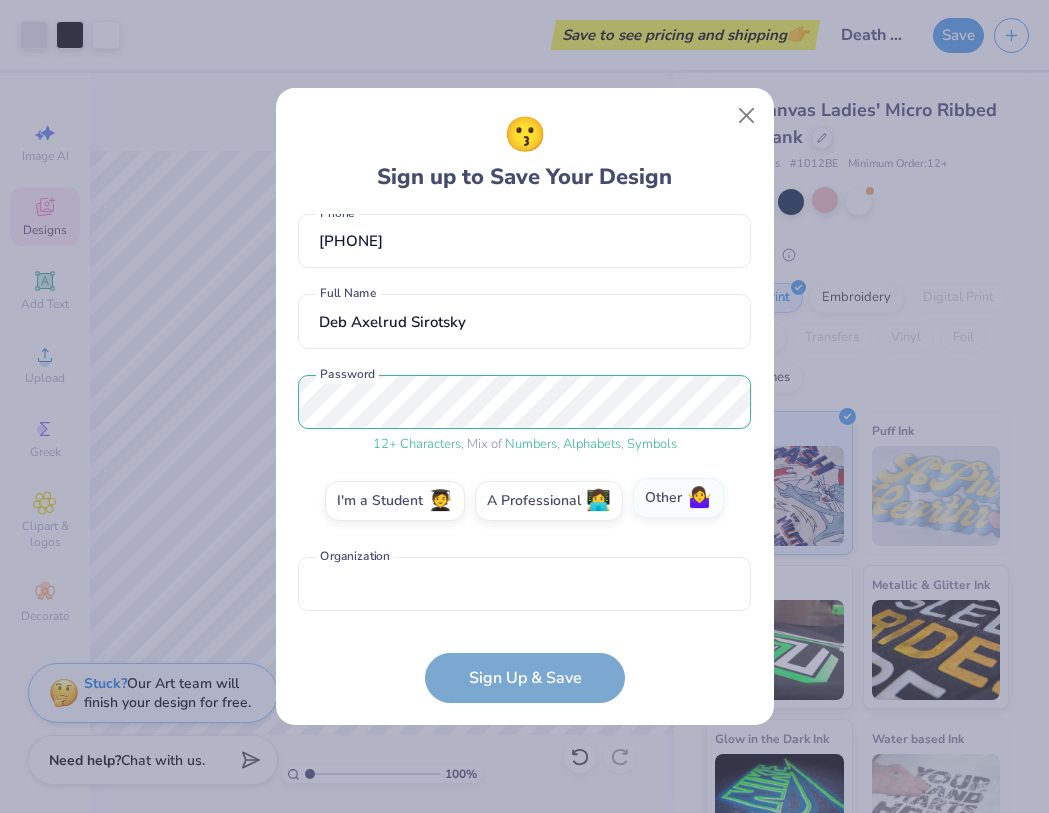 scroll, scrollTop: 101, scrollLeft: 0, axis: vertical 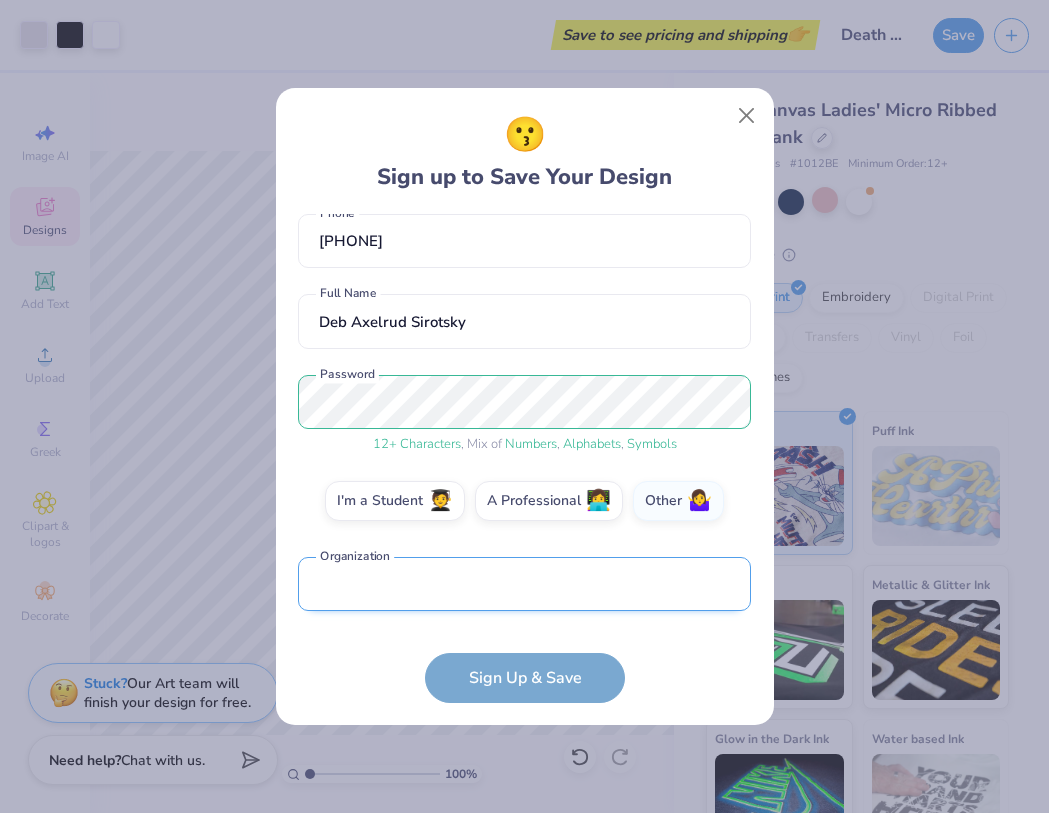 click at bounding box center (524, 584) 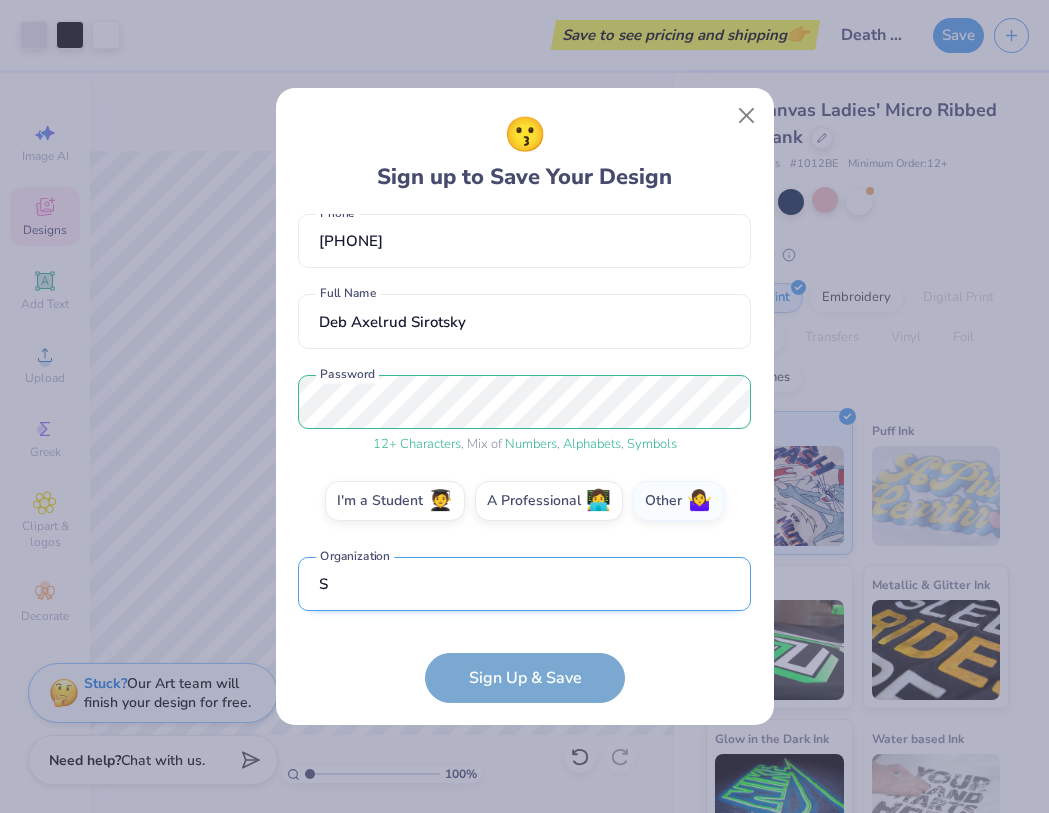 scroll, scrollTop: 221, scrollLeft: 0, axis: vertical 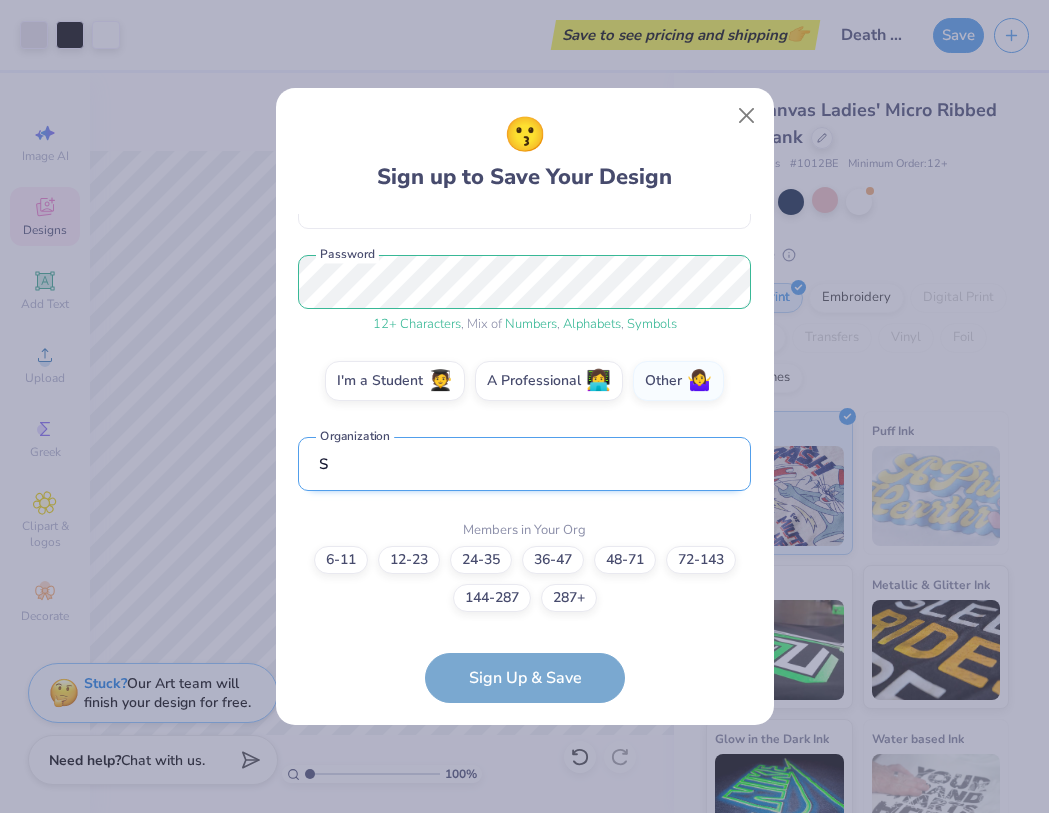 type 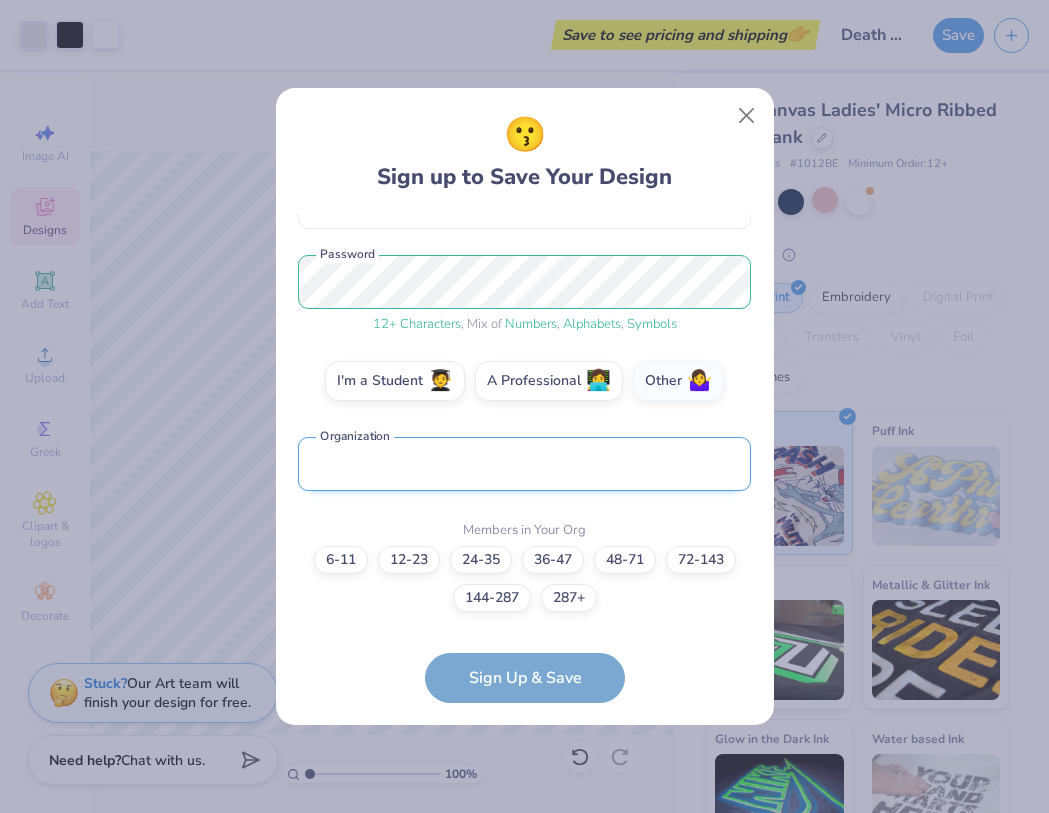 scroll, scrollTop: 101, scrollLeft: 0, axis: vertical 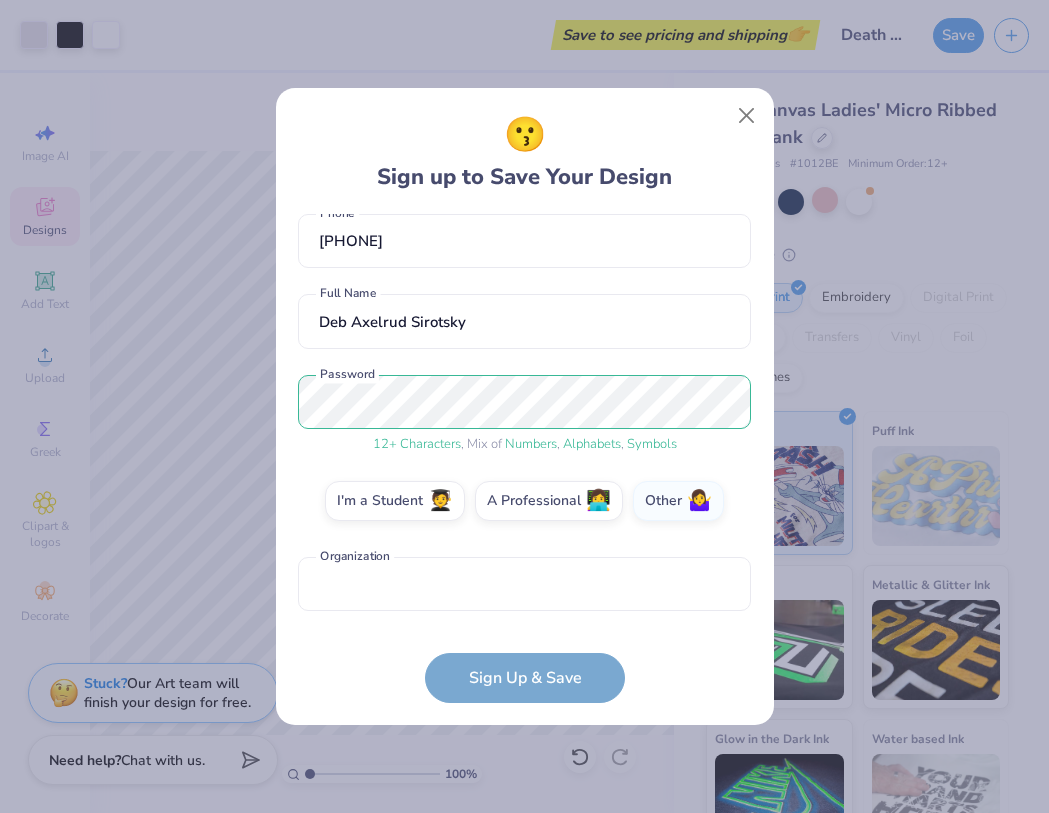 click on "kawaiipuppy3108@gmail.com Email (754) 209-9143 Phone Deb Axelrud Sirotsky Full Name 12 + Characters , Mix of   Numbers ,   Alphabets ,   Symbols Password I'm a Student 🧑‍🎓 A Professional 👩‍💻 Other 🤷‍♀️ Organization is a required field Organization Sign Up & Save" at bounding box center [524, 458] 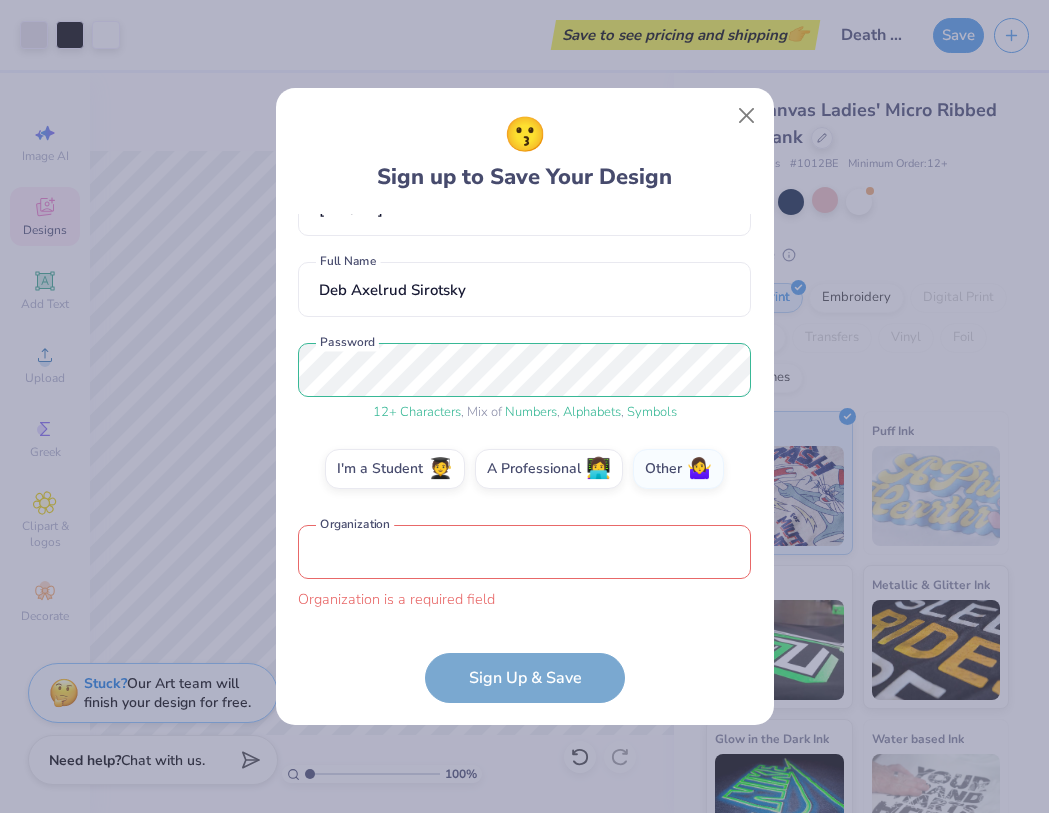 click at bounding box center (524, 552) 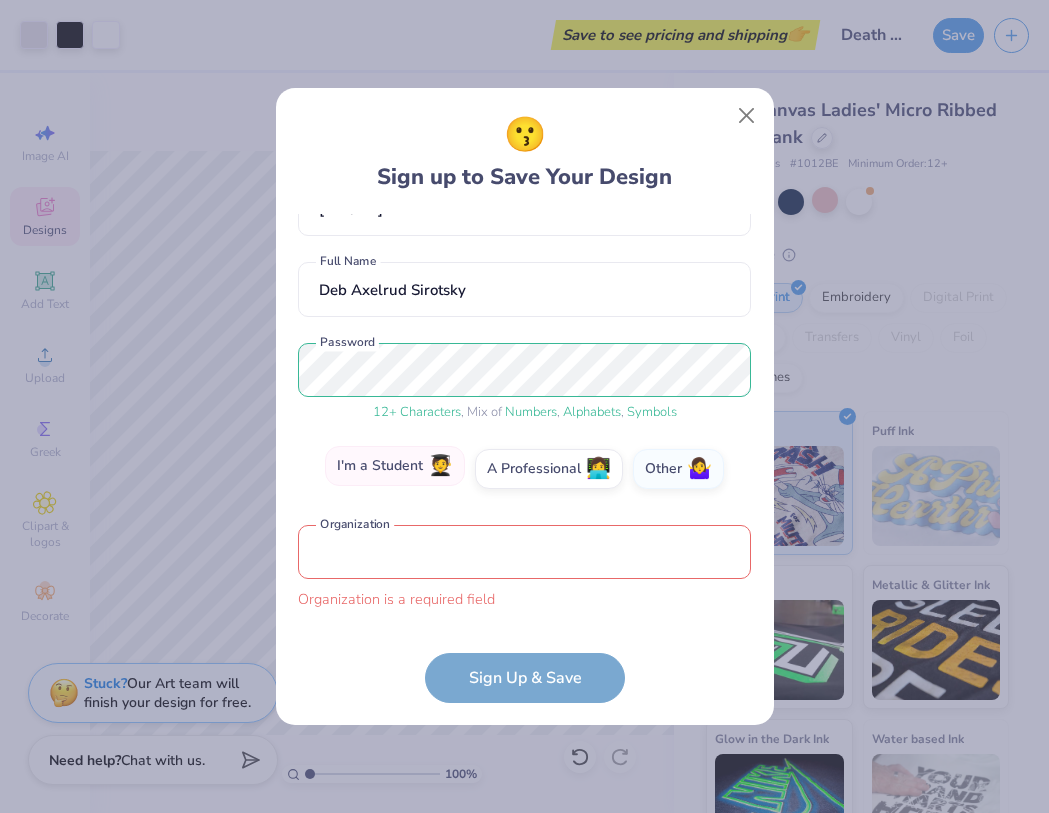 click on "I'm a Student 🧑‍🎓" at bounding box center (395, 466) 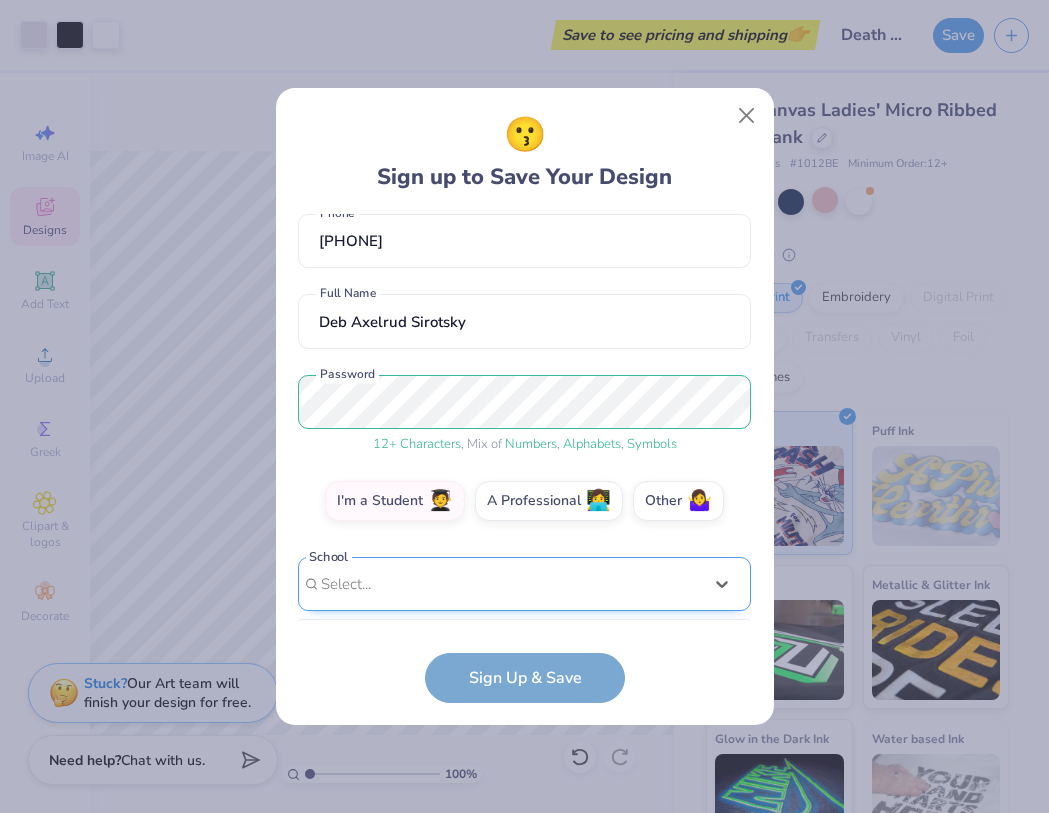 scroll, scrollTop: 401, scrollLeft: 0, axis: vertical 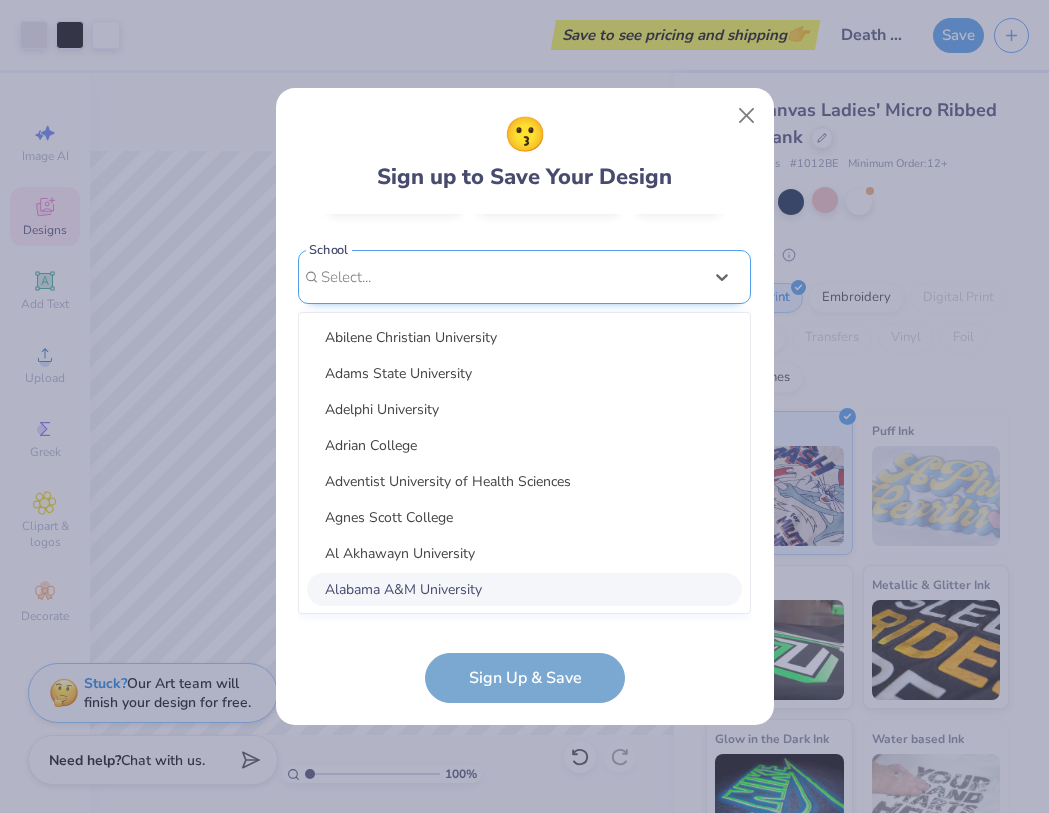 click on "option  focused, 8 of 15. 15 results available. Use Up and Down to choose options, press Enter to select the currently focused option, press Escape to exit the menu, press Tab to select the option and exit the menu. Select... Abilene Christian University Adams State University Adelphi University Adrian College Adventist University of Health Sciences Agnes Scott College Al Akhawayn University Alabama A&M University Alabama State University Alaska Bible College Alaska Pacific University Albany College of Pharmacy and Health Sciences Albany State University Albertus Magnus College Albion College" at bounding box center (524, 432) 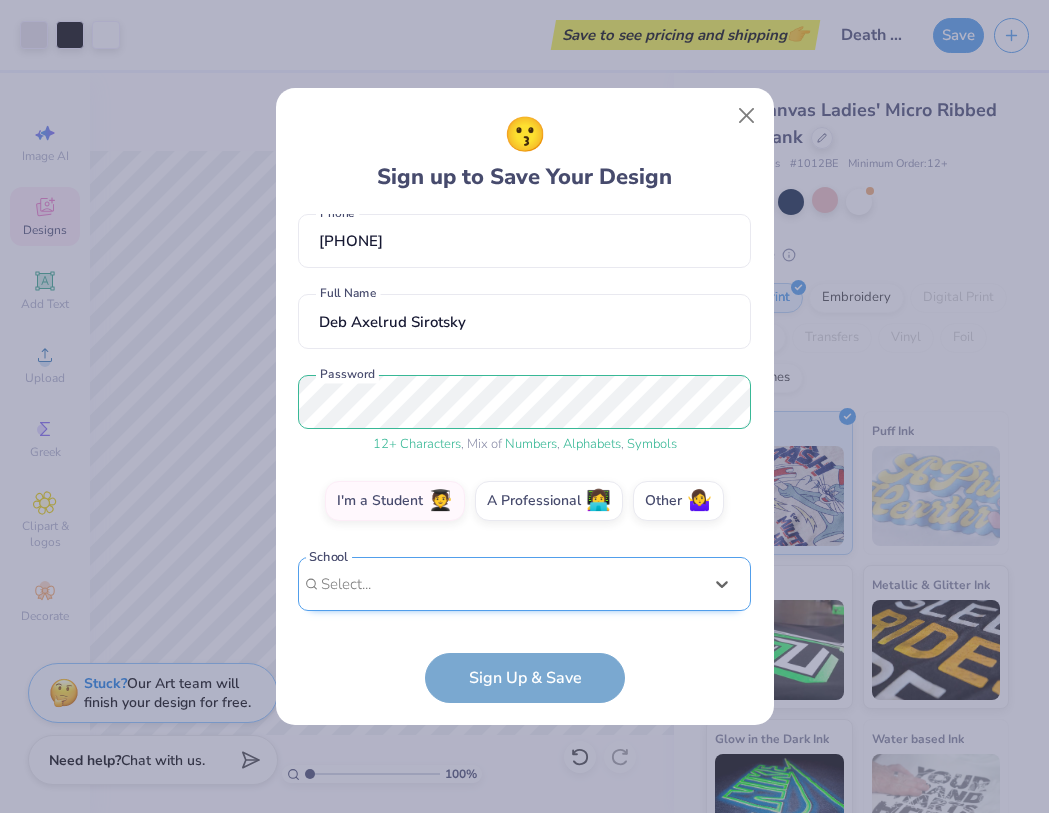 scroll, scrollTop: 101, scrollLeft: 0, axis: vertical 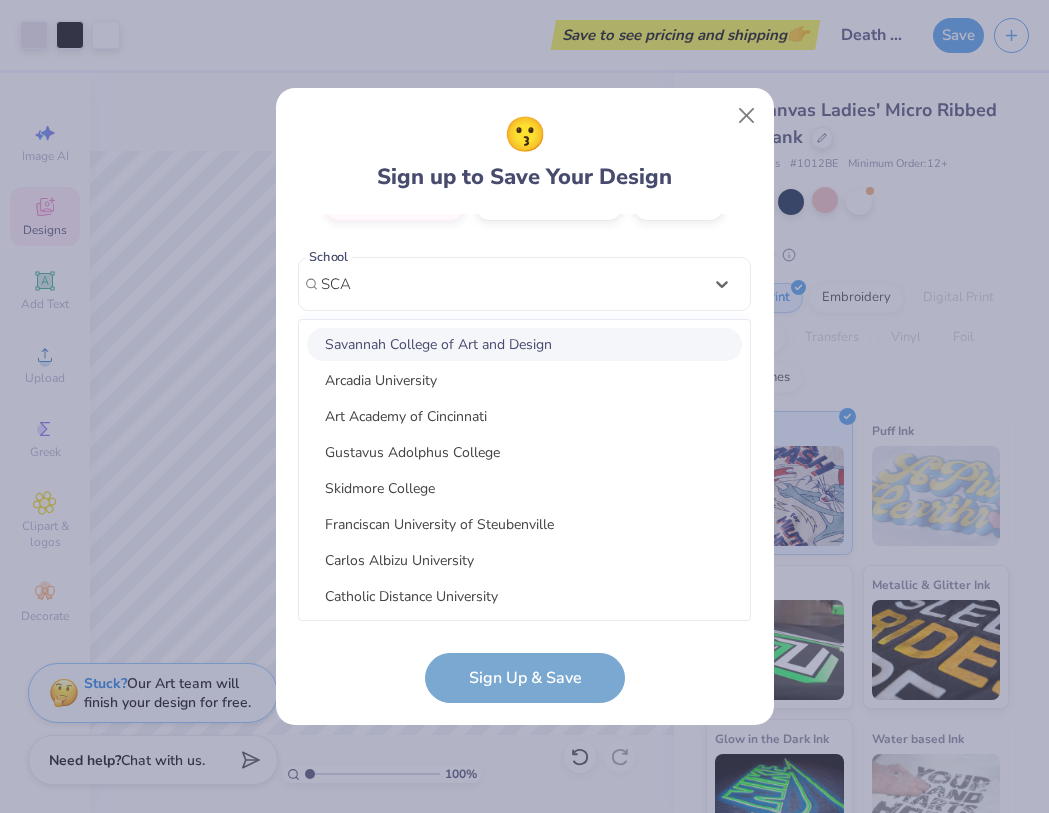 click on "Savannah College of Art and Design" at bounding box center (524, 344) 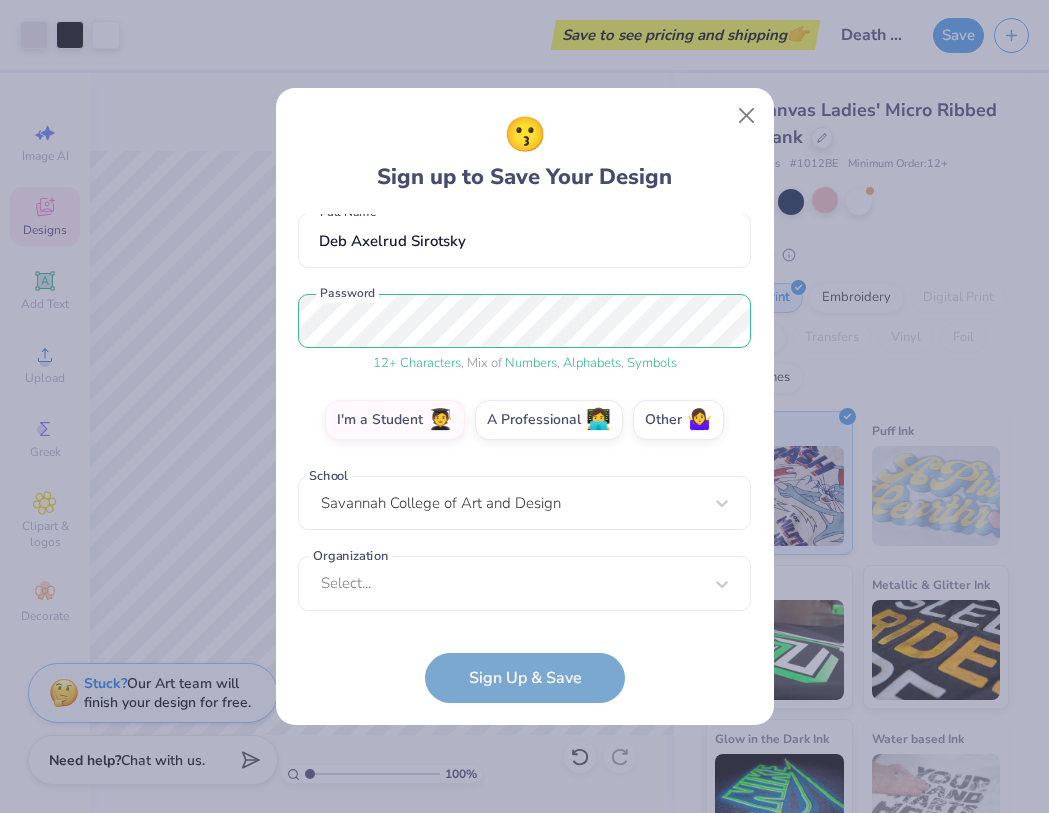 scroll, scrollTop: 182, scrollLeft: 0, axis: vertical 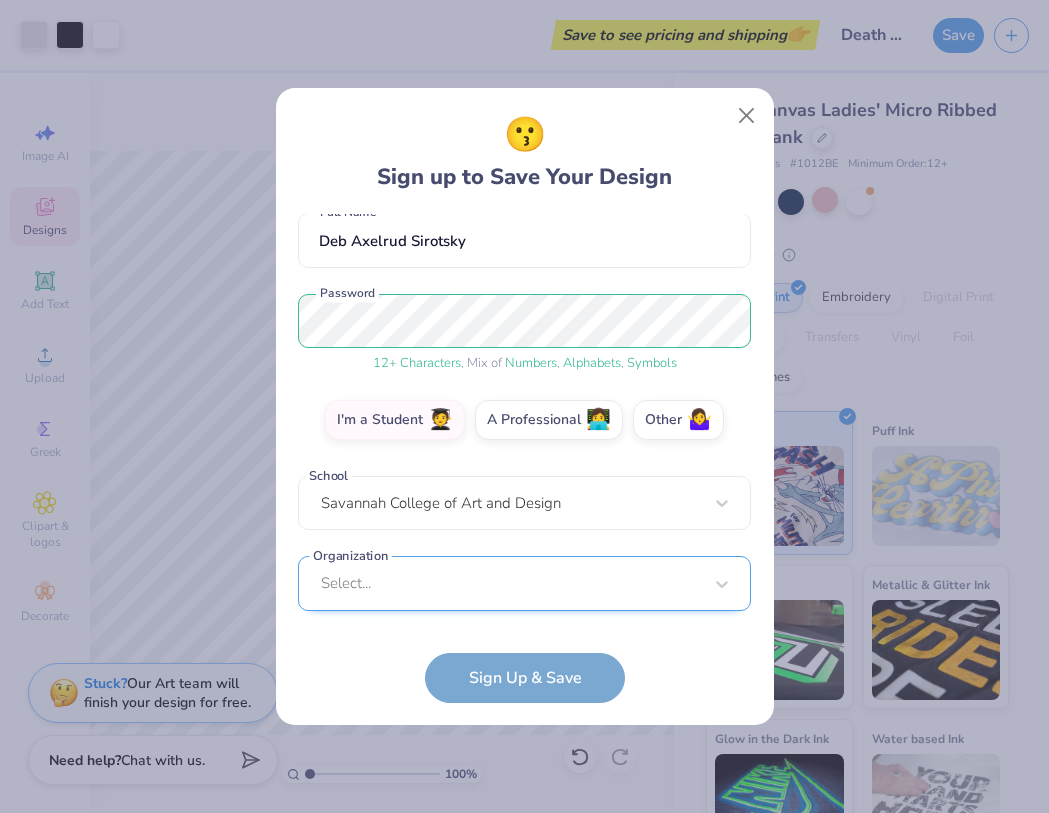 click on "Select..." at bounding box center [524, 583] 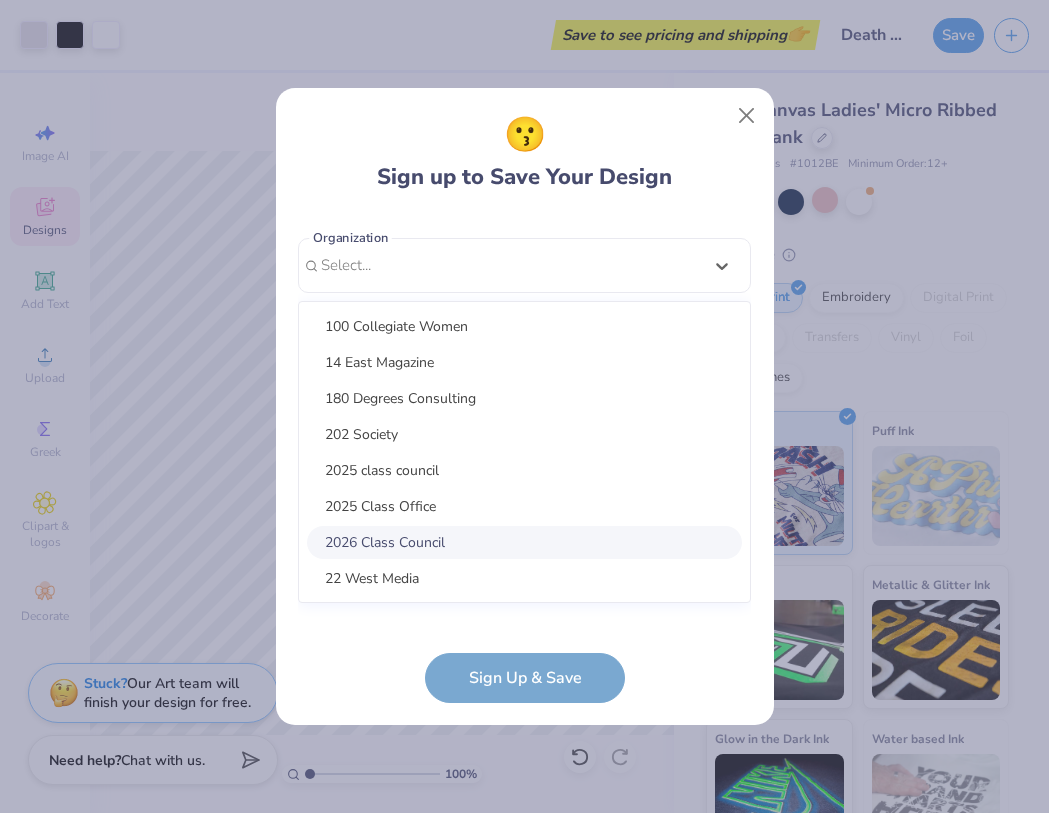scroll, scrollTop: 482, scrollLeft: 0, axis: vertical 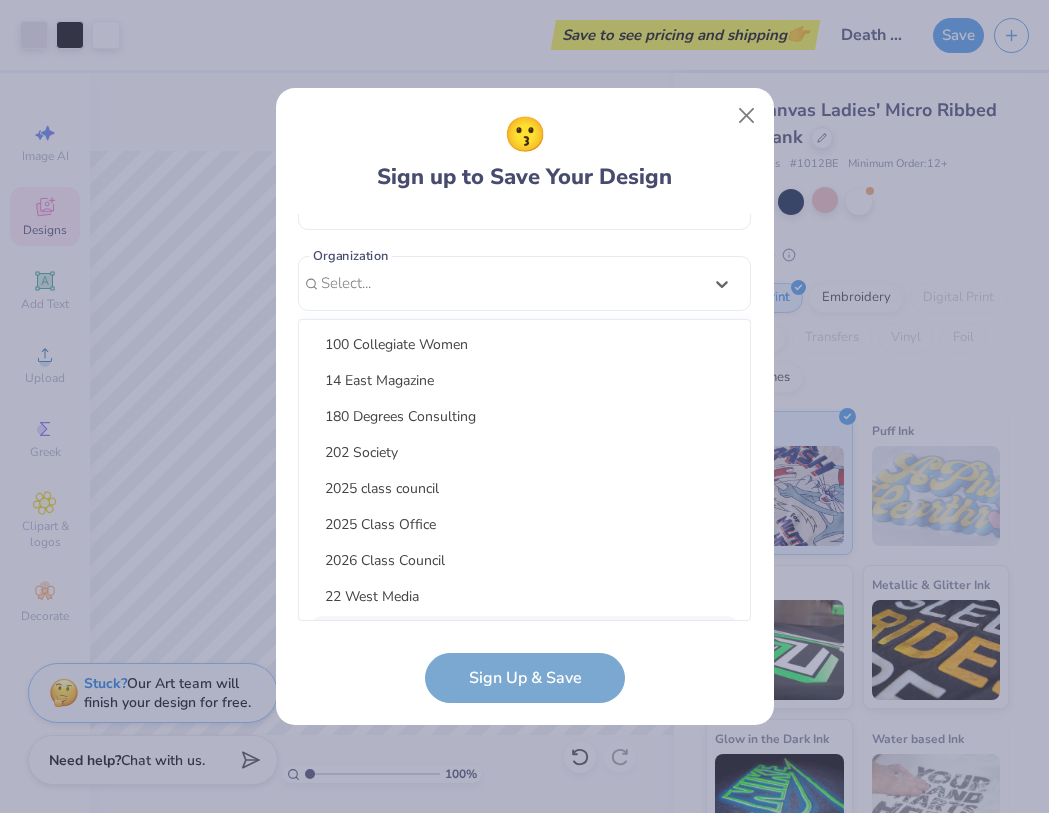 click on "kawaiipuppy3108@gmail.com Email (754) 209-9143 Phone Deb Axelrud Sirotsky Full Name 12 + Characters , Mix of   Numbers ,   Alphabets ,   Symbols Password I'm a Student 🧑‍🎓 A Professional 👩‍💻 Other 🤷‍♀️ School Savannah College of Art and Design Organization option  focused, 9 of 15. 15 results available. Use Up and Down to choose options, press Enter to select the currently focused option, press Escape to exit the menu, press Tab to select the option and exit the menu. Select... 100 Collegiate Women 14 East Magazine 180 Degrees Consulting 202 Society 2025 class council 2025 Class Office 2026 Class Council 22 West Media 27 Heartbeats 314 Action 3D4E 4 Paws for Ability 4-H 45 Kings 49er Racing Club Organization cannot be null Sign Up & Save" at bounding box center [524, 458] 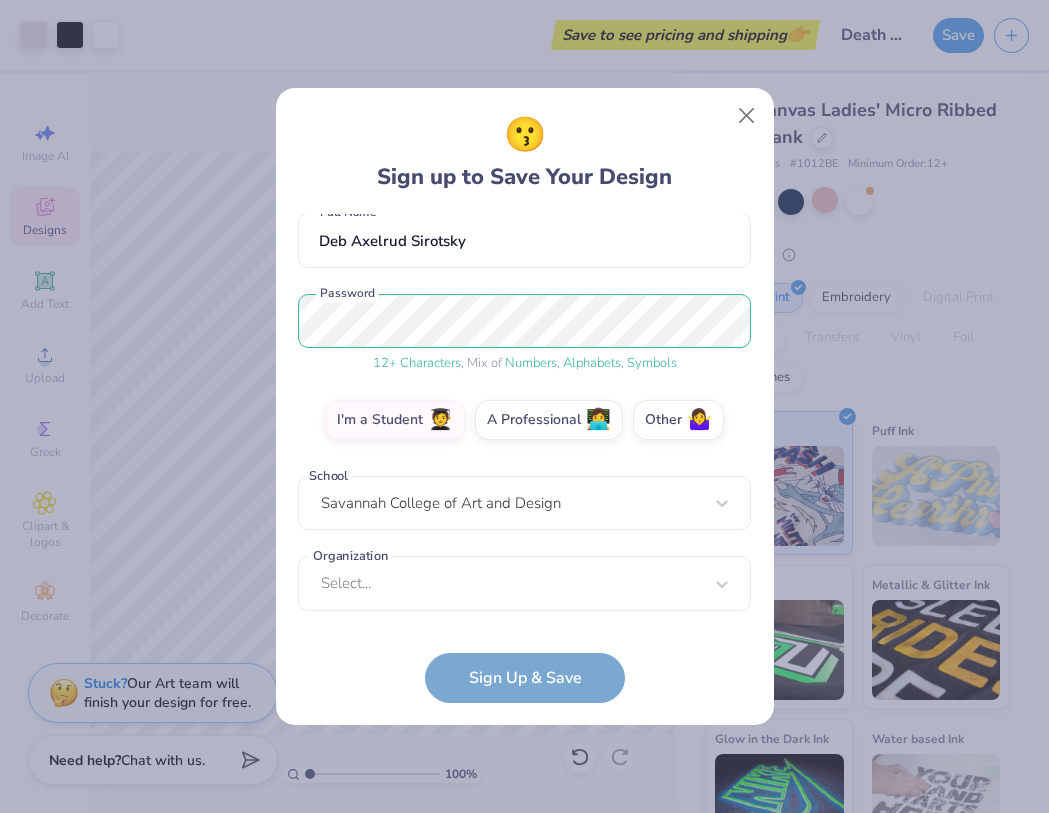 click on "kawaiipuppy3108@gmail.com Email (754) 209-9143 Phone Deb Axelrud Sirotsky Full Name 12 + Characters , Mix of   Numbers ,   Alphabets ,   Symbols Password I'm a Student 🧑‍🎓 A Professional 👩‍💻 Other 🤷‍♀️ School Savannah College of Art and Design Organization Select... Organization cannot be null Sign Up & Save" at bounding box center (524, 458) 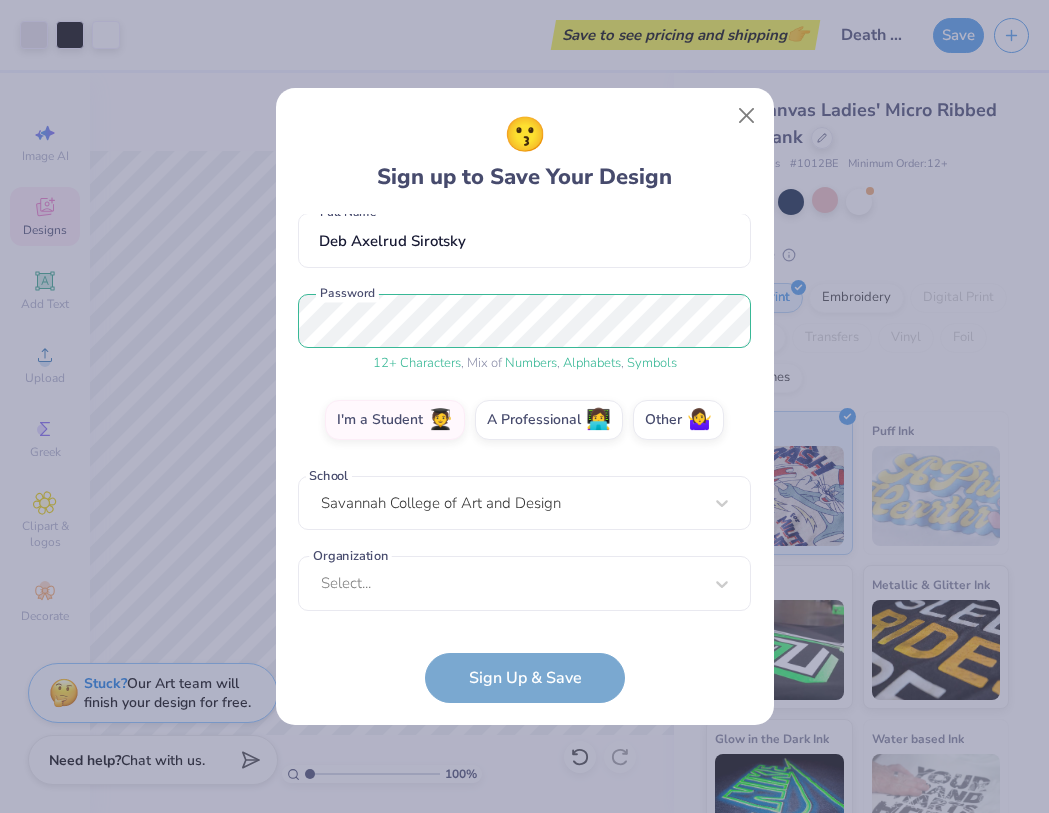 click on "kawaiipuppy3108@gmail.com Email (754) 209-9143 Phone Deb Axelrud Sirotsky Full Name 12 + Characters , Mix of   Numbers ,   Alphabets ,   Symbols Password I'm a Student 🧑‍🎓 A Professional 👩‍💻 Other 🤷‍♀️ School Savannah College of Art and Design Organization Select... Organization cannot be null Sign Up & Save" at bounding box center [524, 458] 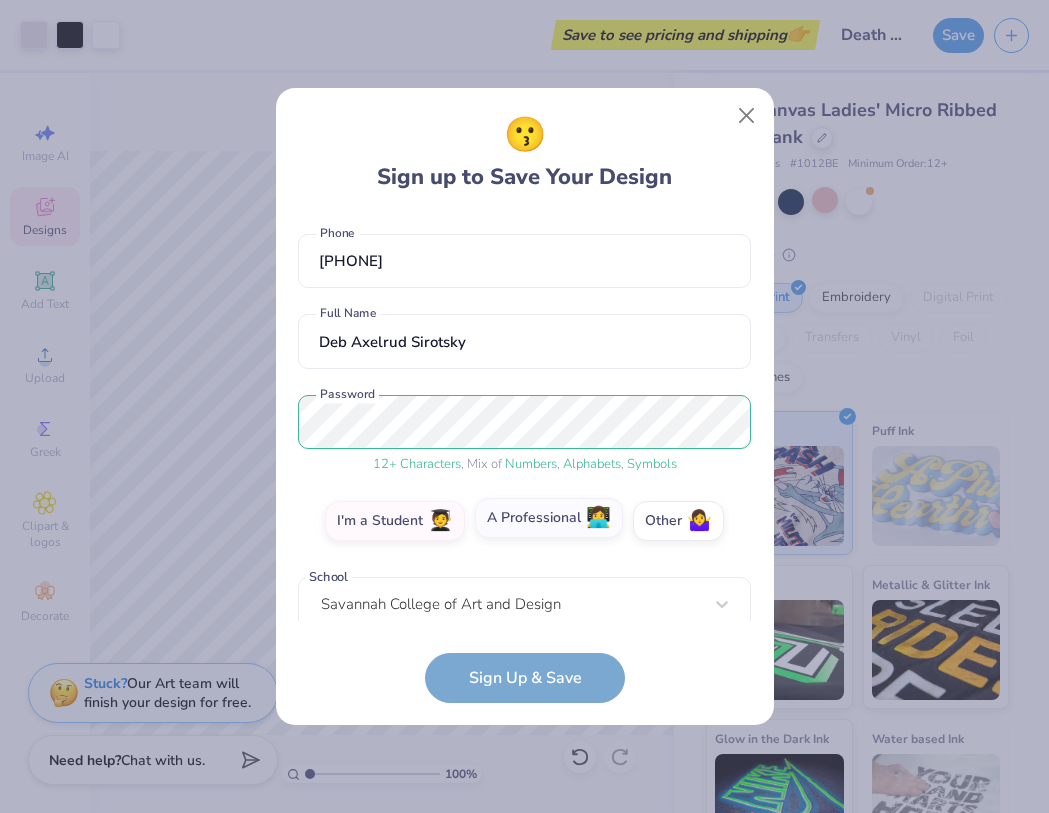 scroll, scrollTop: 0, scrollLeft: 0, axis: both 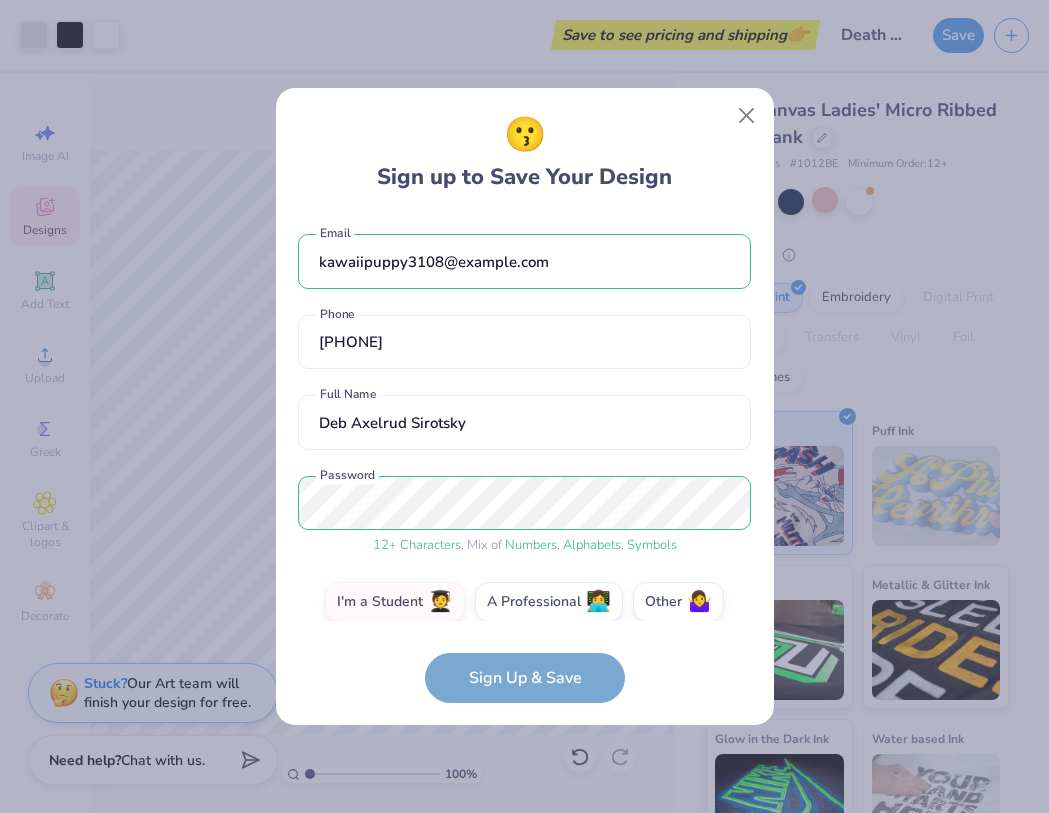 click on "kawaiipuppy3108@gmail.com Email (754) 209-9143 Phone Deb Axelrud Sirotsky Full Name 12 + Characters , Mix of   Numbers ,   Alphabets ,   Symbols Password I'm a Student 🧑‍🎓 A Professional 👩‍💻 Other 🤷‍♀️ School Savannah College of Art and Design Organization Select... Organization cannot be null Sign Up & Save" at bounding box center (524, 458) 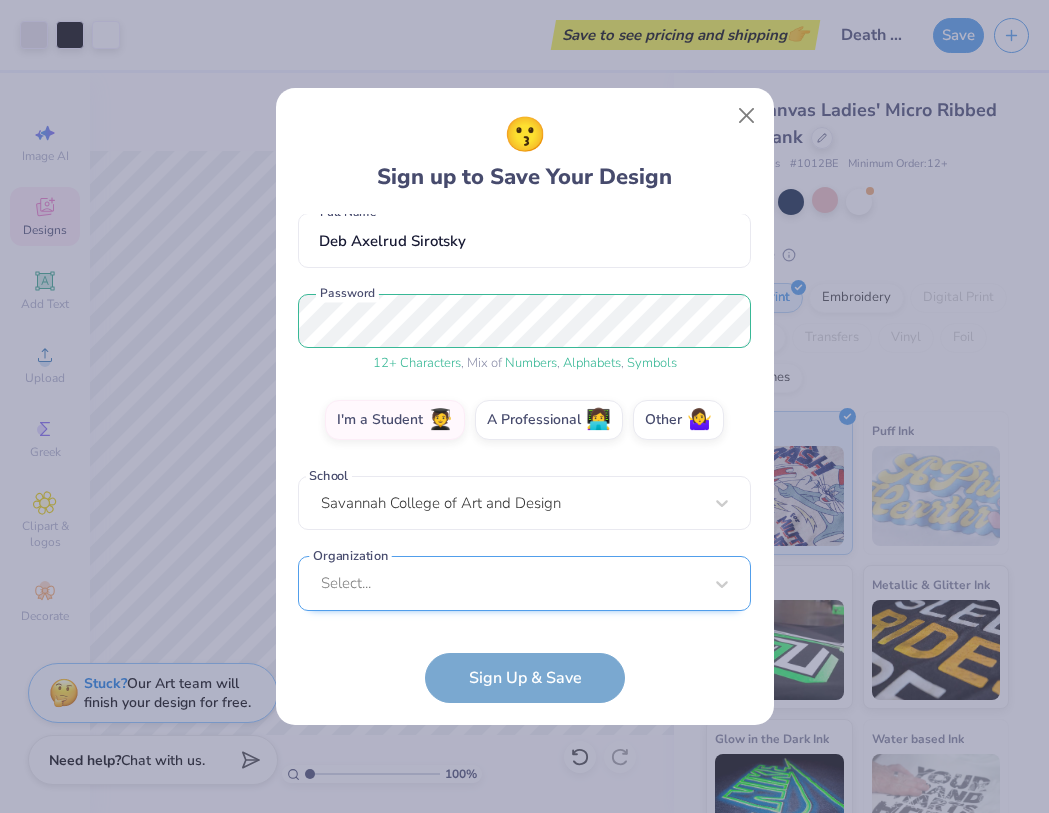 click on "Select..." at bounding box center [524, 583] 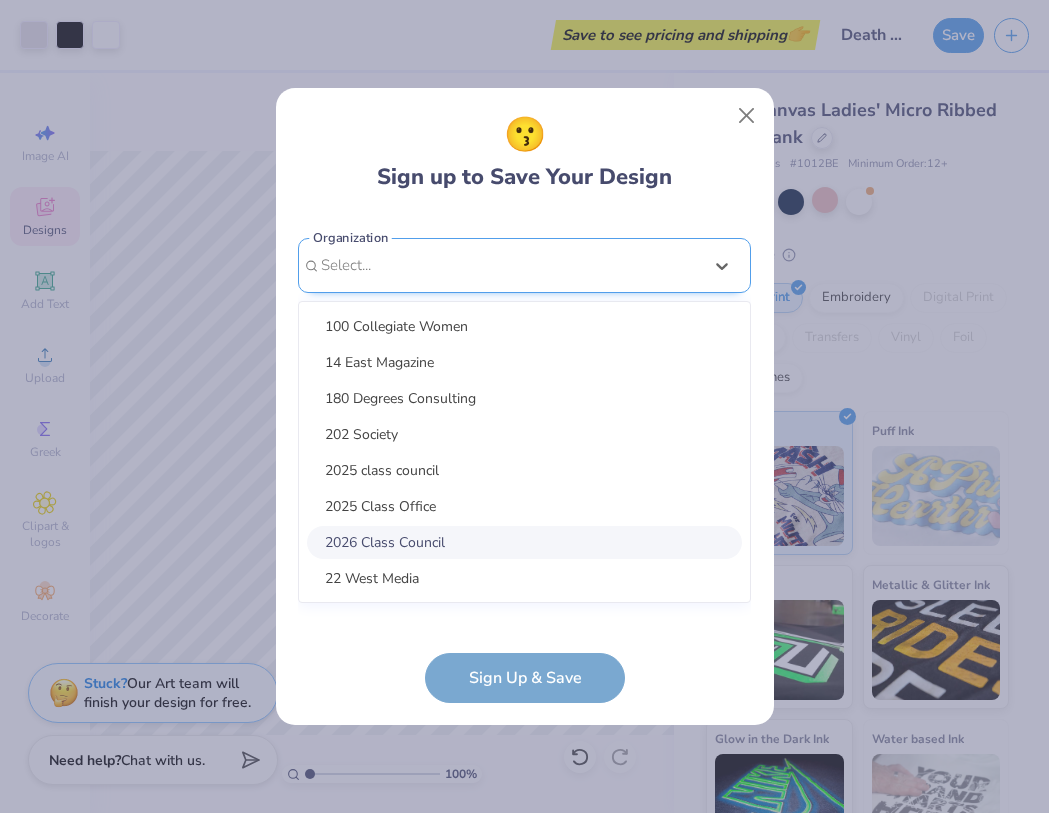 scroll, scrollTop: 482, scrollLeft: 0, axis: vertical 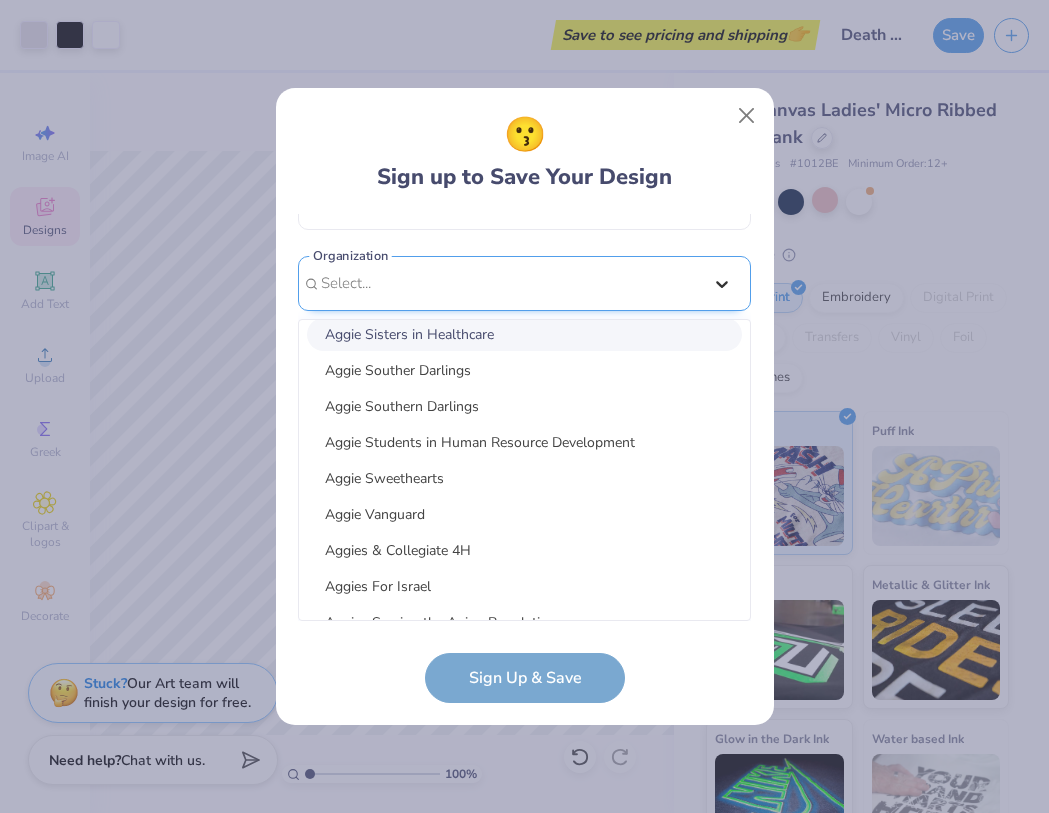 click on "kawaiipuppy3108@gmail.com Email (754) 209-9143 Phone Deb Axelrud Sirotsky Full Name 12 + Characters , Mix of   Numbers ,   Alphabets ,   Symbols Password I'm a Student 🧑‍🎓 A Professional 👩‍💻 Other 🤷‍♀️ School Savannah College of Art and Design Organization option  focused, 180 of 195. 195 results available. Use Up and Down to choose options, press Enter to select the currently focused option, press Escape to exit the menu, press Tab to select the option and exit the menu. Select... 100 Collegiate Women 14 East Magazine 180 Degrees Consulting 202 Society 2025 class council 2025 Class Office 2026 Class Council 22 West Media 27 Heartbeats 314 Action 3D4E 4 Paws for Ability 4-H 45 Kings 49er Racing Club 49er Social & Ballroom Dance Club 4N01 Dance Team 4x4 Magazine 64 Squares 8 To The Bar 840 West A Better Chance Tutoring A Cappella A Completely Different Note A Moment of Magic A Place to Talk A.R.T Dance Team A2 Exploration Cult AAAE AAAS AAC Club AADE Aag Aahana Aaja Nachle AAMBAA AAPA" at bounding box center [524, 417] 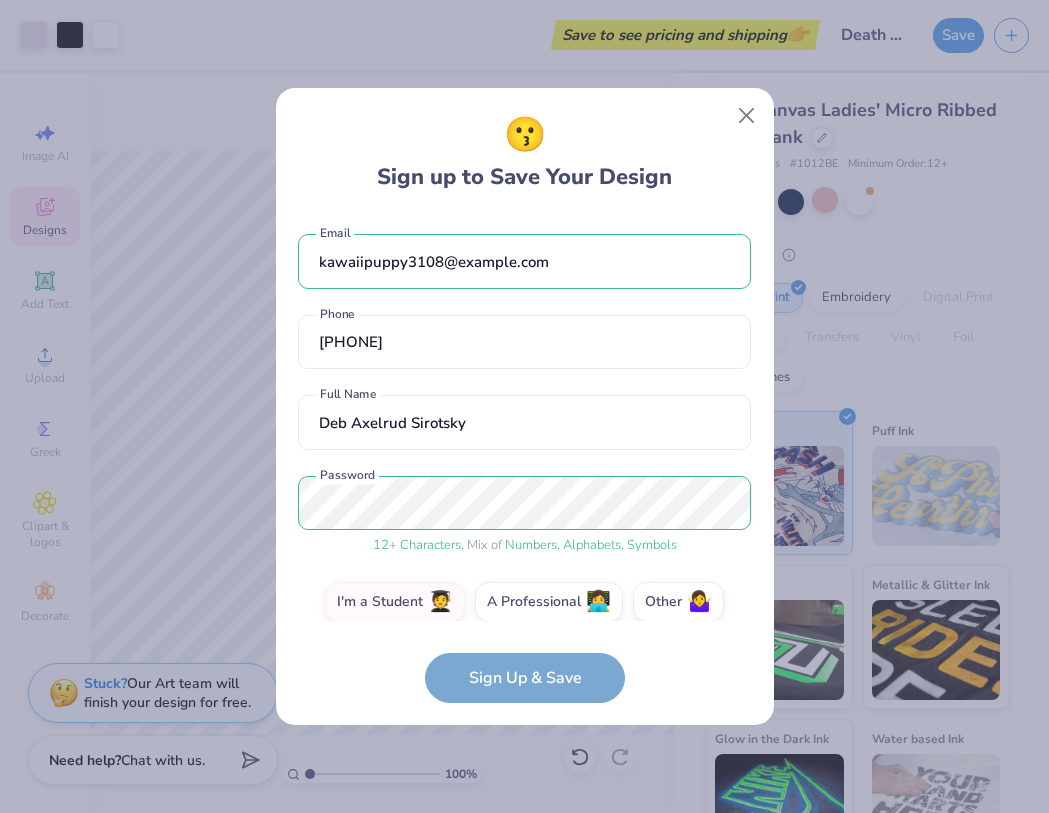 scroll, scrollTop: 51, scrollLeft: 0, axis: vertical 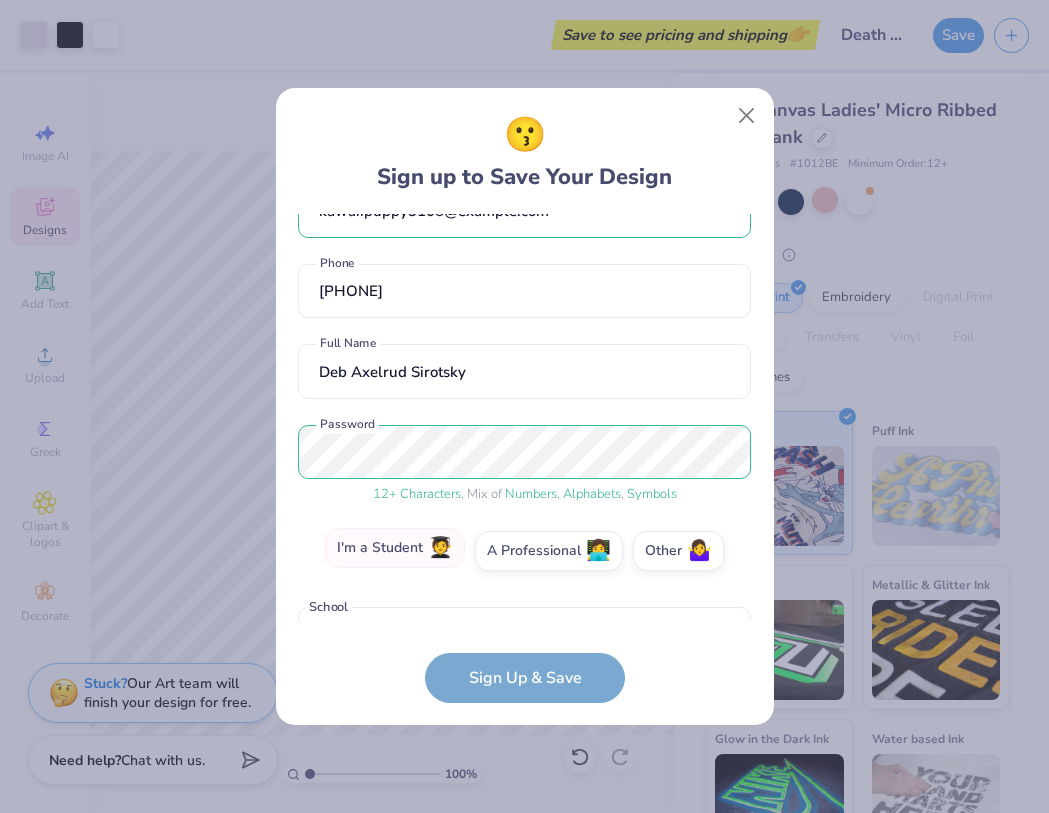 click on "I'm a Student 🧑‍🎓" at bounding box center [395, 548] 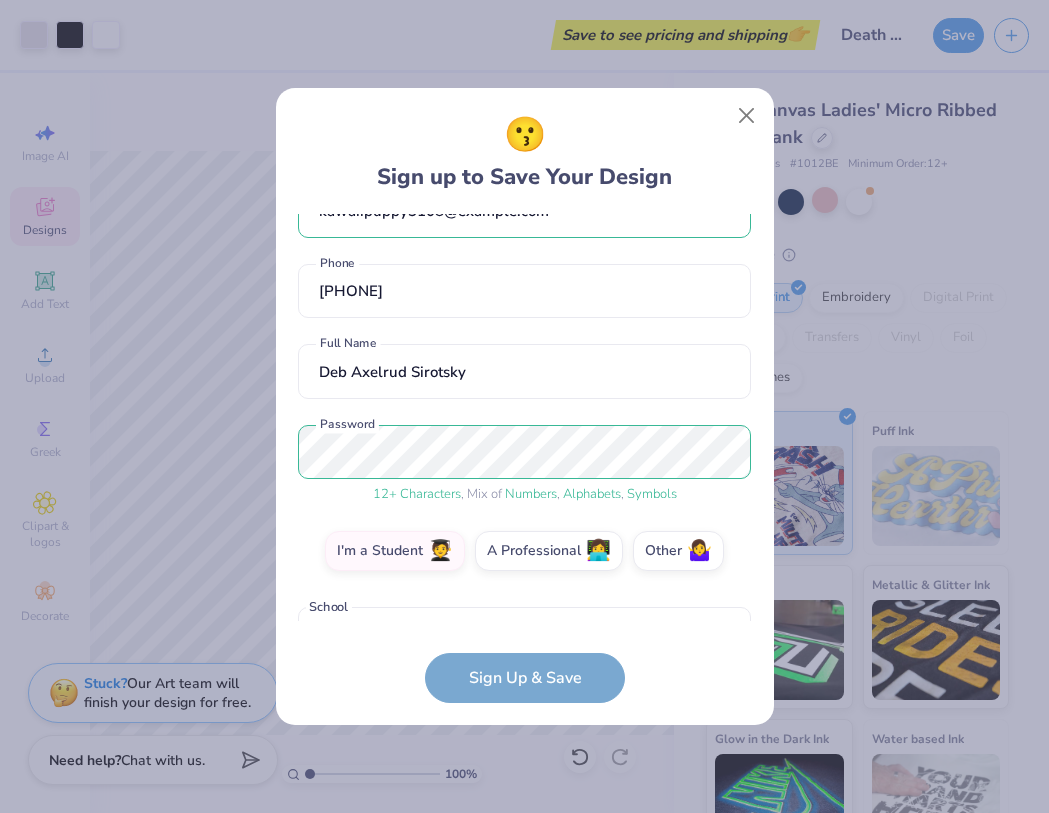 scroll, scrollTop: 182, scrollLeft: 0, axis: vertical 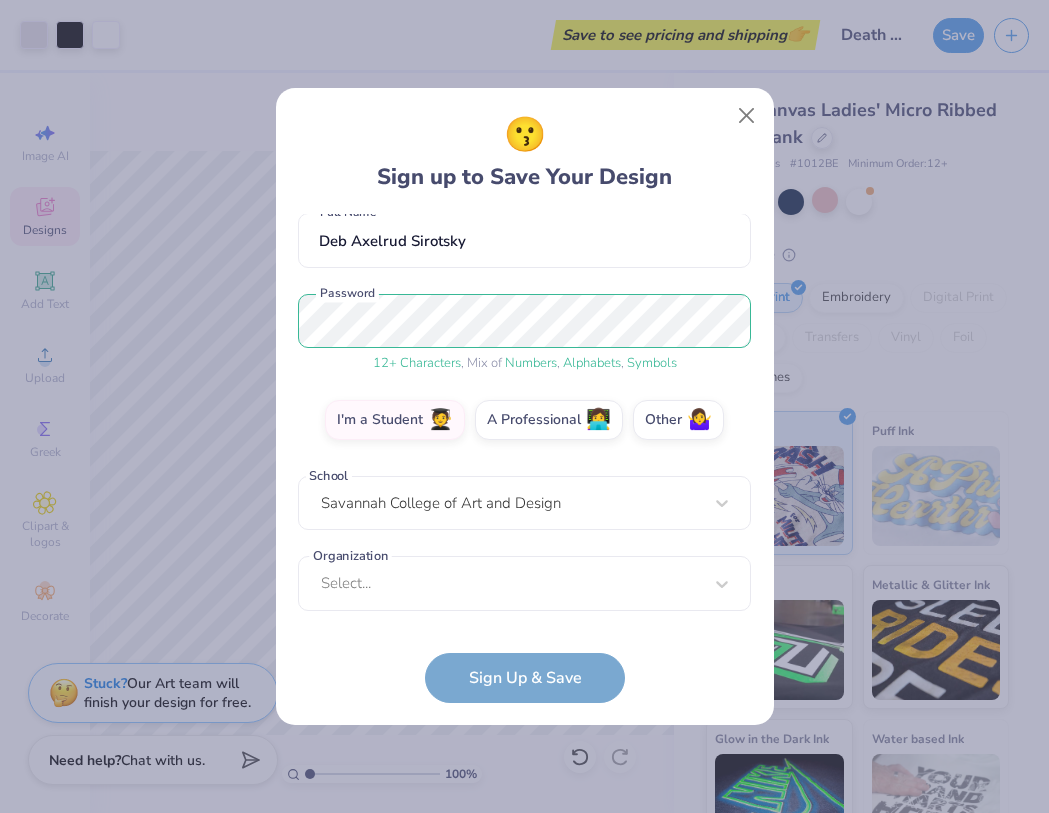 click on "kawaiipuppy3108@gmail.com Email (754) 209-9143 Phone Deb Axelrud Sirotsky Full Name 12 + Characters , Mix of   Numbers ,   Alphabets ,   Symbols Password I'm a Student 🧑‍🎓 A Professional 👩‍💻 Other 🤷‍♀️ School Savannah College of Art and Design Organization Select... Organization cannot be null Sign Up & Save" at bounding box center (524, 458) 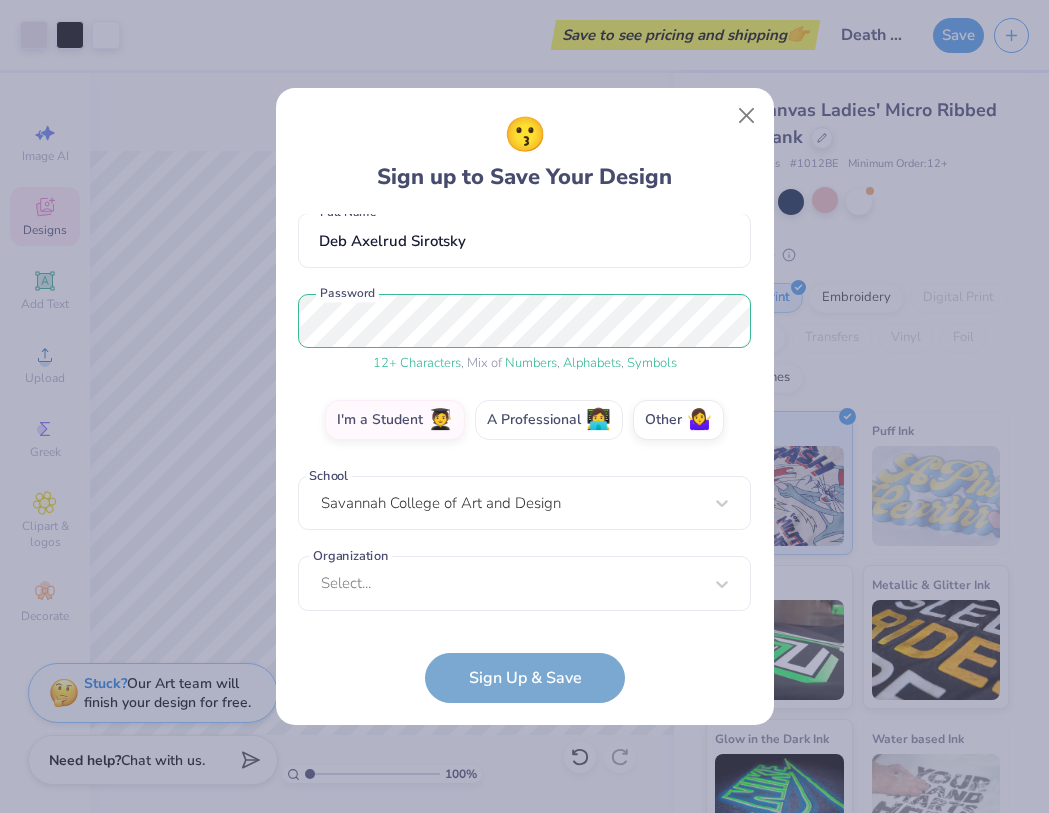 click on "A Professional 👩‍💻" at bounding box center [549, 420] 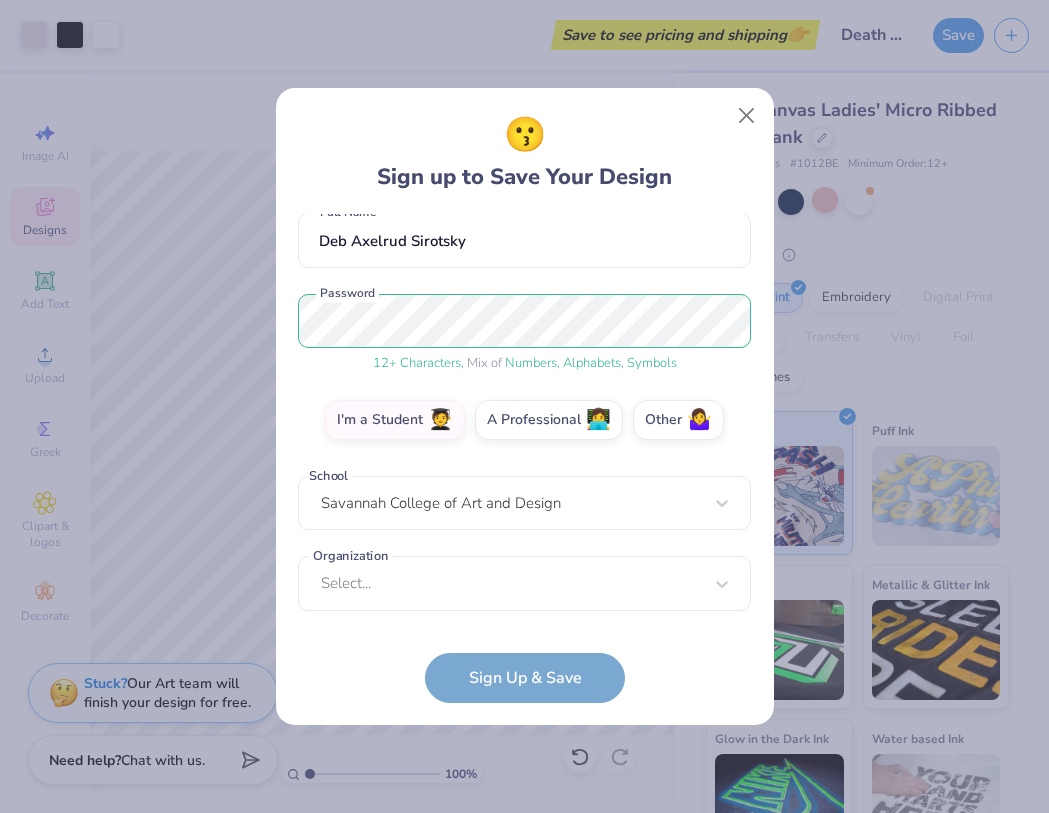 click on "A Professional 👩‍💻" at bounding box center [524, 606] 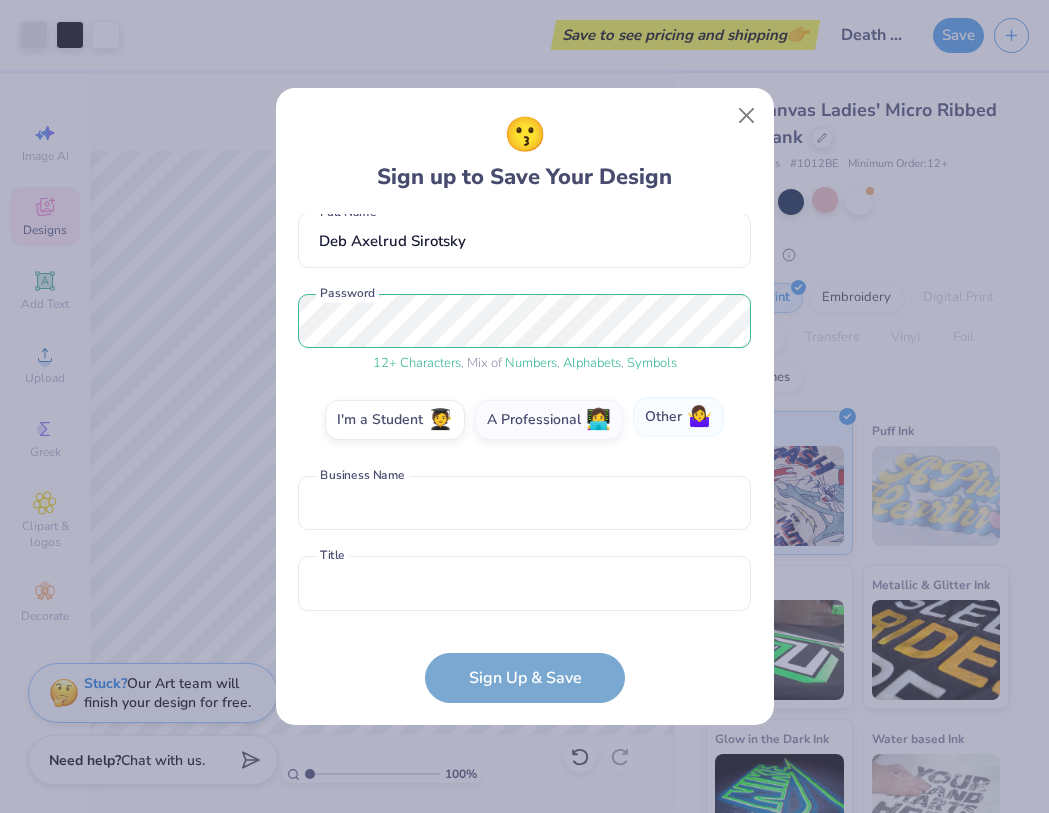 click on "Other 🤷‍♀️" at bounding box center (678, 417) 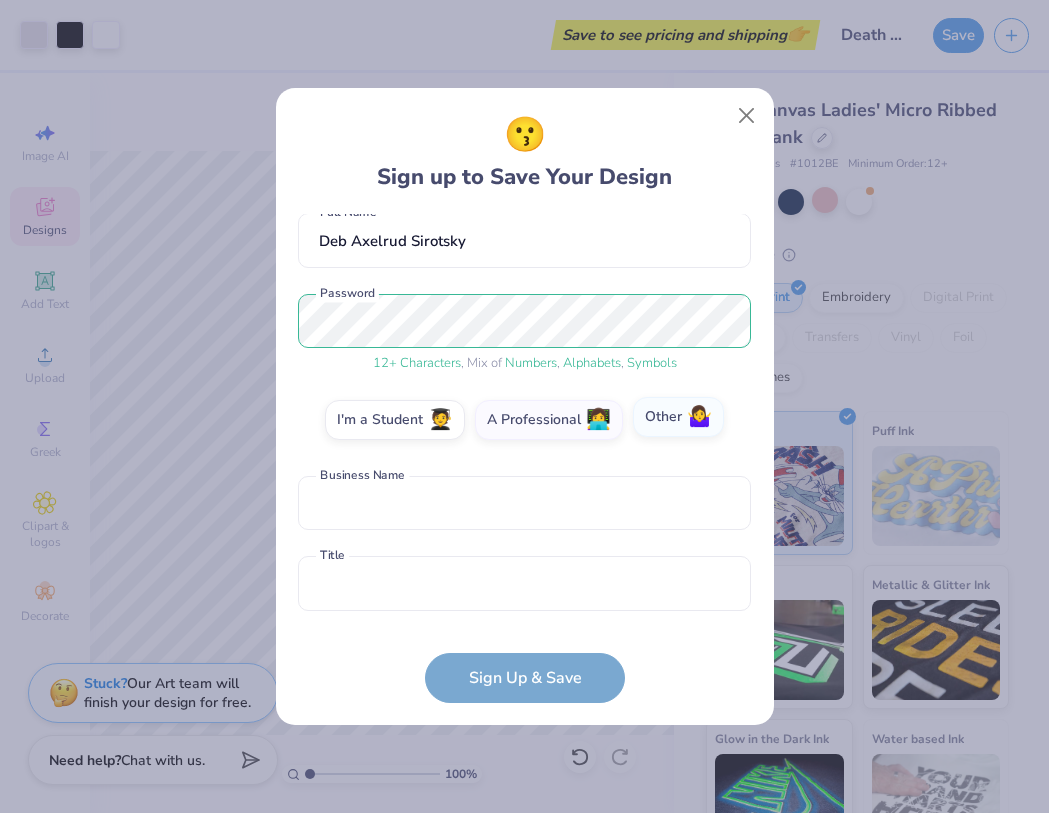 click on "Other 🤷‍♀️" at bounding box center (524, 606) 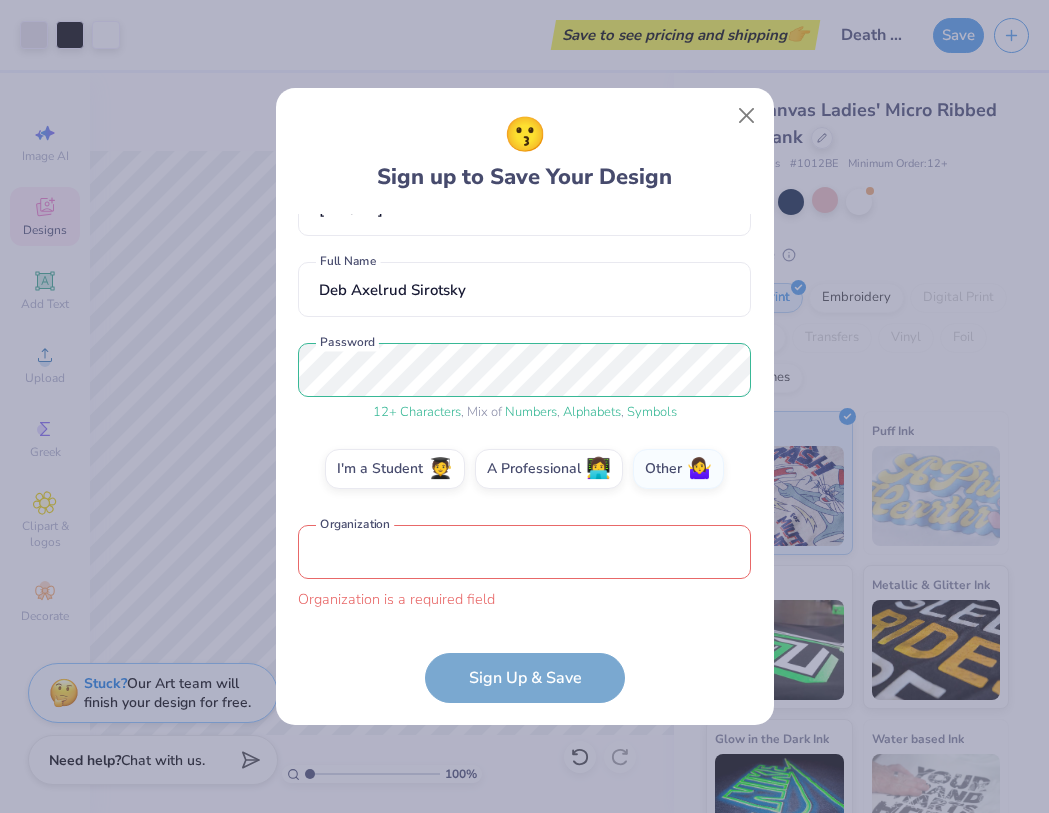 click at bounding box center (524, 552) 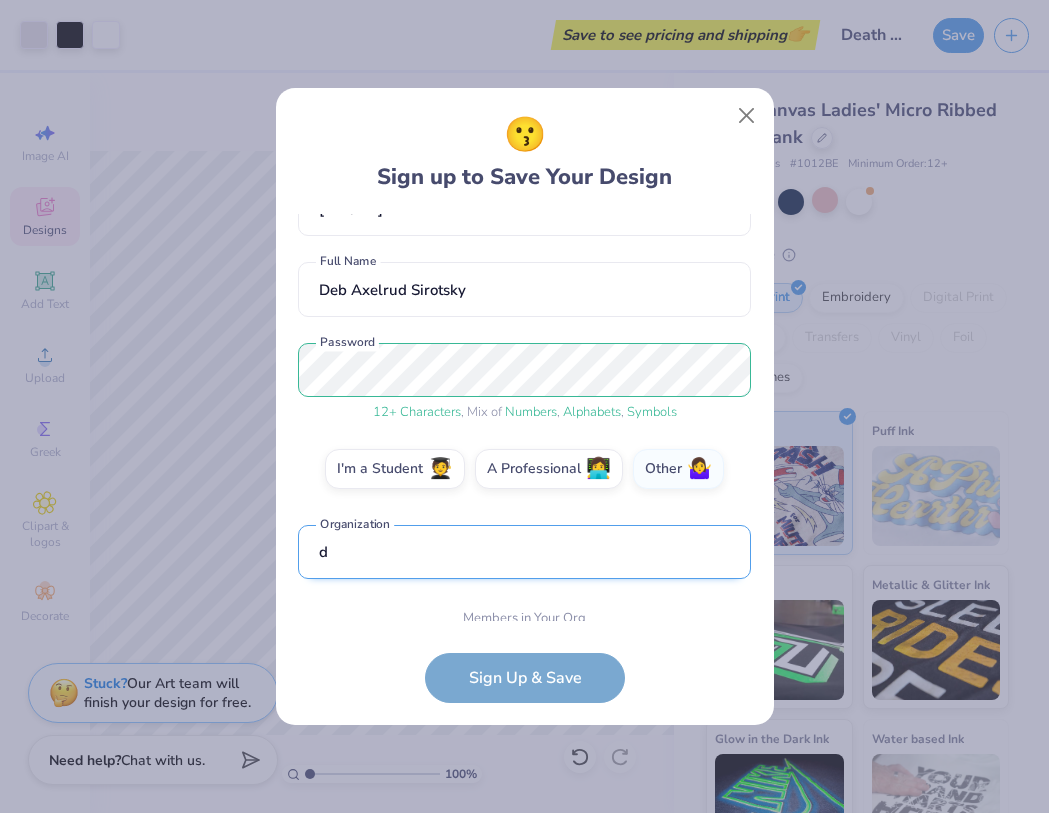 scroll, scrollTop: 221, scrollLeft: 0, axis: vertical 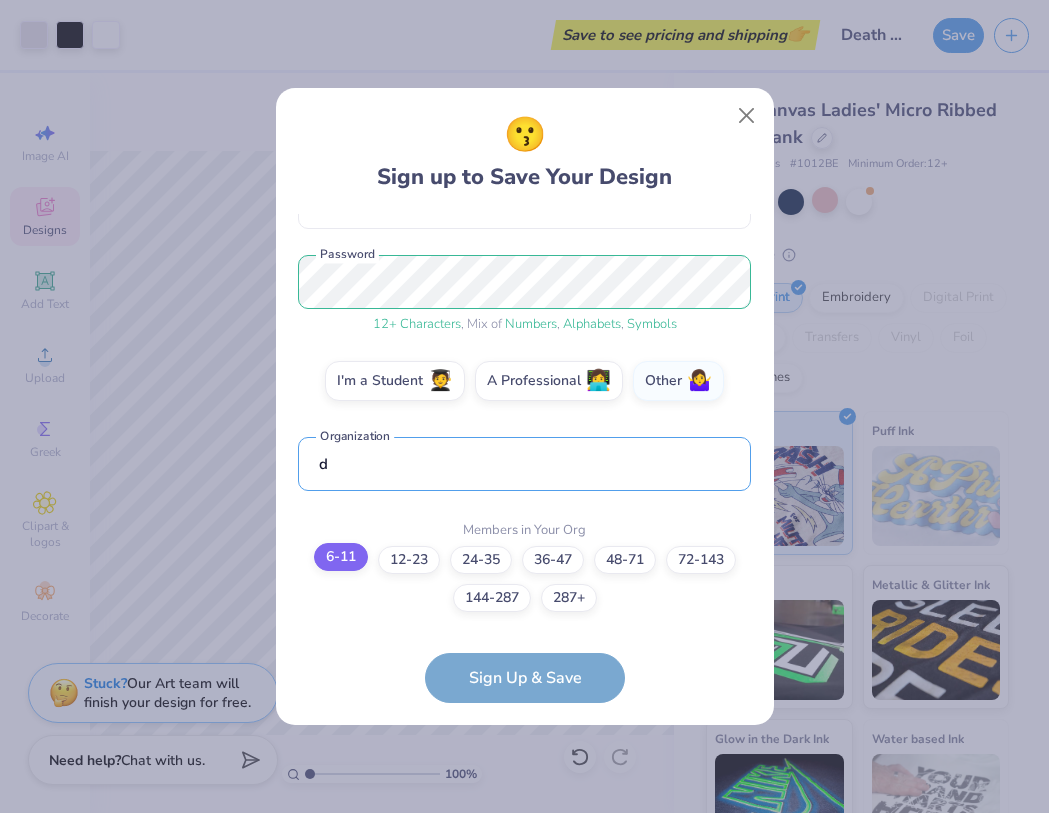 type on "d" 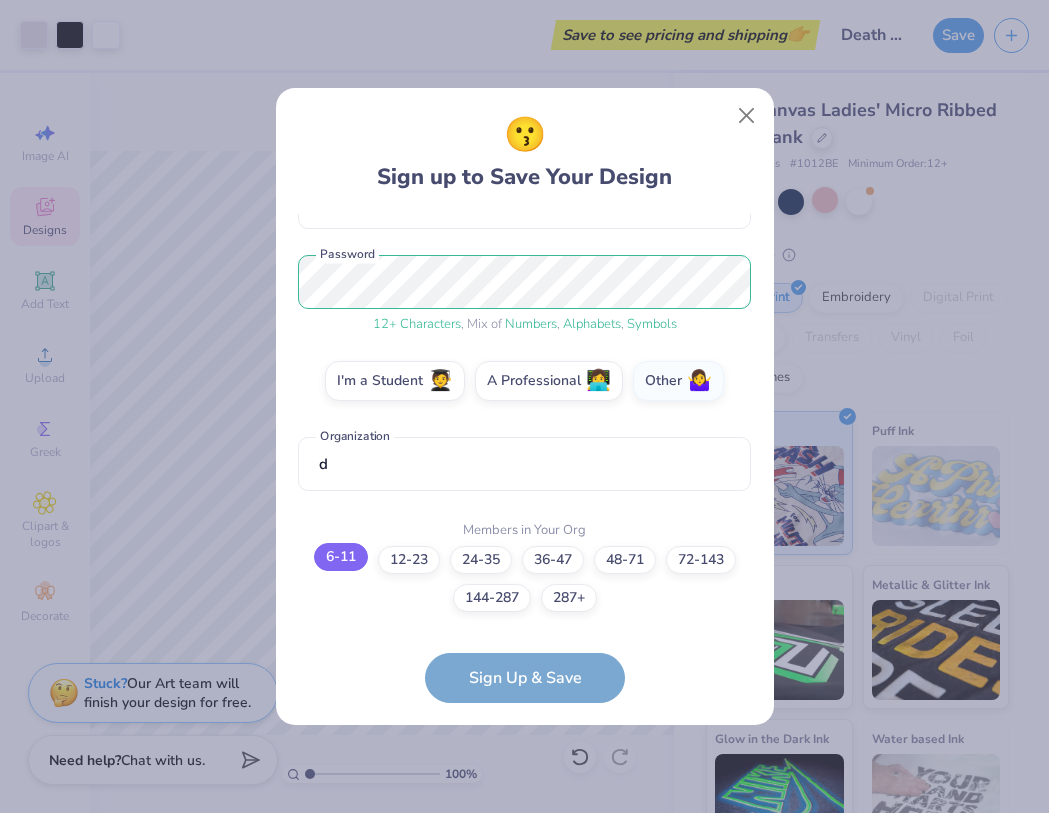 click on "6-11" at bounding box center (341, 557) 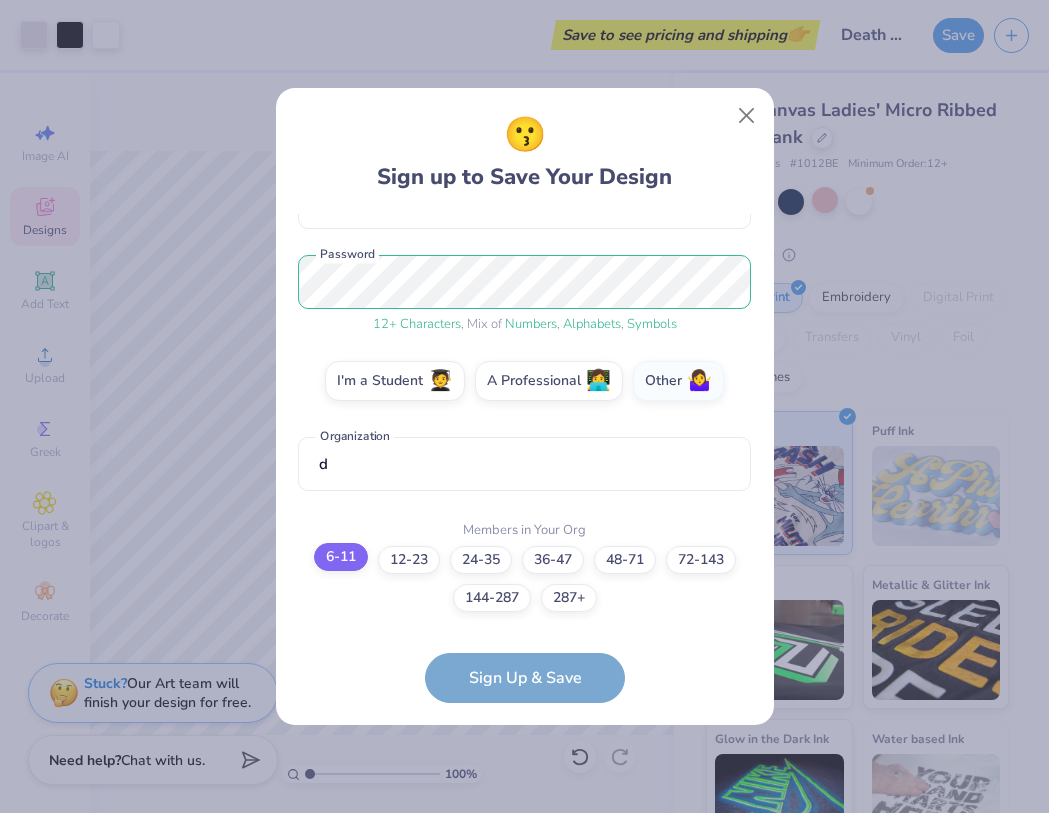 scroll, scrollTop: 0, scrollLeft: 0, axis: both 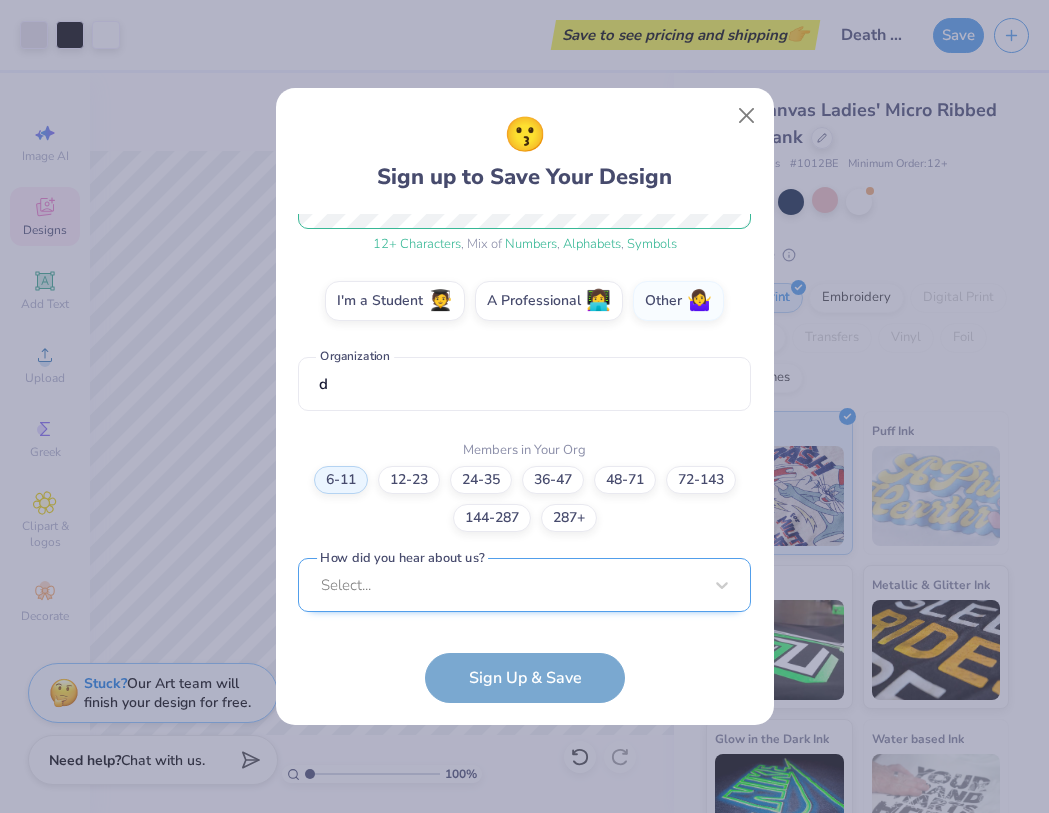 click on "Select..." at bounding box center (524, 585) 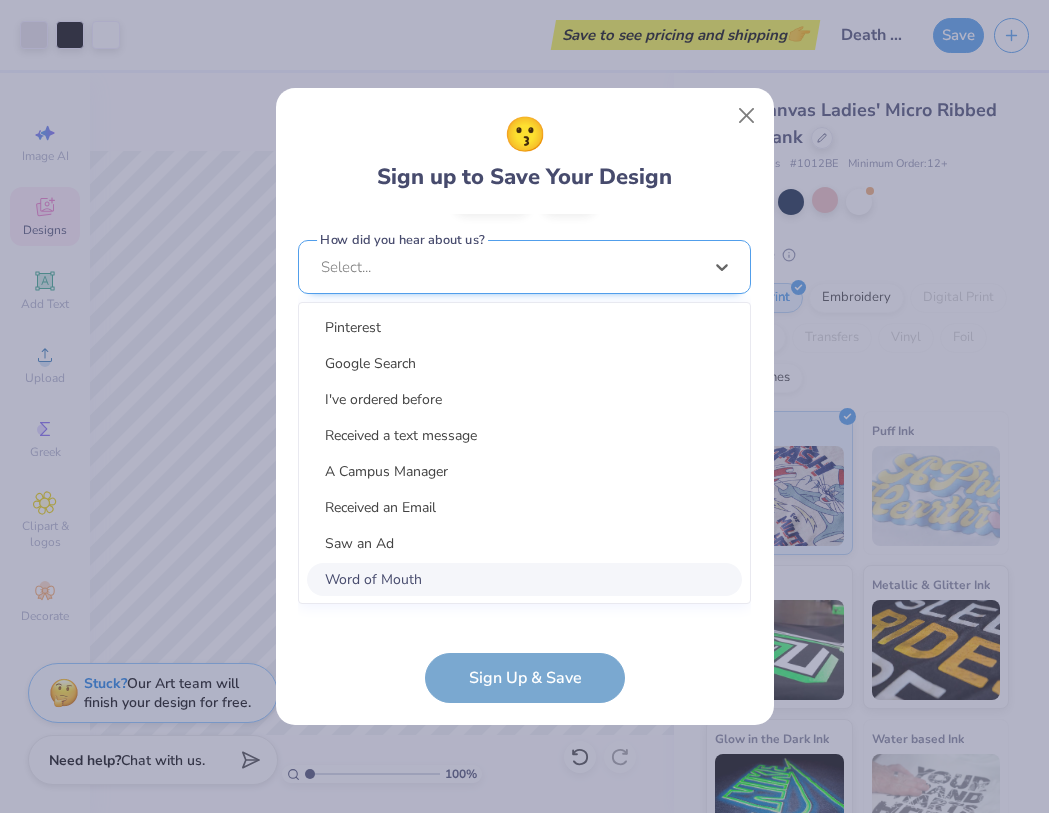 scroll, scrollTop: 601, scrollLeft: 0, axis: vertical 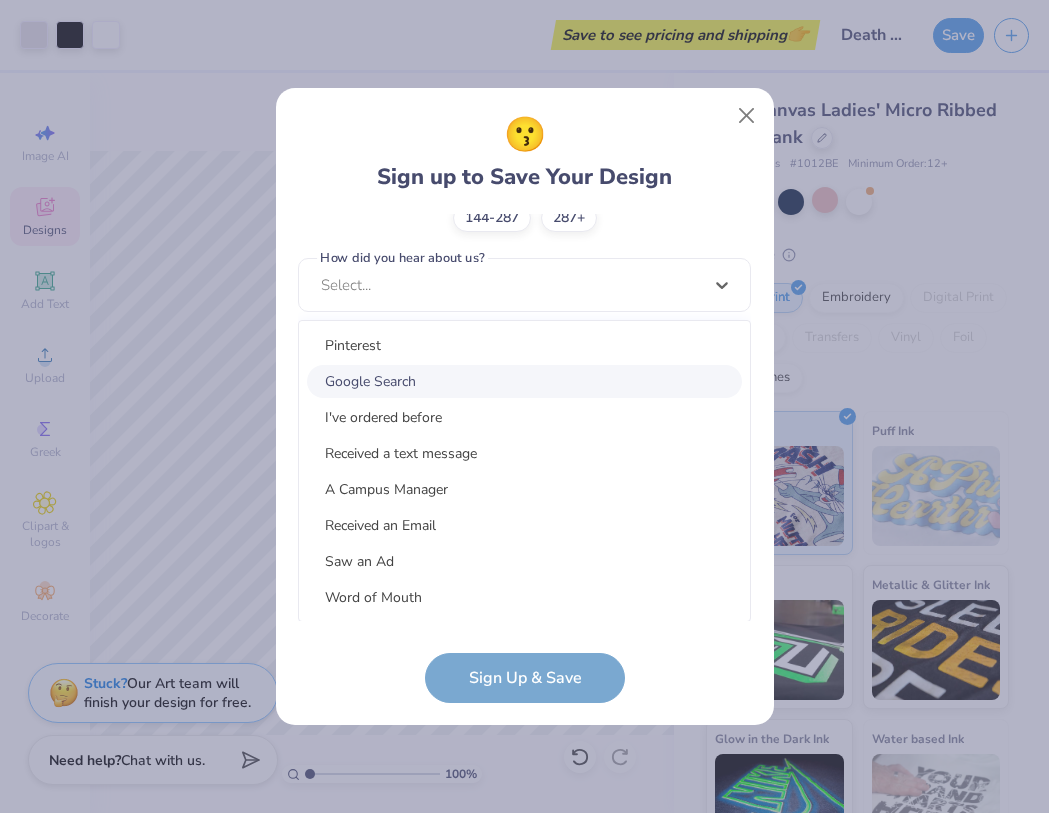 click on "Google Search" at bounding box center (524, 381) 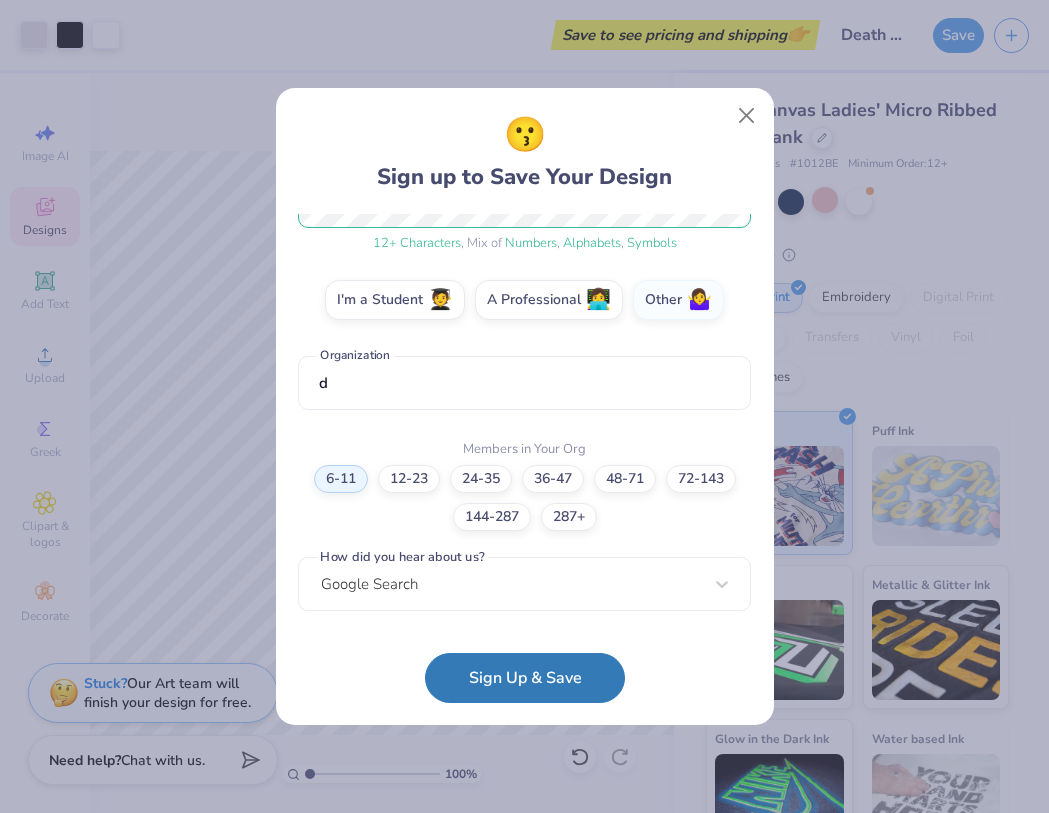scroll, scrollTop: 301, scrollLeft: 0, axis: vertical 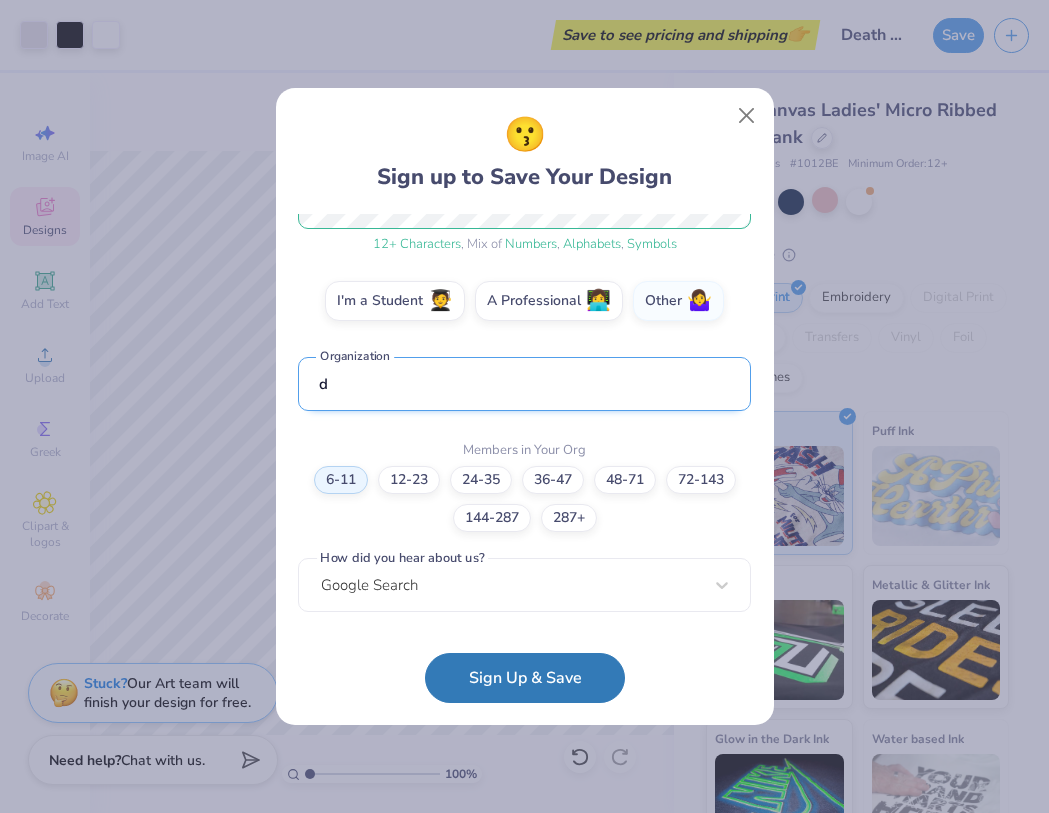 click on "d" at bounding box center [524, 384] 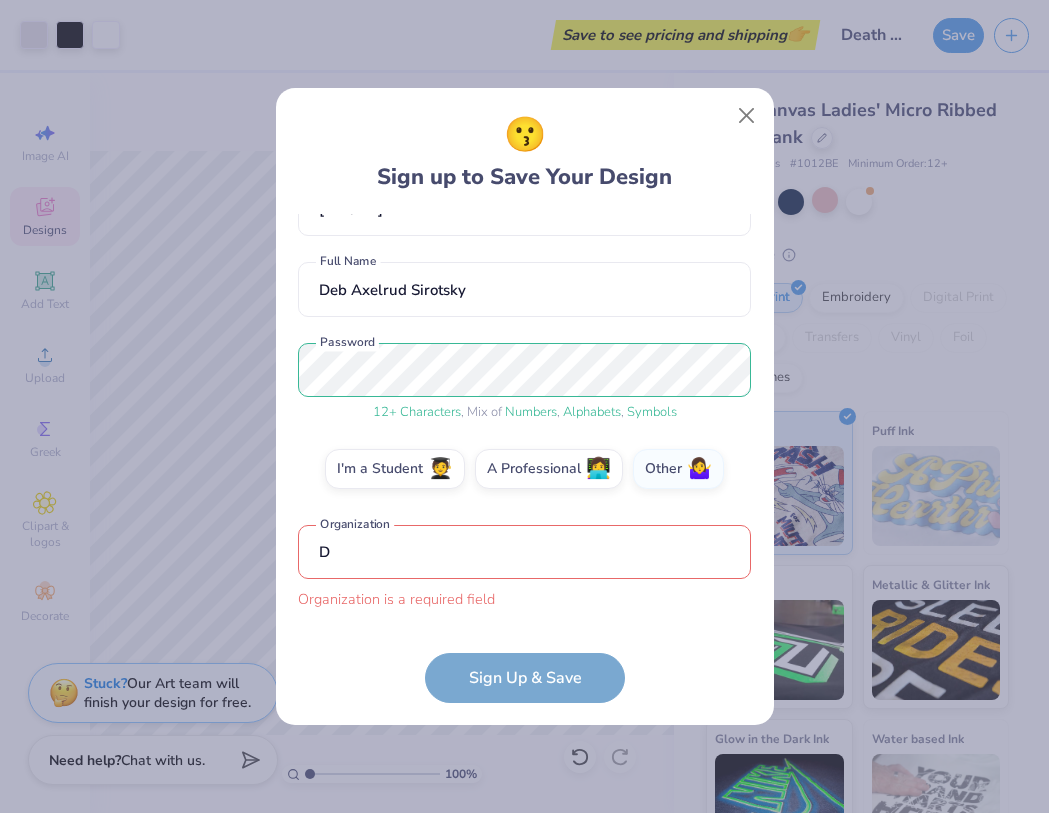 scroll, scrollTop: 301, scrollLeft: 0, axis: vertical 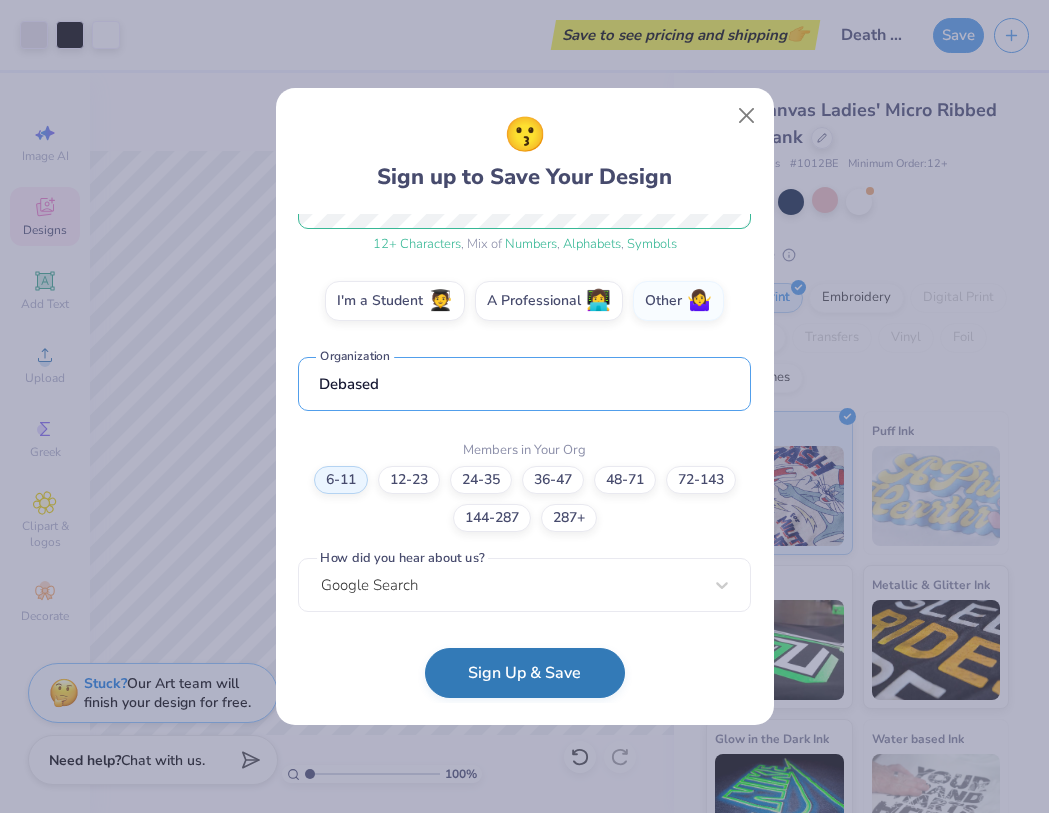 type on "Debased" 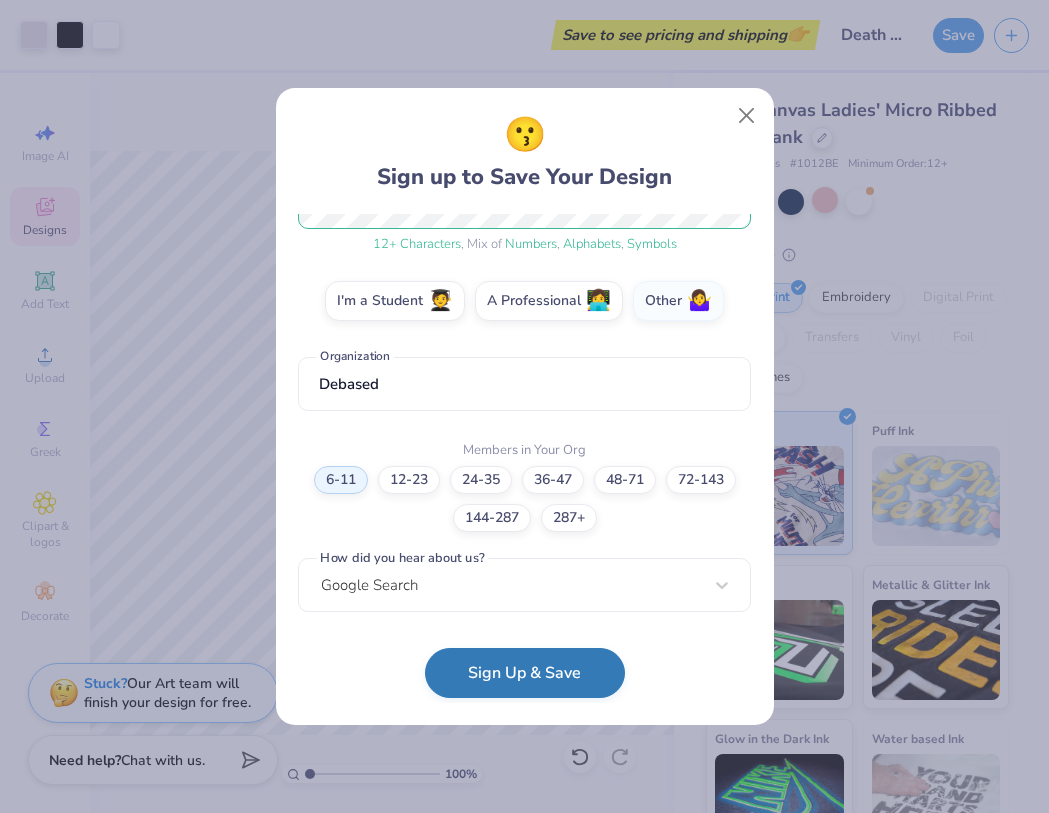 click on "Sign Up & Save" at bounding box center [525, 673] 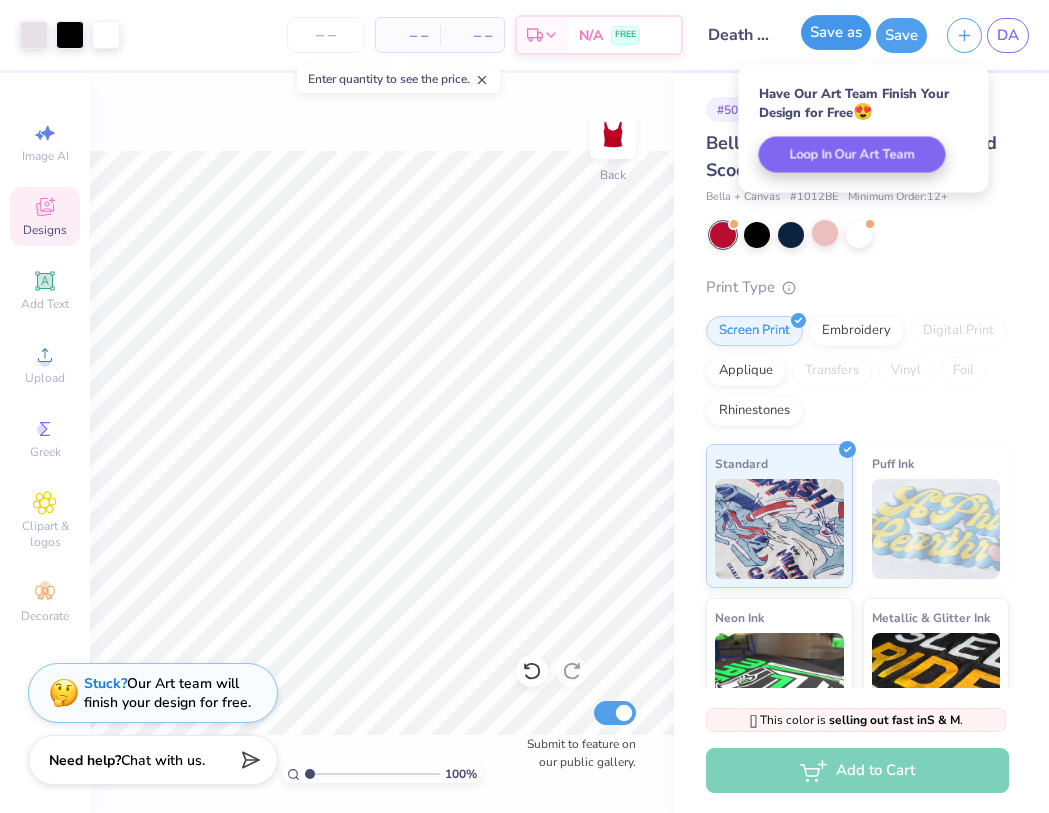 click on "Save as" at bounding box center [836, 32] 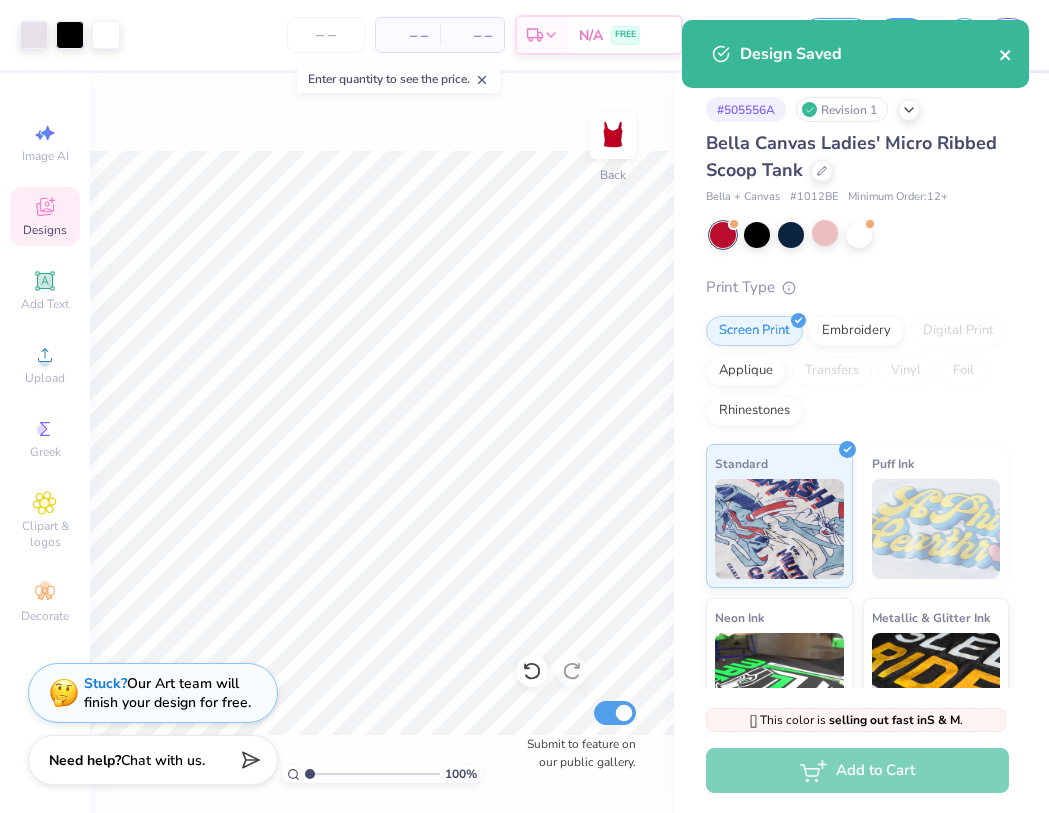 click 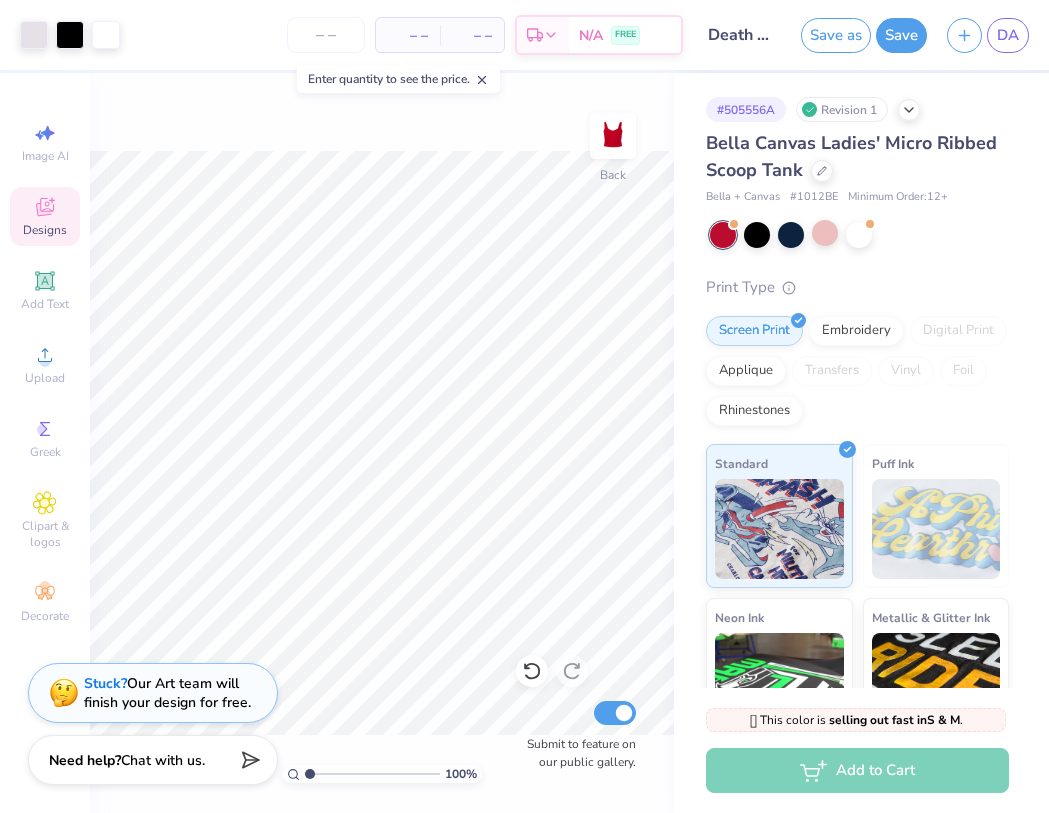click on "Design Saved" at bounding box center (855, 20) 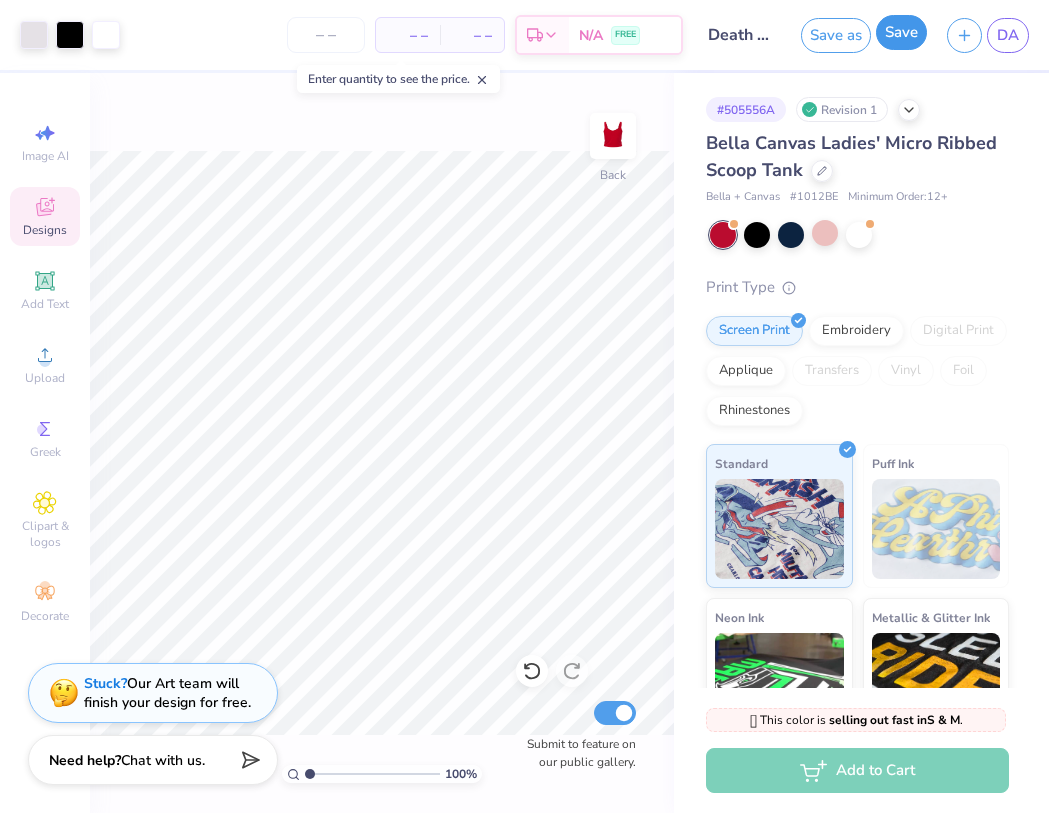 click on "Save" at bounding box center (901, 32) 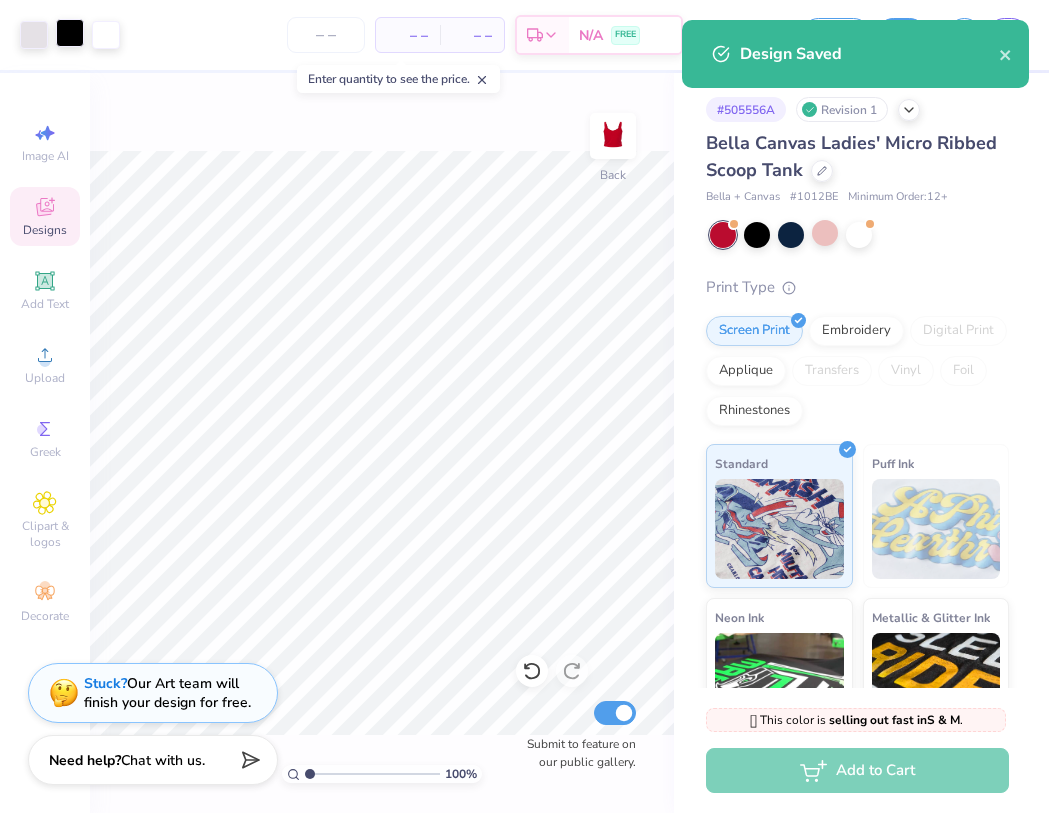 click at bounding box center [70, 33] 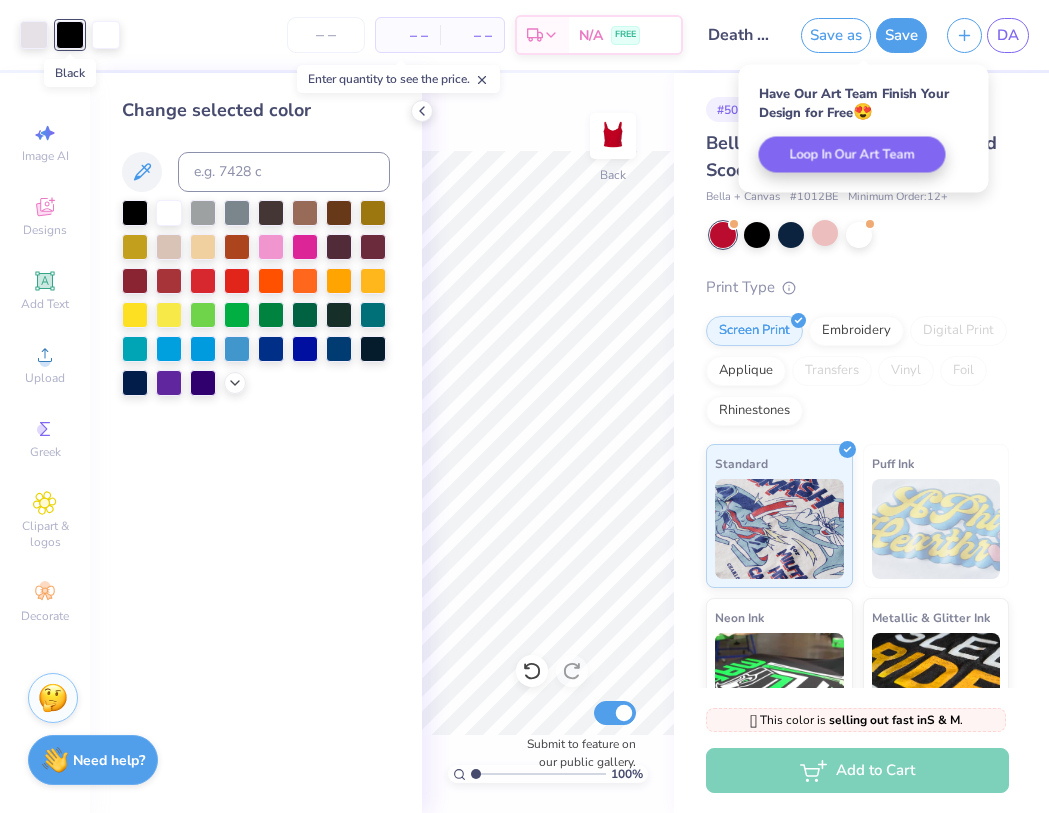 click at bounding box center [70, 35] 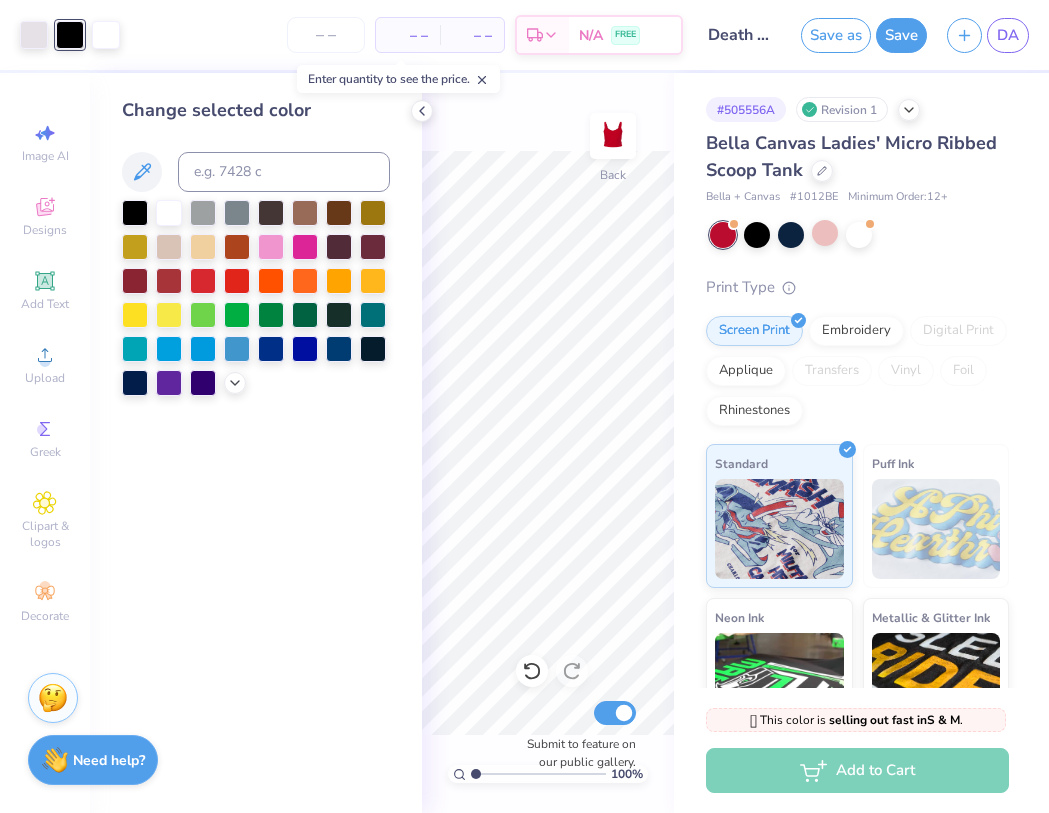click at bounding box center [70, 35] 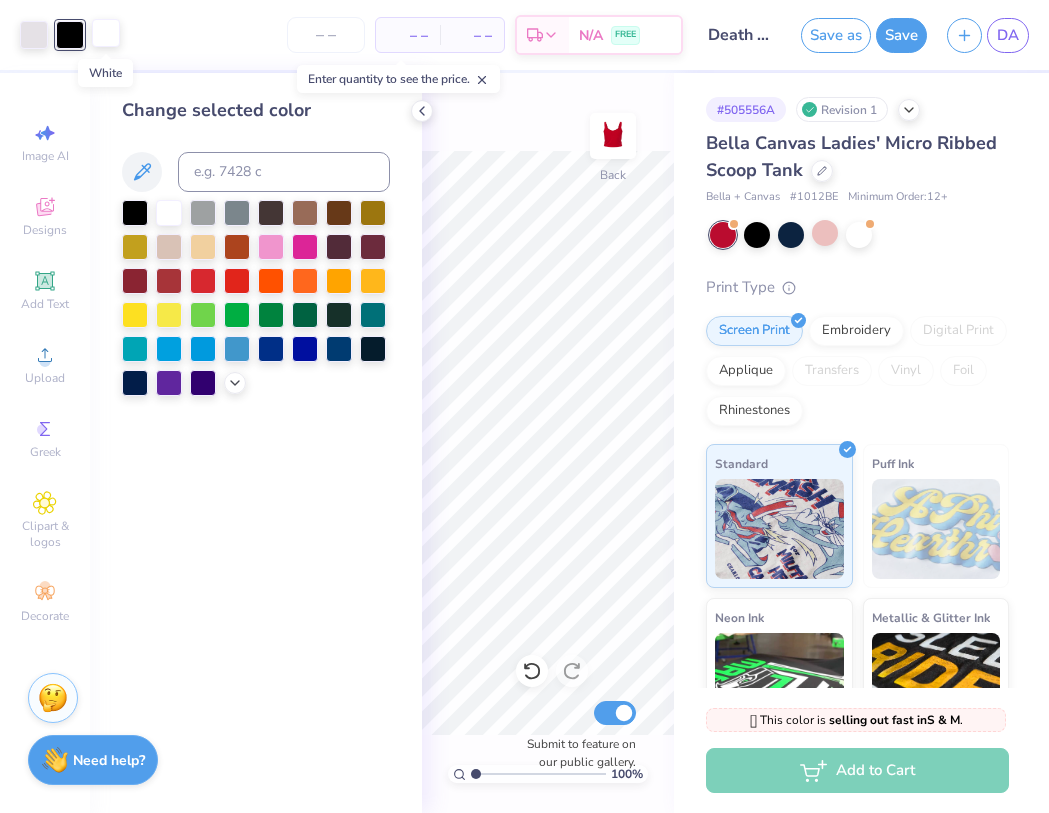 click at bounding box center (106, 33) 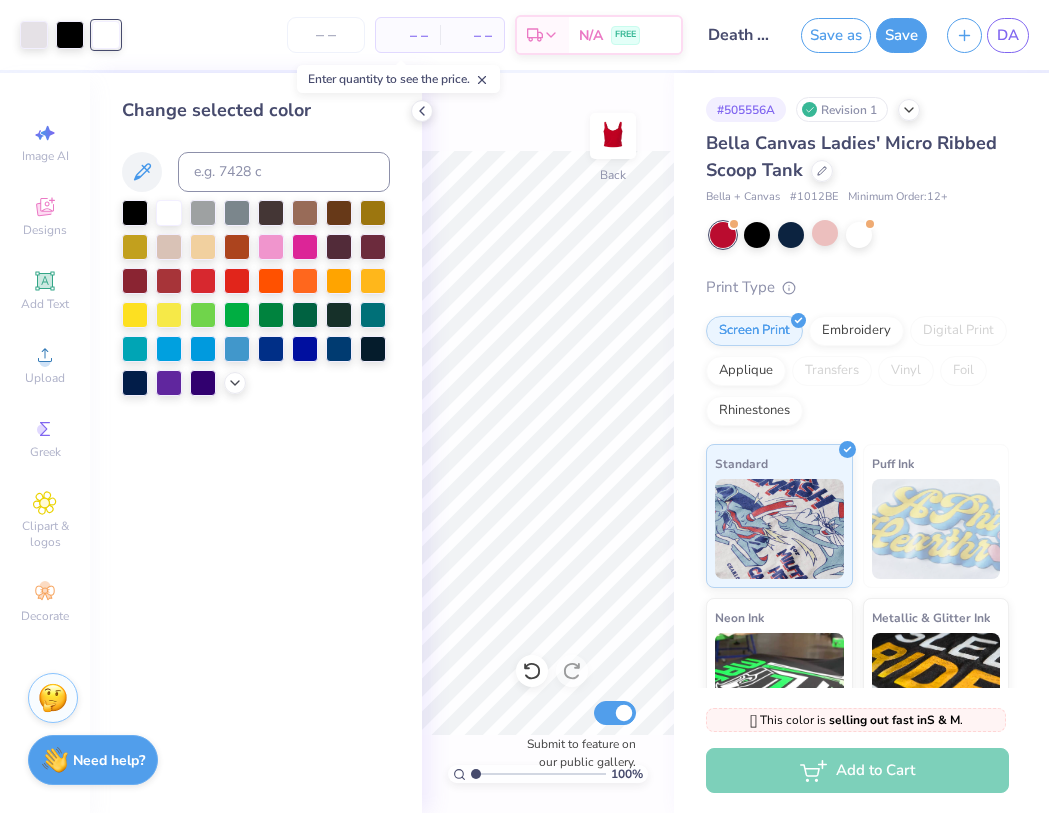 click at bounding box center (106, 35) 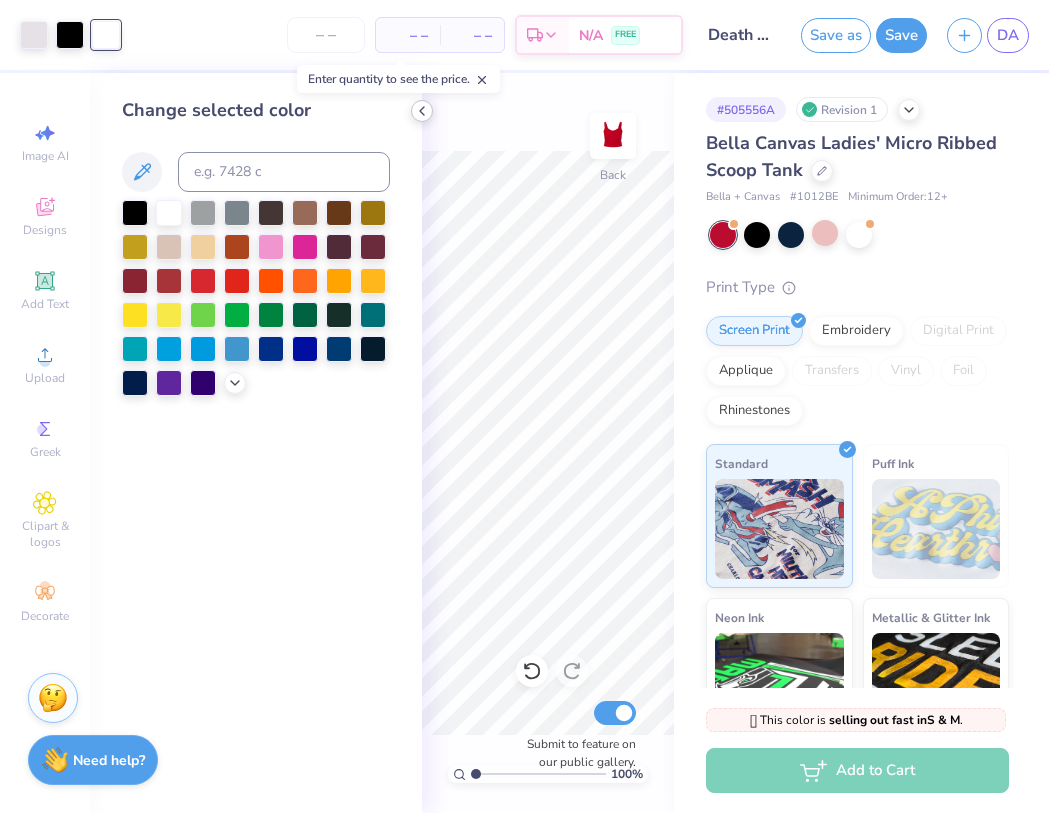 click 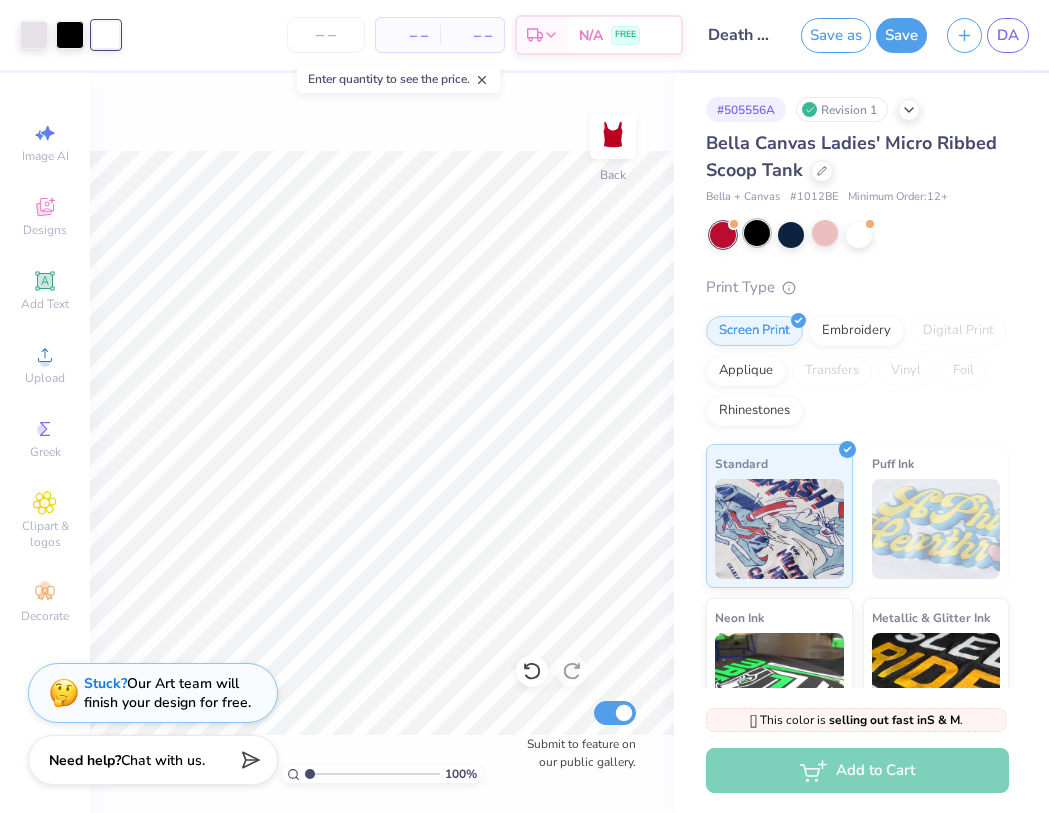 click at bounding box center (757, 233) 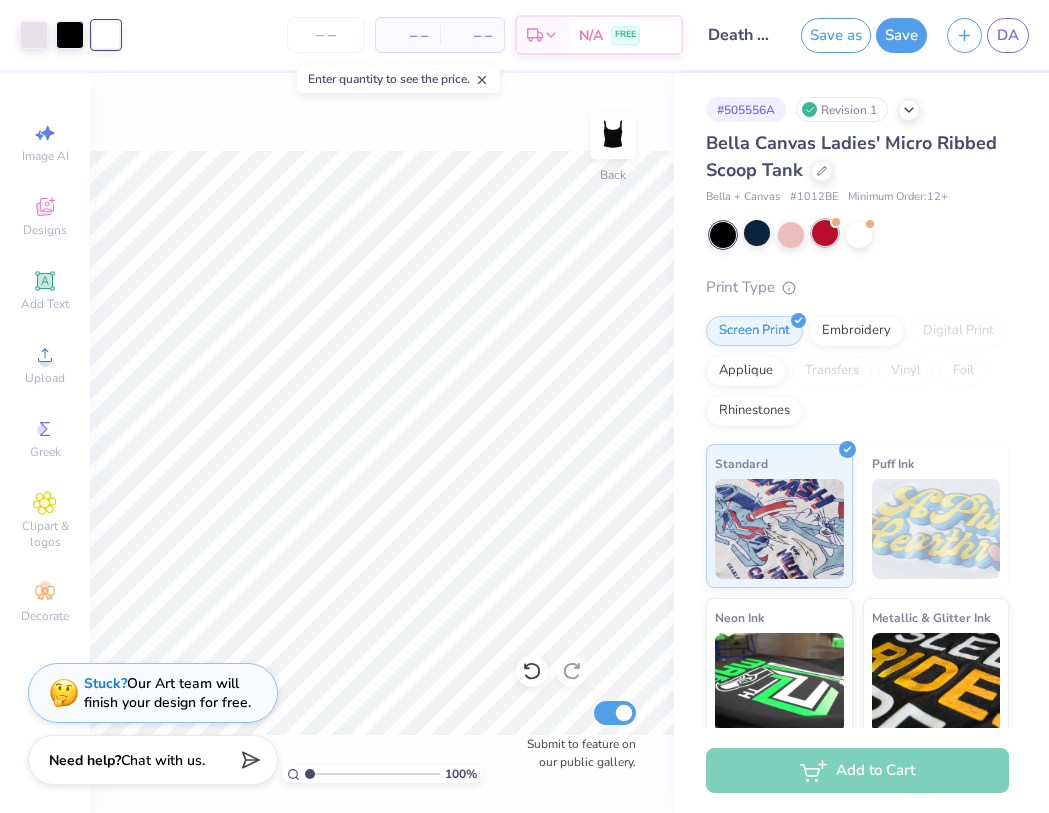 click at bounding box center [825, 233] 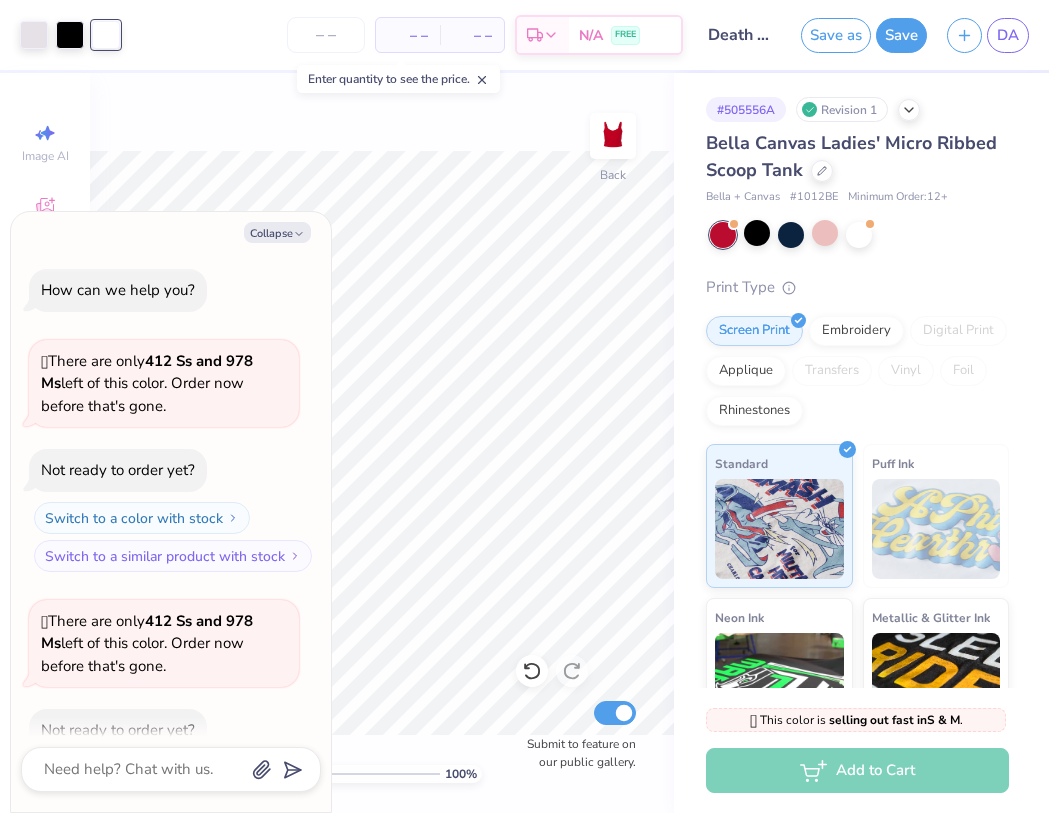 scroll, scrollTop: 370, scrollLeft: 0, axis: vertical 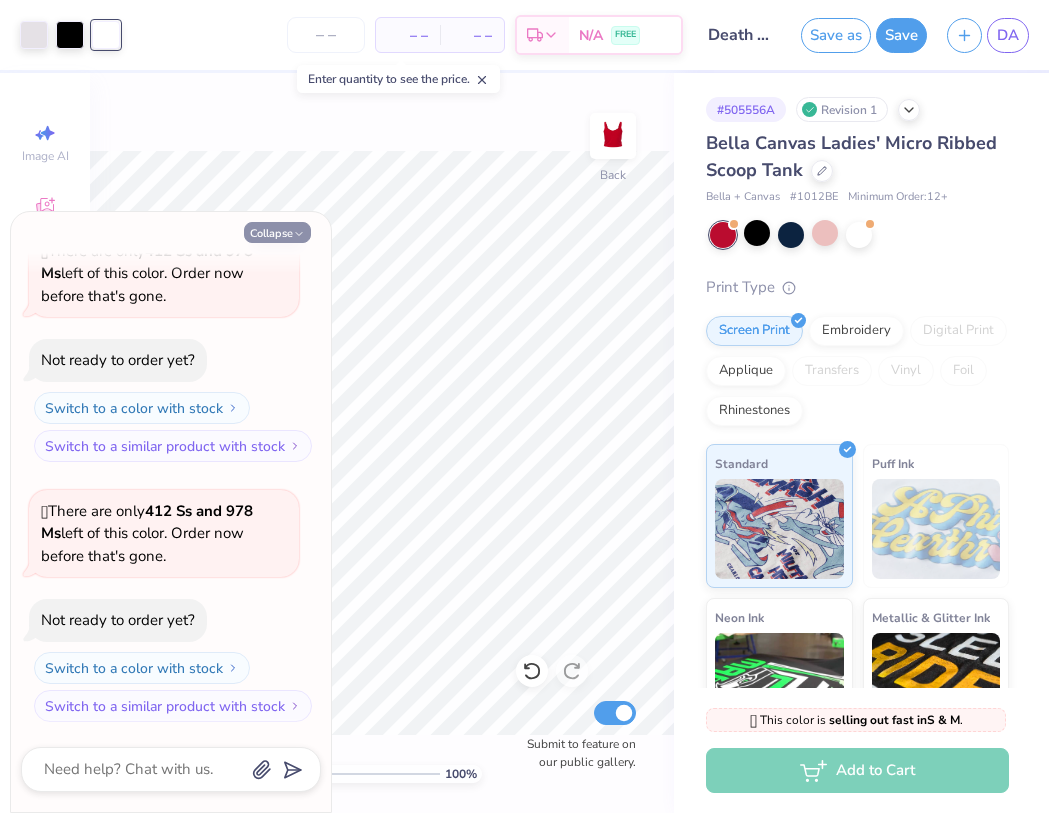 click on "Collapse" at bounding box center (277, 232) 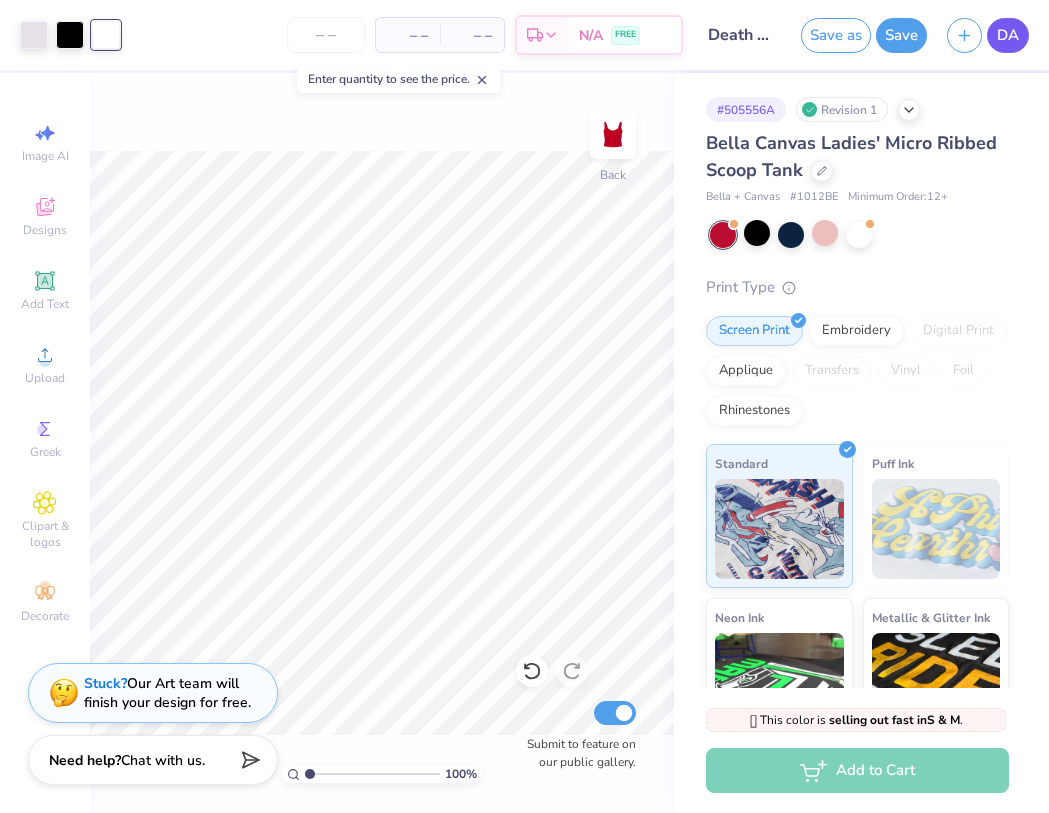 click on "DA" at bounding box center [1008, 35] 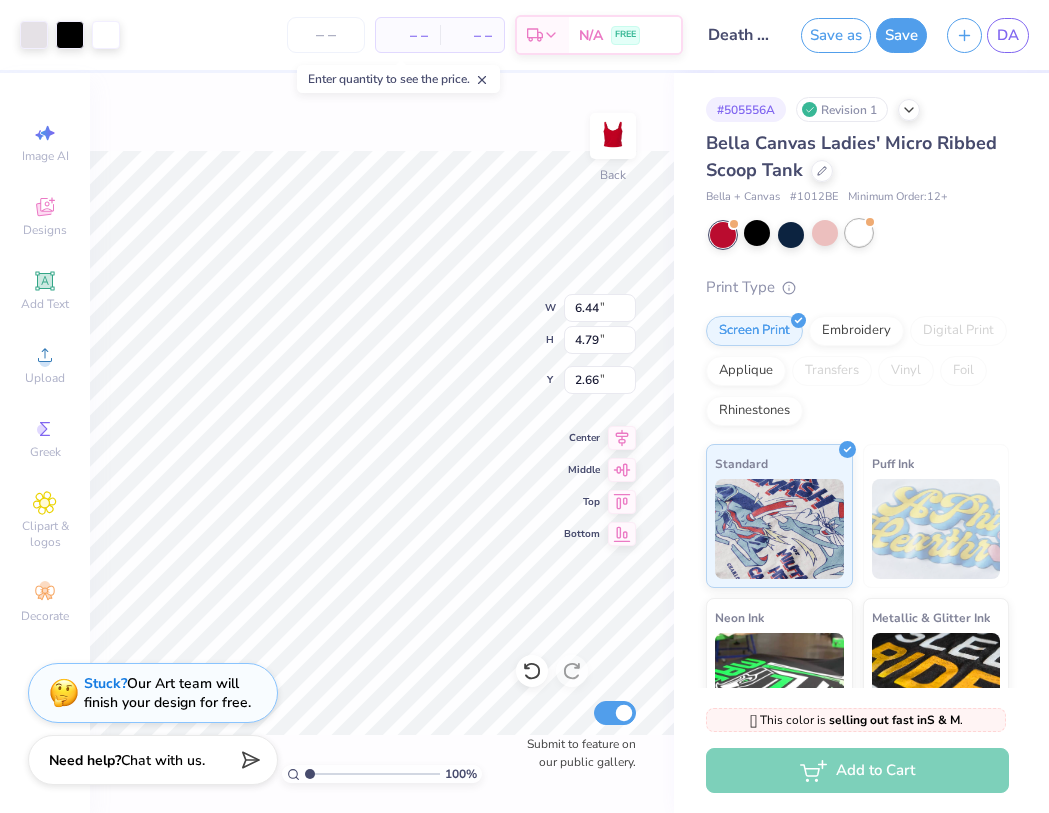 click at bounding box center (859, 233) 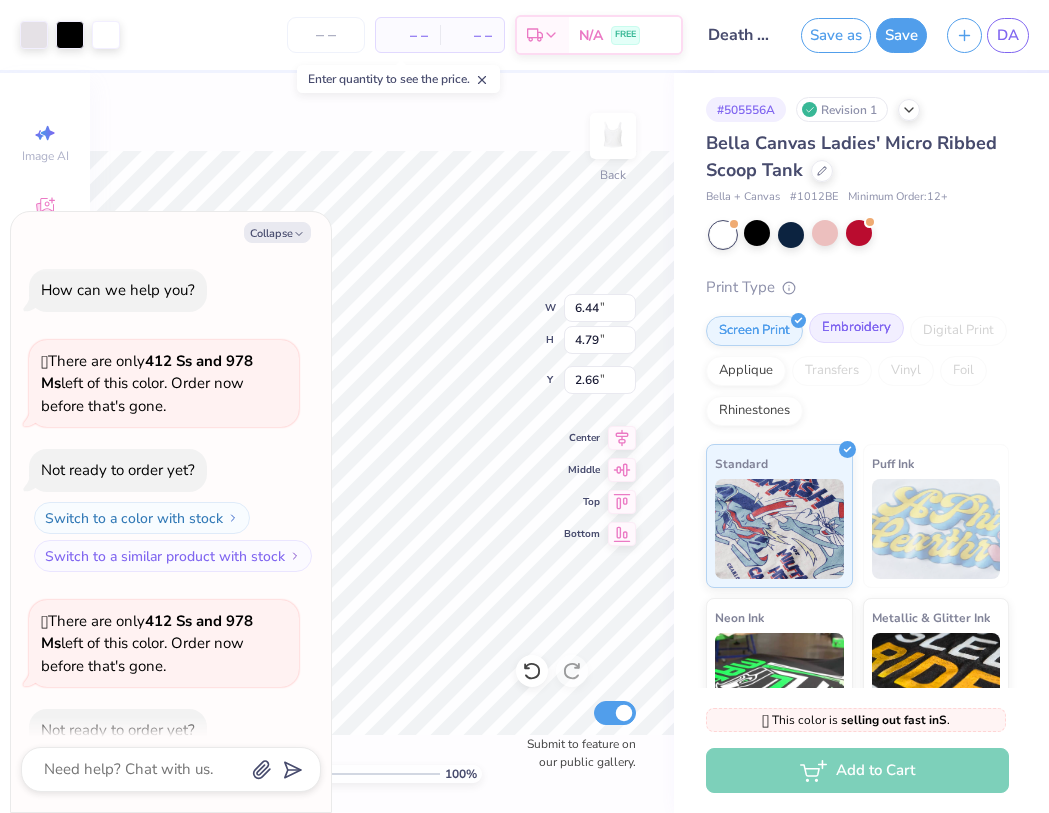 scroll, scrollTop: 608, scrollLeft: 0, axis: vertical 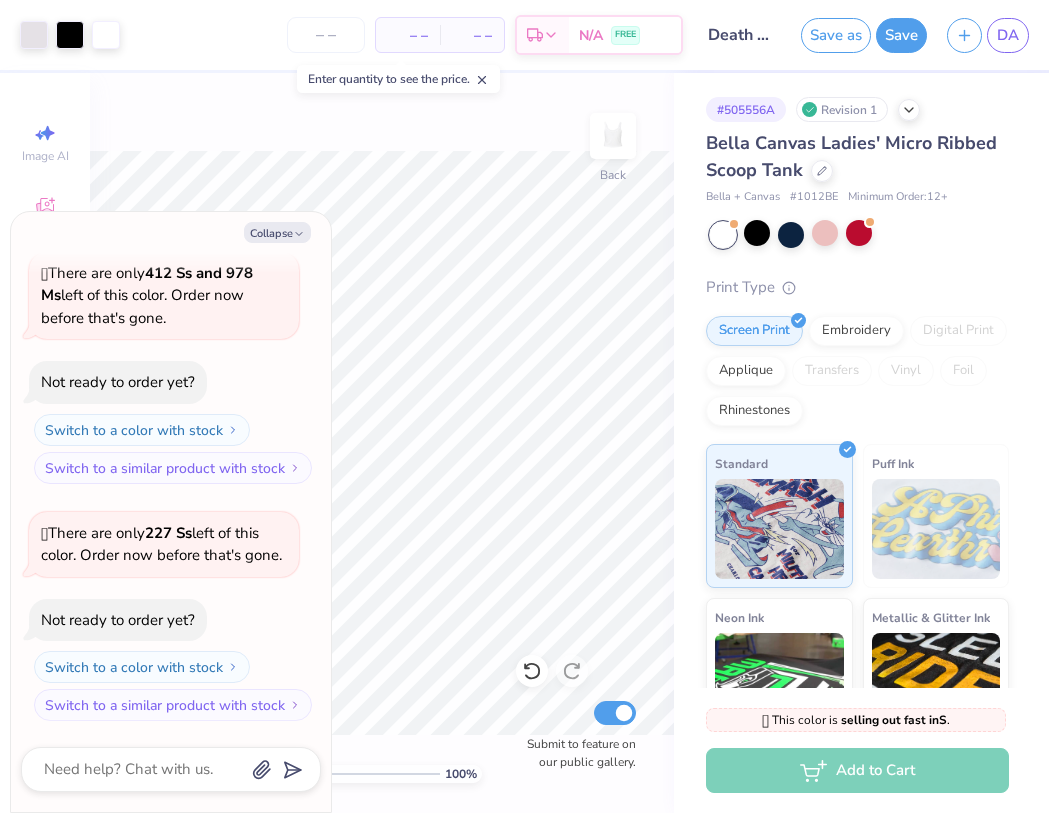 click on "Collapse How can we help you? 🫣 There are only  412 Ss and 978 Ms  left of this color. Order now before that's gone. Not ready to order yet? Switch to a color with stock Switch to a similar product with stock 🫣 There are only  412 Ss and 978 Ms  left of this color. Order now before that's gone. Not ready to order yet? Switch to a color with stock Switch to a similar product with stock 🫣 There are only  412 Ss and 978 Ms  left of this color. Order now before that's gone. Not ready to order yet? Switch to a color with stock Switch to a similar product with stock 🫣 There are only  227 Ss  left of this color. Order now before that's gone. Not ready to order yet? Switch to a color with stock Switch to a similar product with stock" at bounding box center [171, 512] 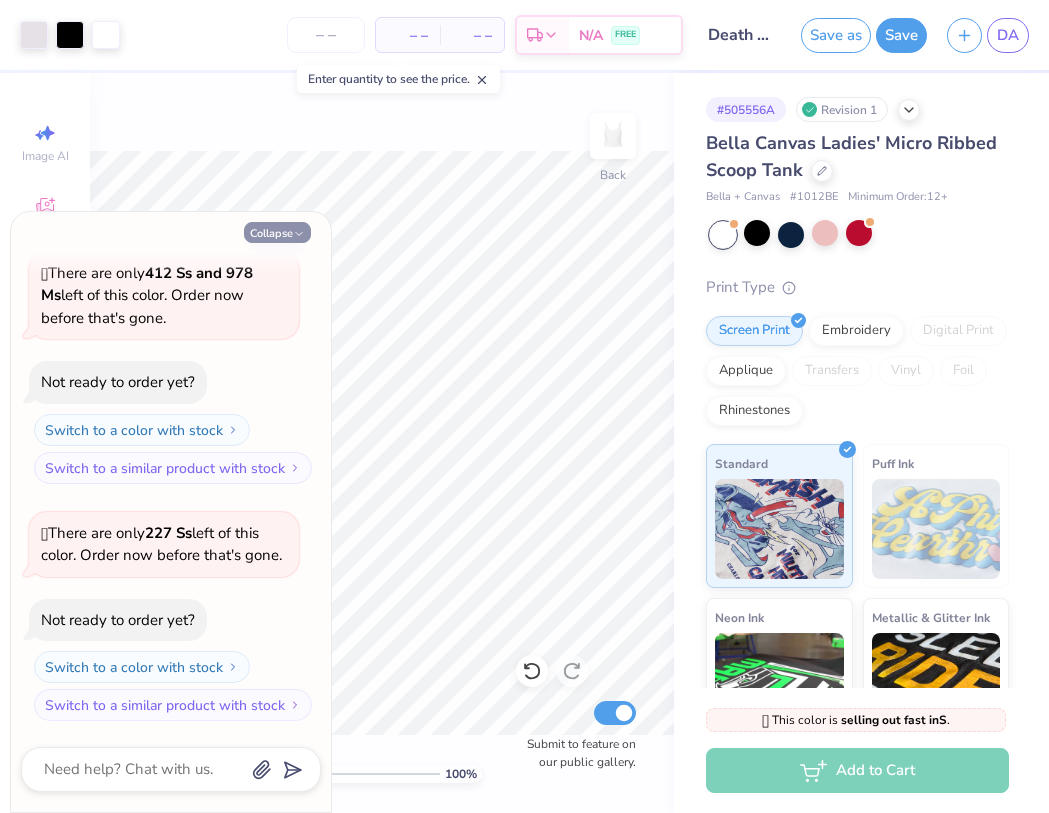 click on "Collapse" at bounding box center (277, 232) 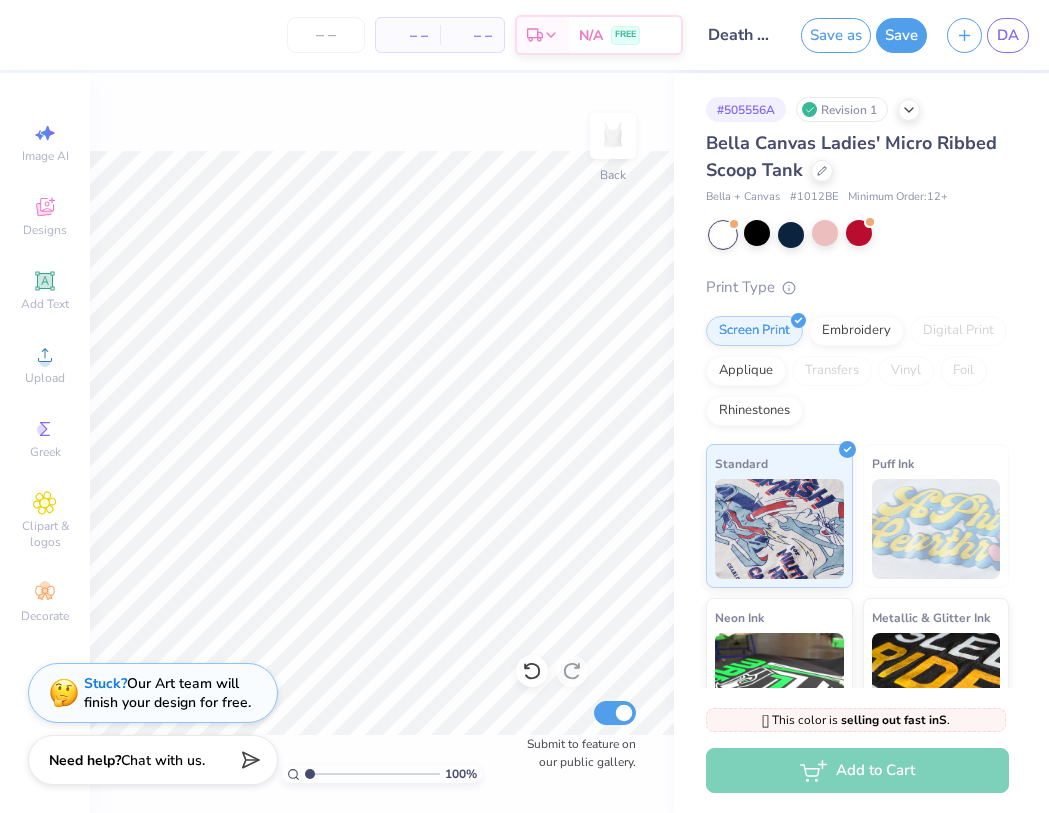 click on "Image AI Designs Add Text Upload Greek Clipart & logos Decorate" at bounding box center (45, 372) 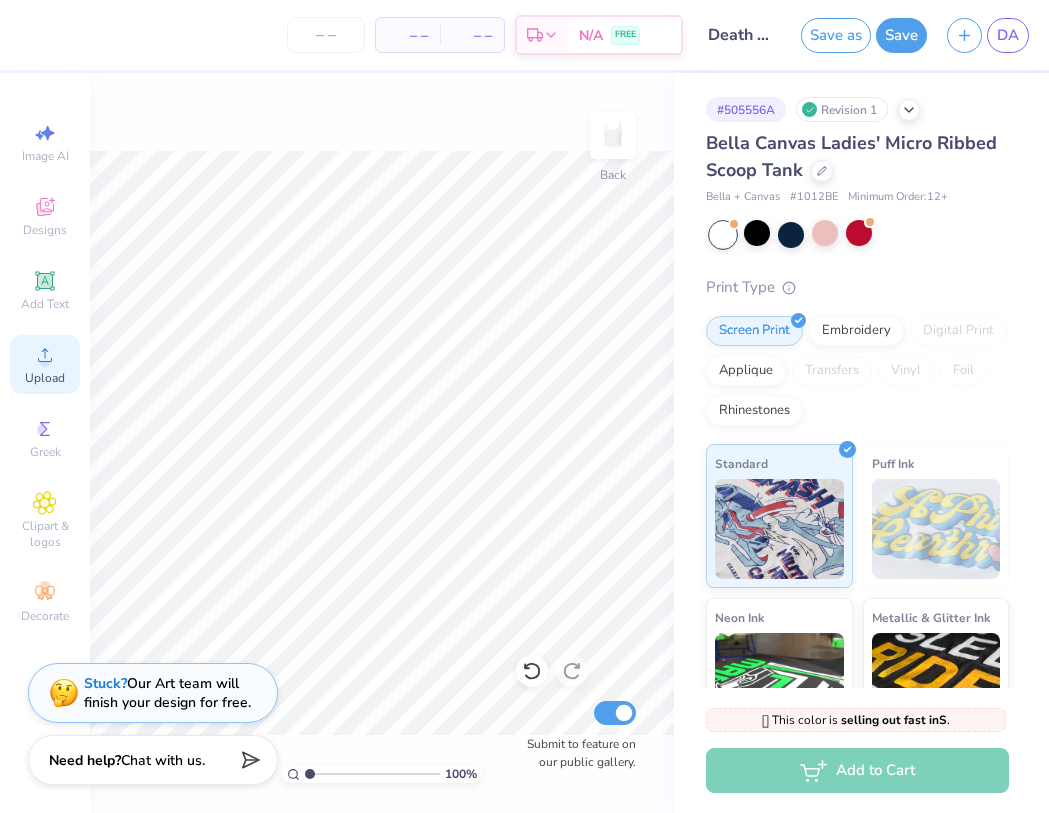 click on "Upload" at bounding box center [45, 364] 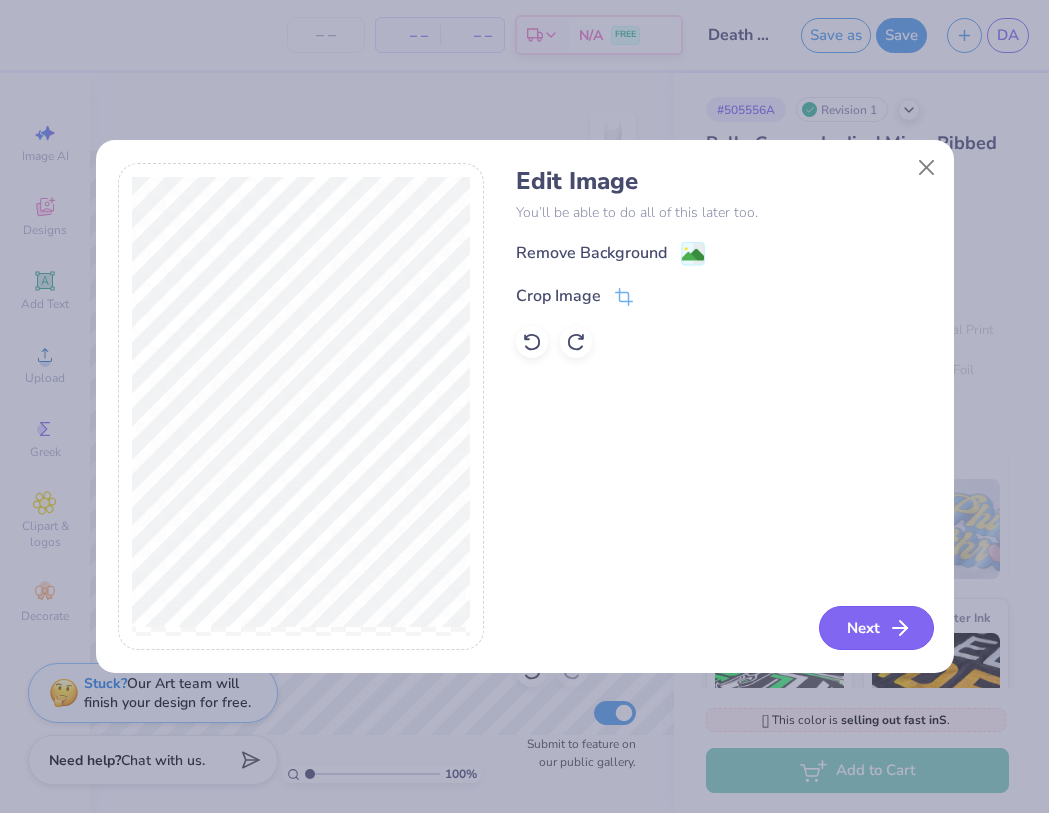 click on "Next" at bounding box center [876, 628] 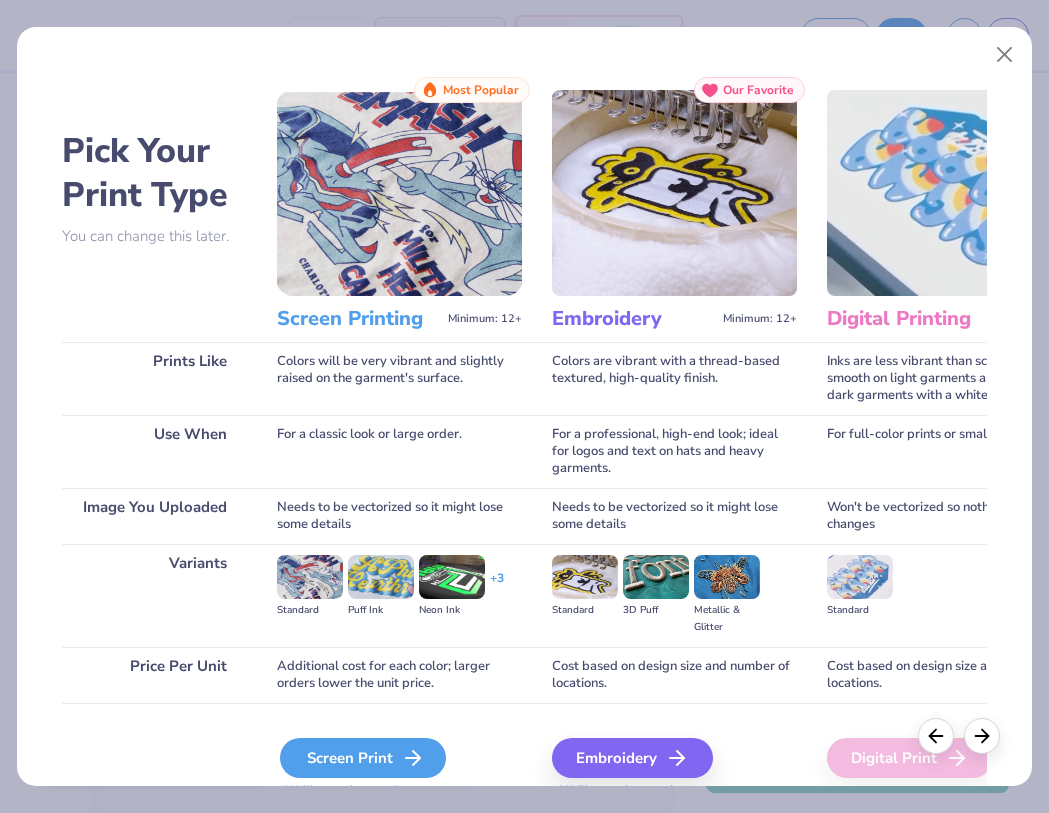 click on "Screen Print" at bounding box center [363, 758] 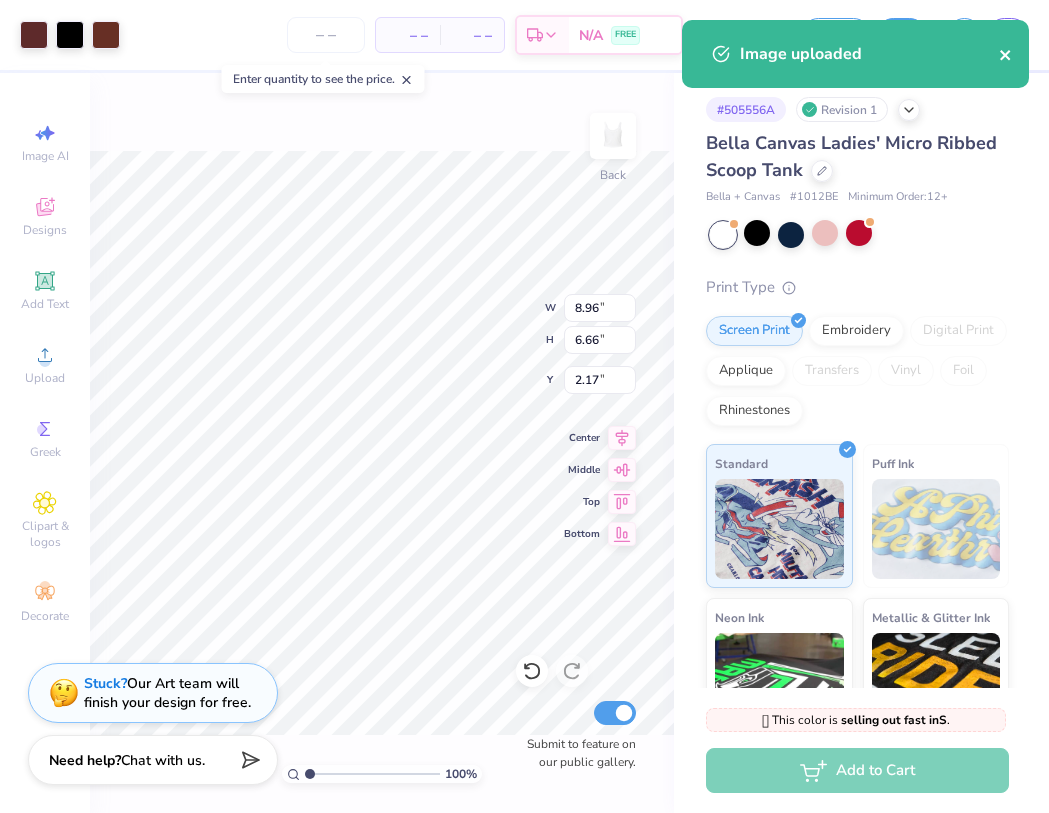 click 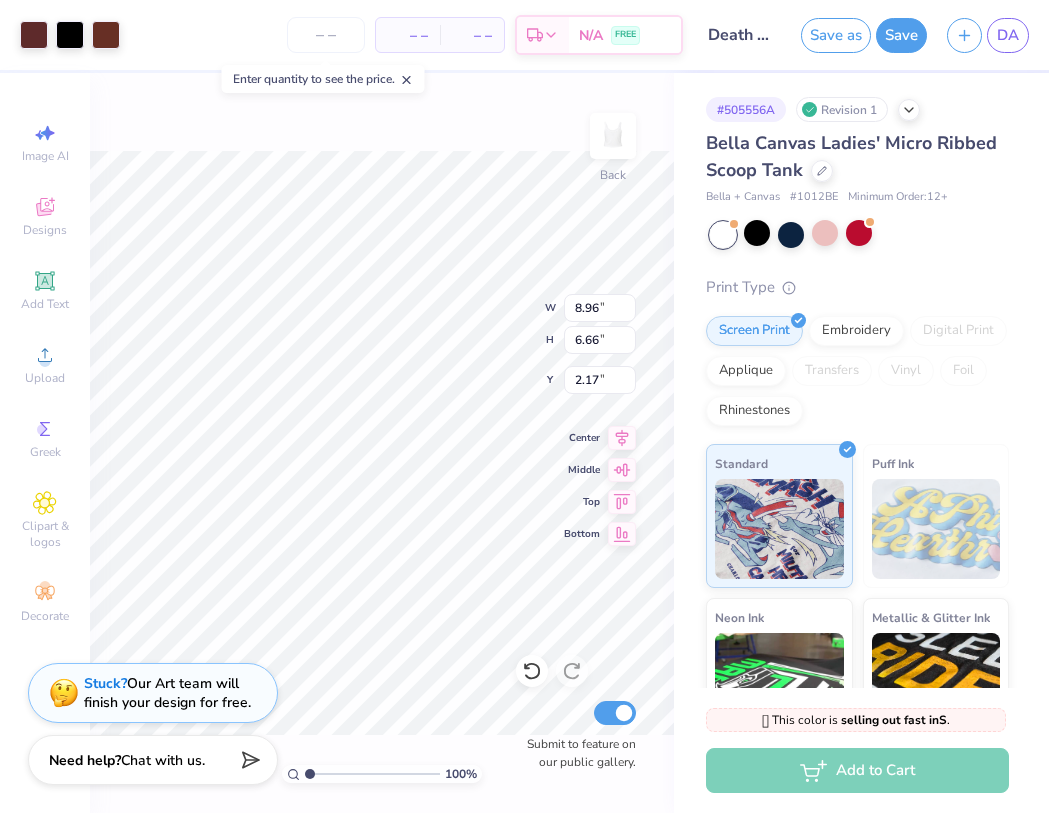click on "Art colors – – Per Item – – Total Est.  Delivery N/A FREE Design Title Death of an Angel - Red Save as Save DA Image AI Designs Add Text Upload Greek Clipart & logos Decorate 100  % Back W 8.96 8.96 " H 6.66 6.66 " Y 2.17 2.17 " Center Middle Top Bottom Submit to feature on our public gallery. # 505556A Revision 1 Bella Canvas Ladies' Micro Ribbed Scoop Tank Bella + Canvas # 1012BE Minimum Order:  12 +   Print Type Screen Print Embroidery Digital Print Applique Transfers Vinyl Foil Rhinestones Standard Puff Ink Neon Ink Metallic & Glitter Ink Glow in the Dark Ink Water based Ink 🫣   This color is   selling out fast in  S . 🫣   There are only  227 Ss  left of this color. Order now before that's gone. Not ready to order yet? Switch to a color with stock Switch to a similar product with stock Add to Cart Stuck?  Our Art team will finish your design for free. Need help?  Chat with us. Image uploaded" at bounding box center [524, 406] 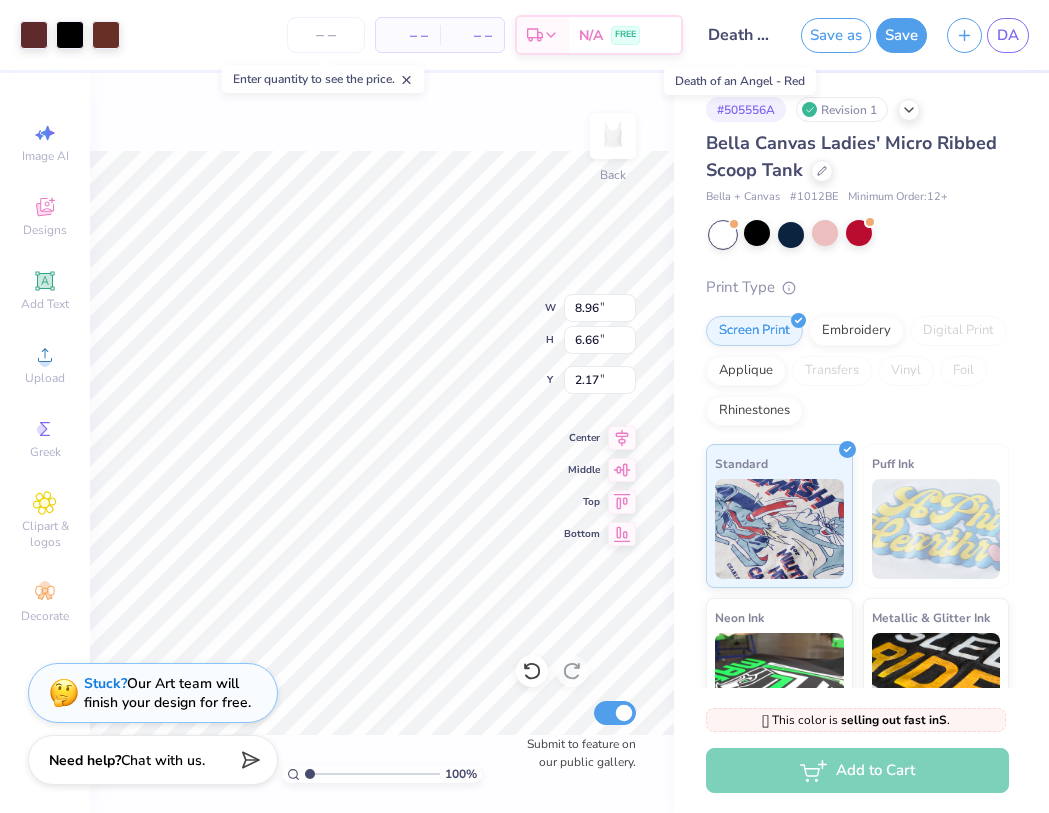 click on "Death of an Angel - Red" at bounding box center [742, 35] 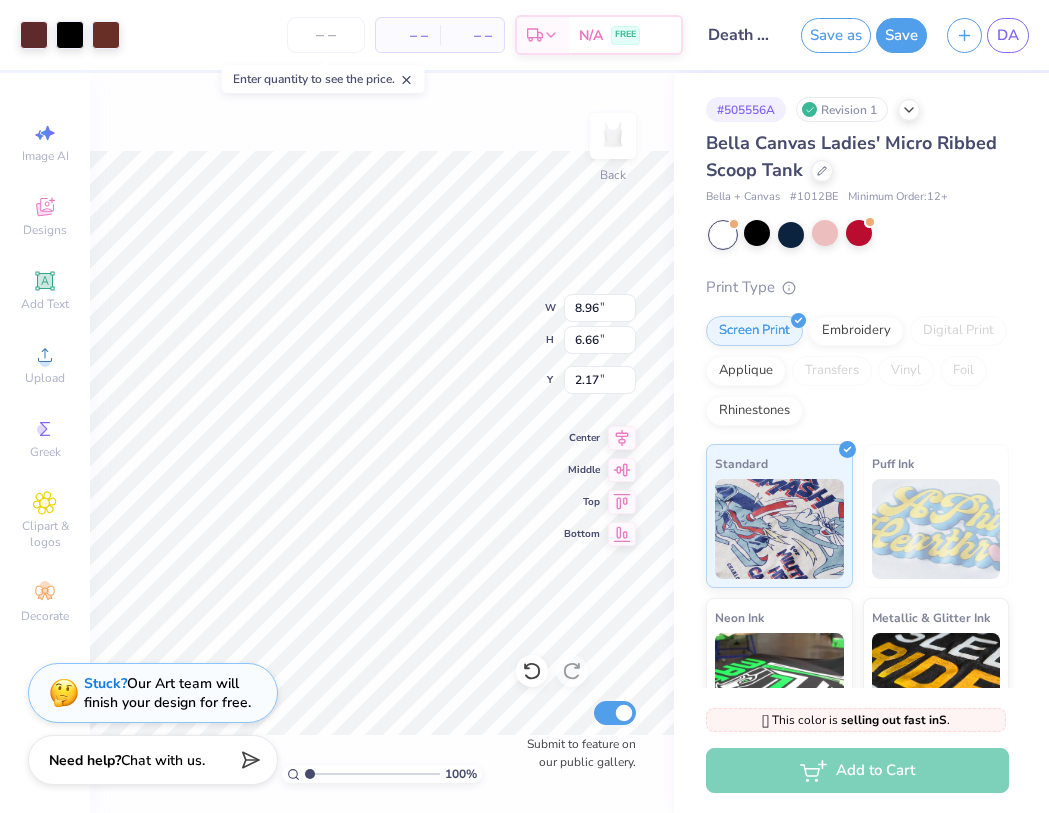 click on "# 505556A Revision 1 Bella Canvas Ladies' Micro Ribbed Scoop Tank Bella + Canvas # 1012BE Minimum Order:  12 +   Print Type Screen Print Embroidery Digital Print Applique Transfers Vinyl Foil Rhinestones Standard Puff Ink Neon Ink Metallic & Glitter Ink Glow in the Dark Ink Water based Ink" at bounding box center (861, 484) 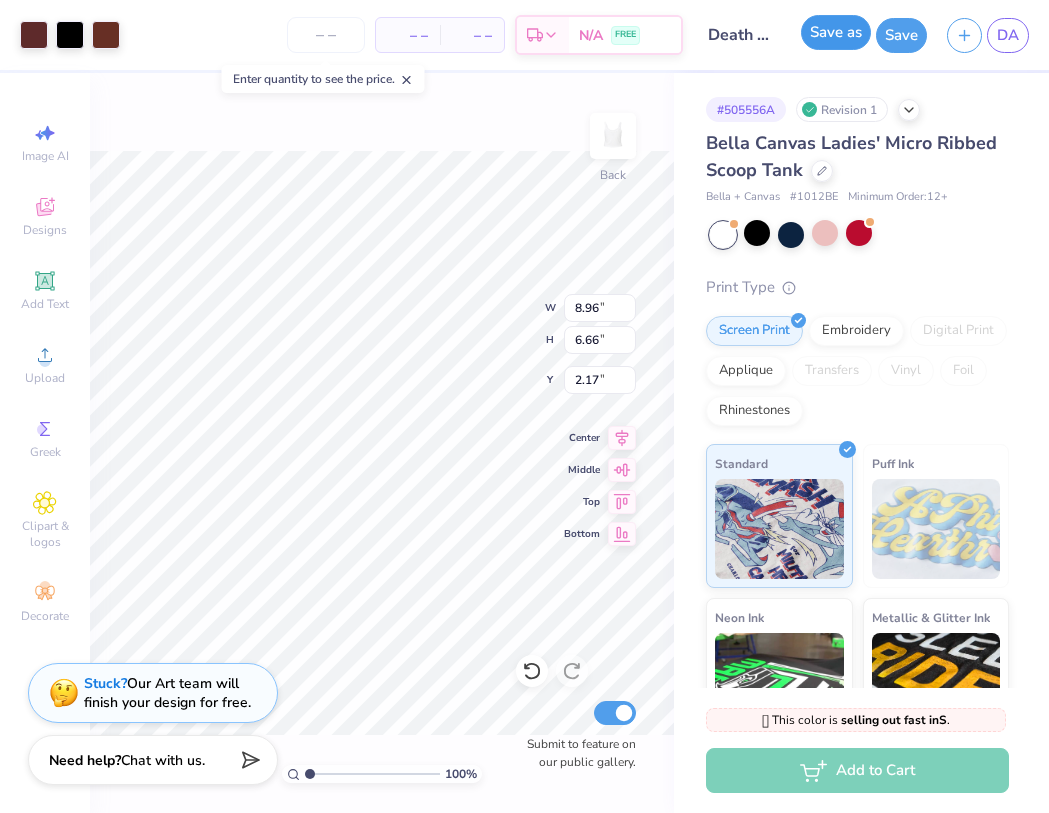 click on "Save as" at bounding box center (836, 32) 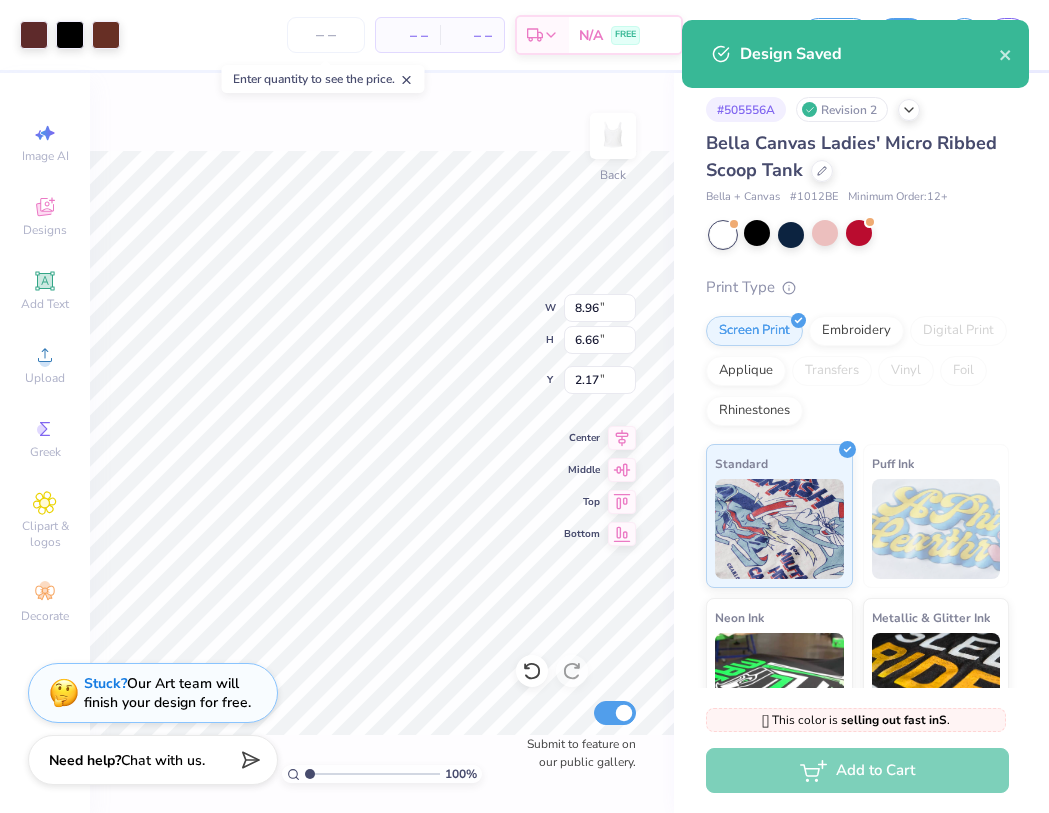 click on "Design Saved" at bounding box center (855, 54) 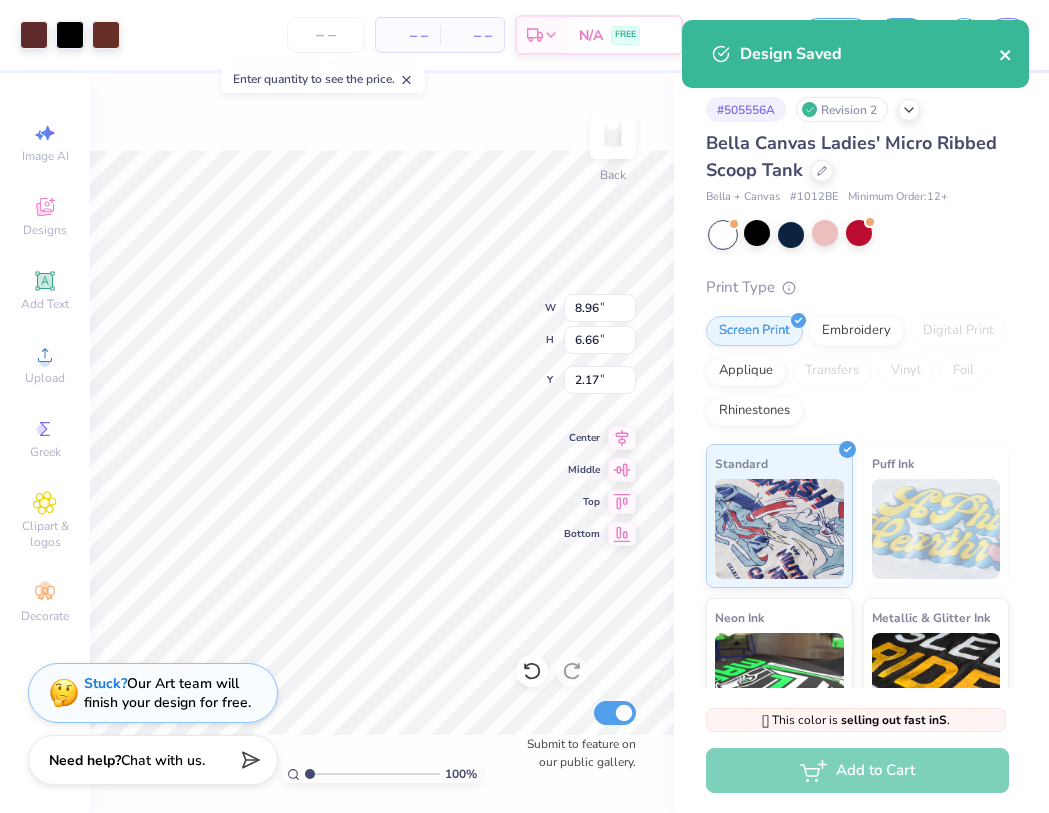 click 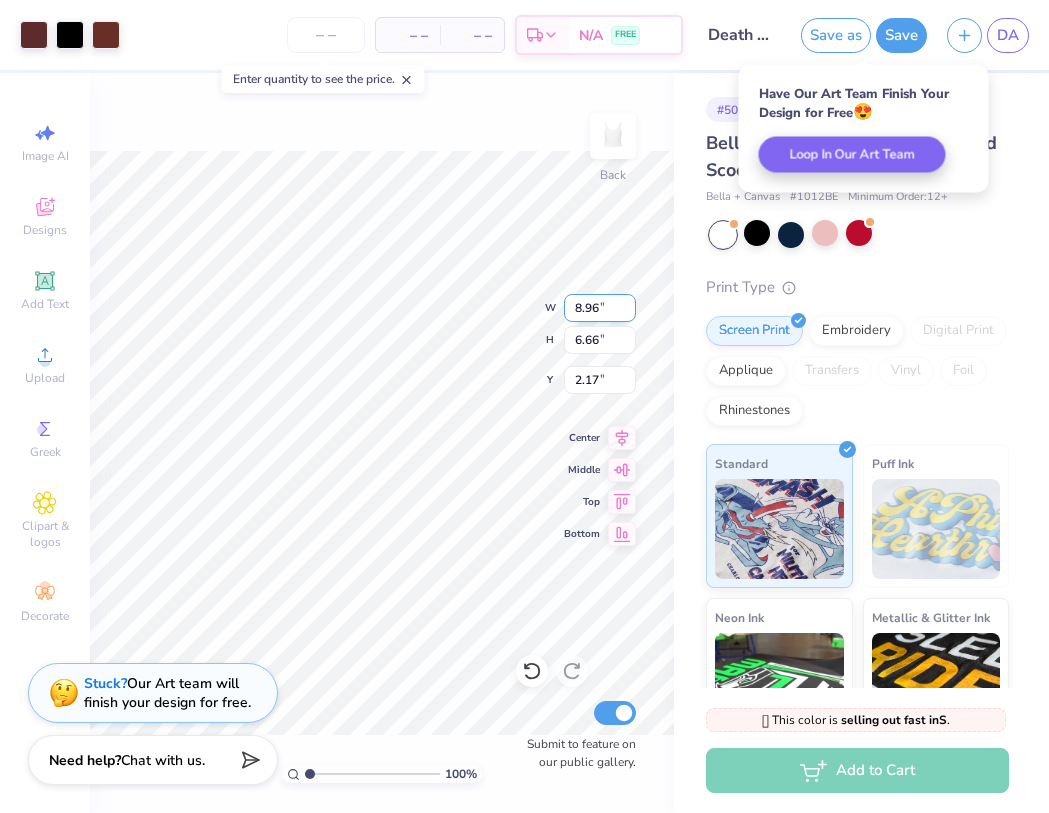 click on "8.96" at bounding box center (600, 308) 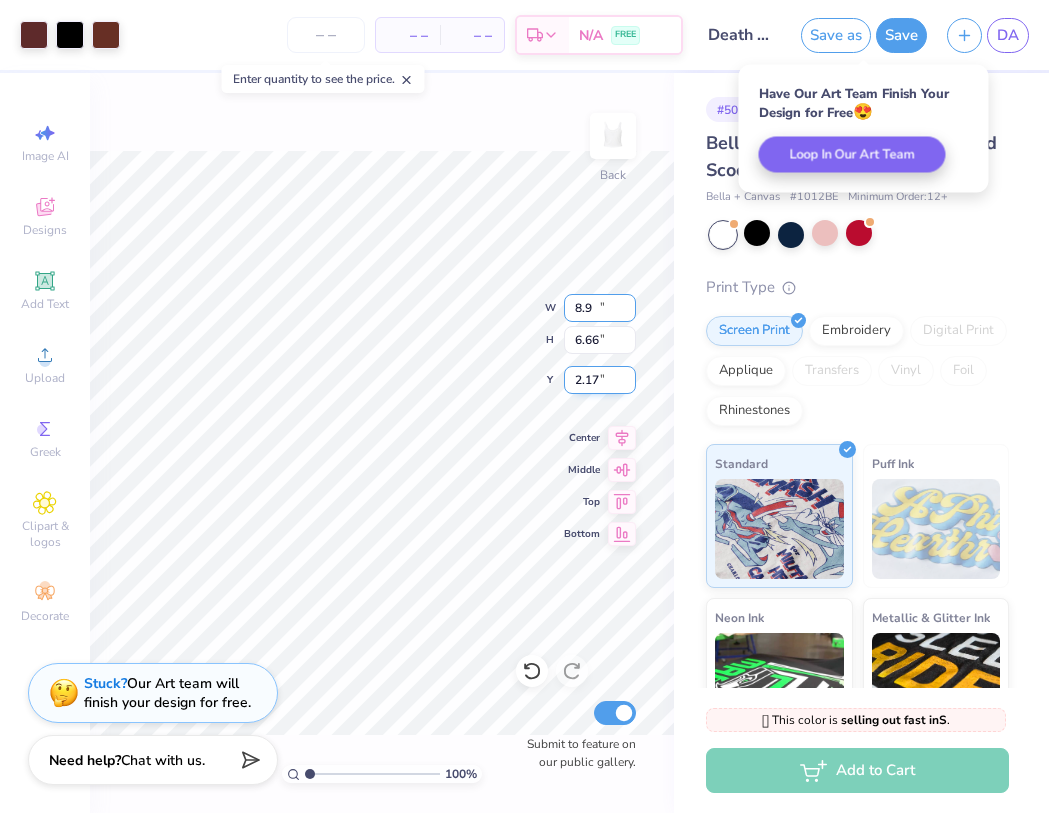 type on "8" 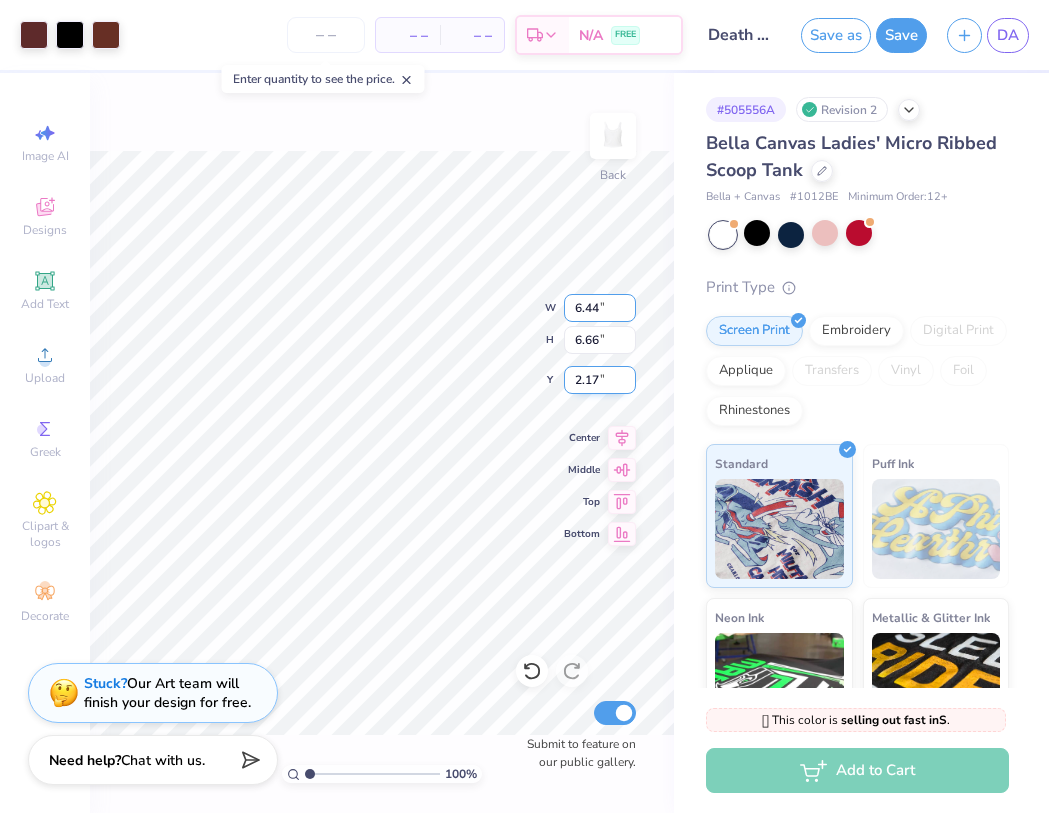 type on "6.44" 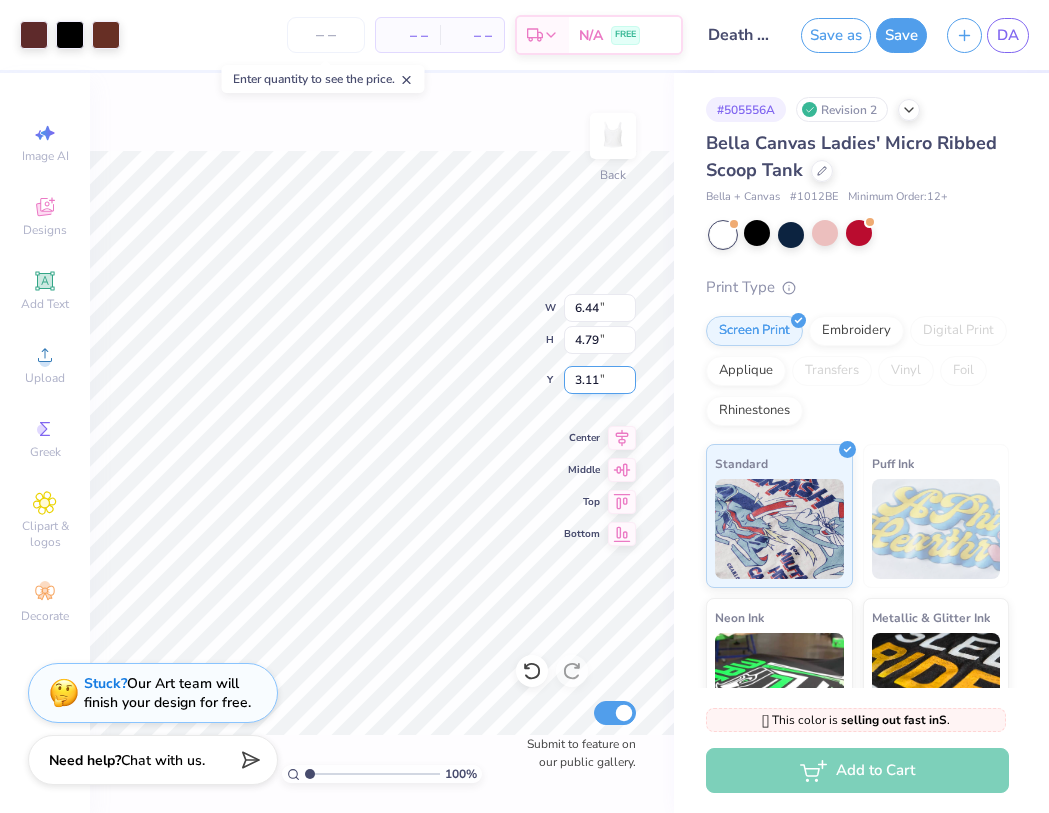 click on "3.11" at bounding box center [600, 380] 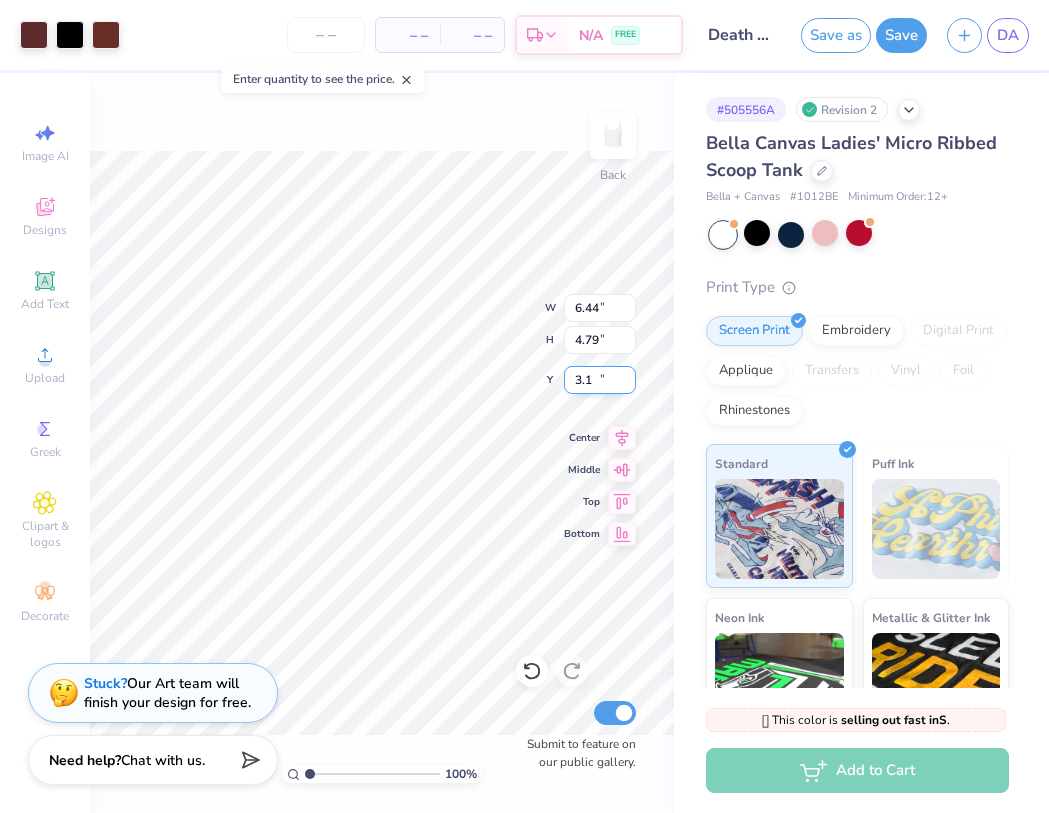 type on "3" 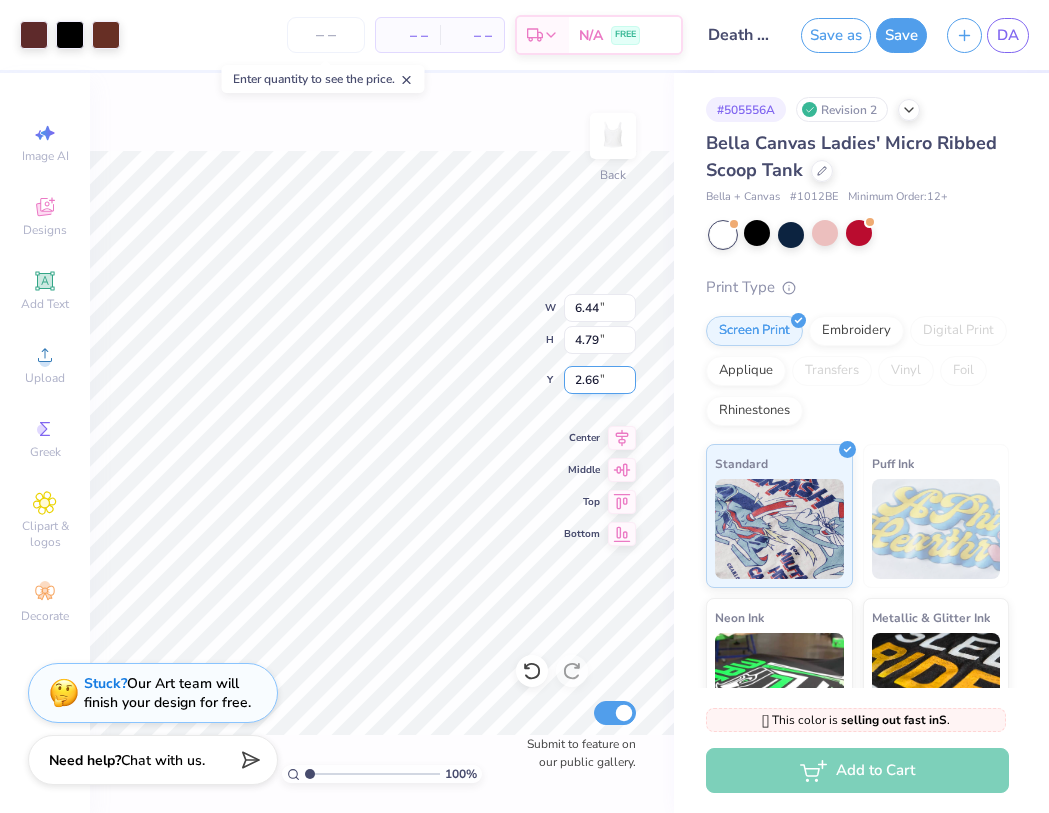 type on "2.66" 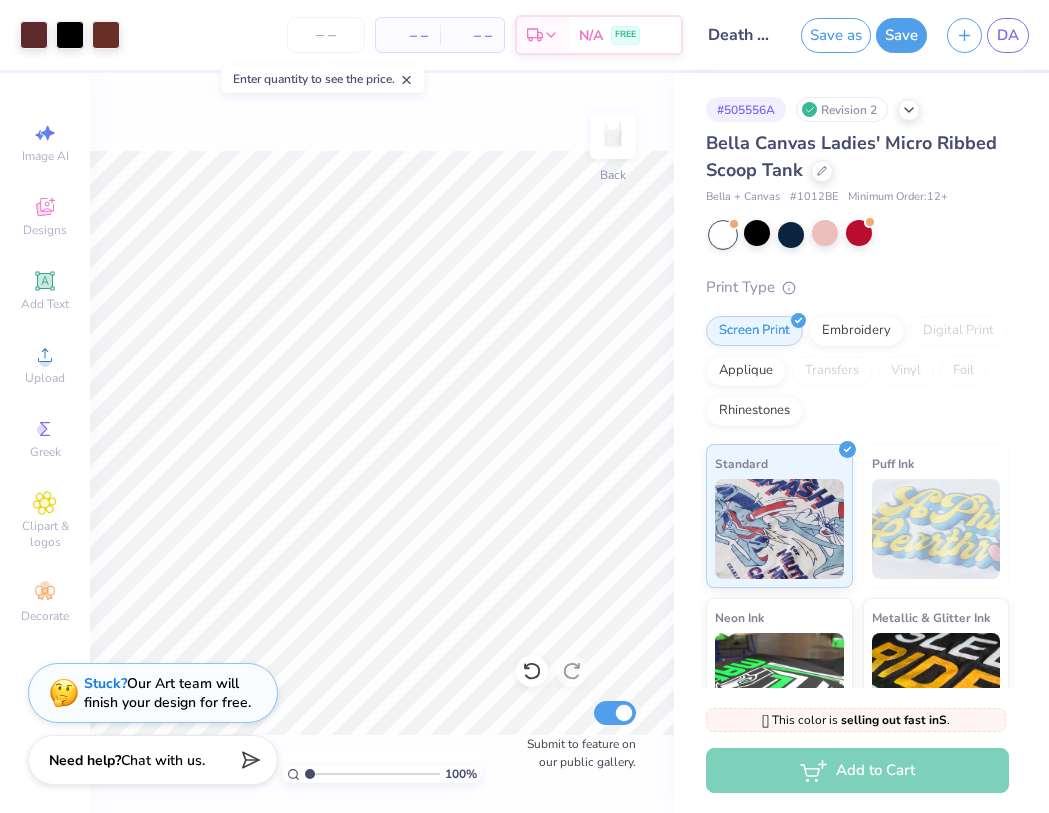 click on "Death of an Angel - Red" at bounding box center (742, 35) 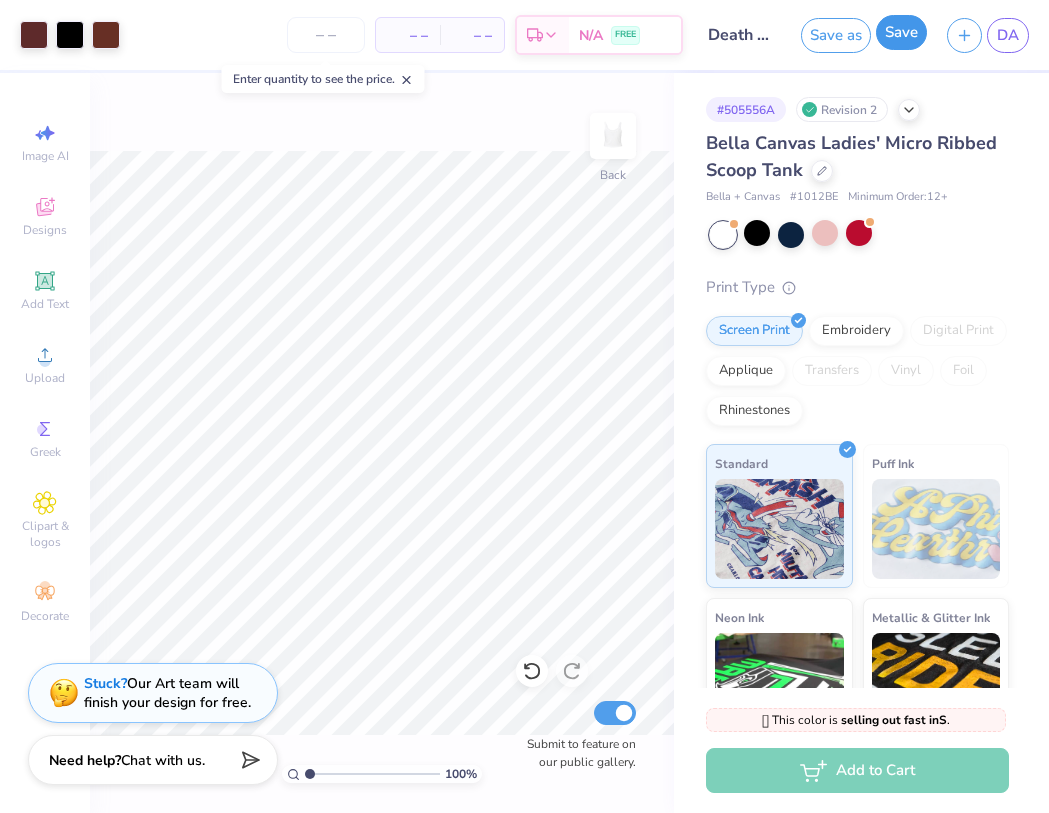 click on "Save" at bounding box center [901, 32] 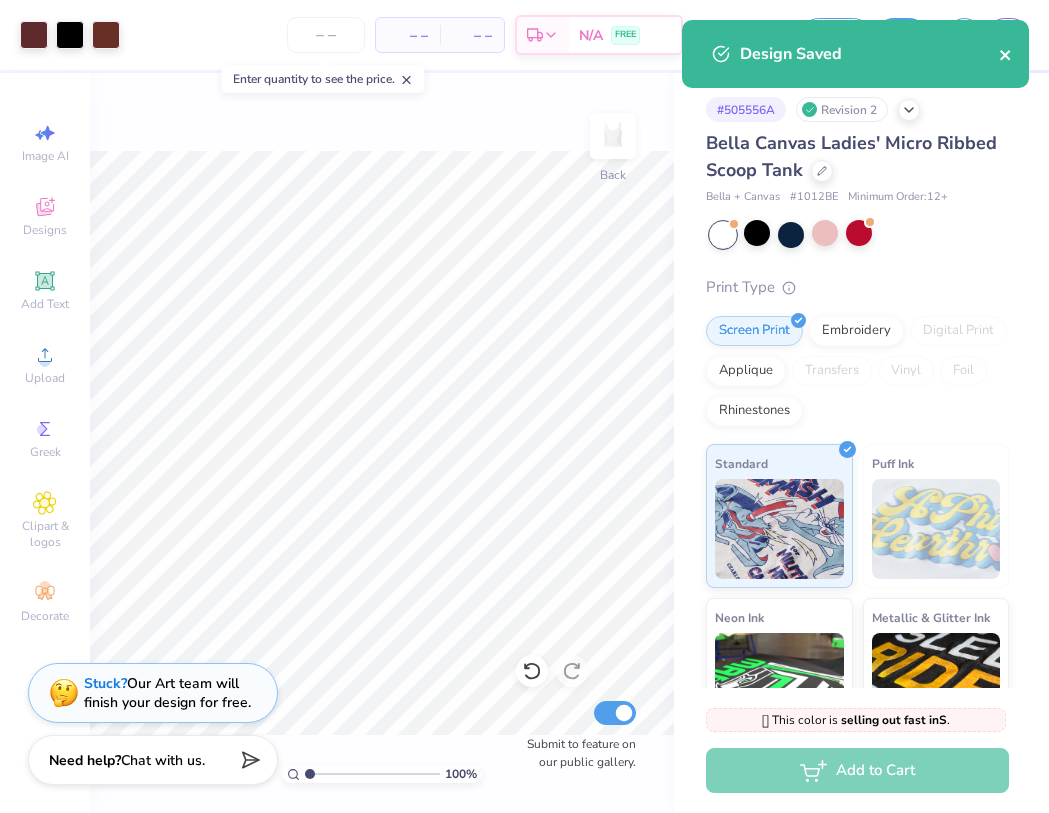 click 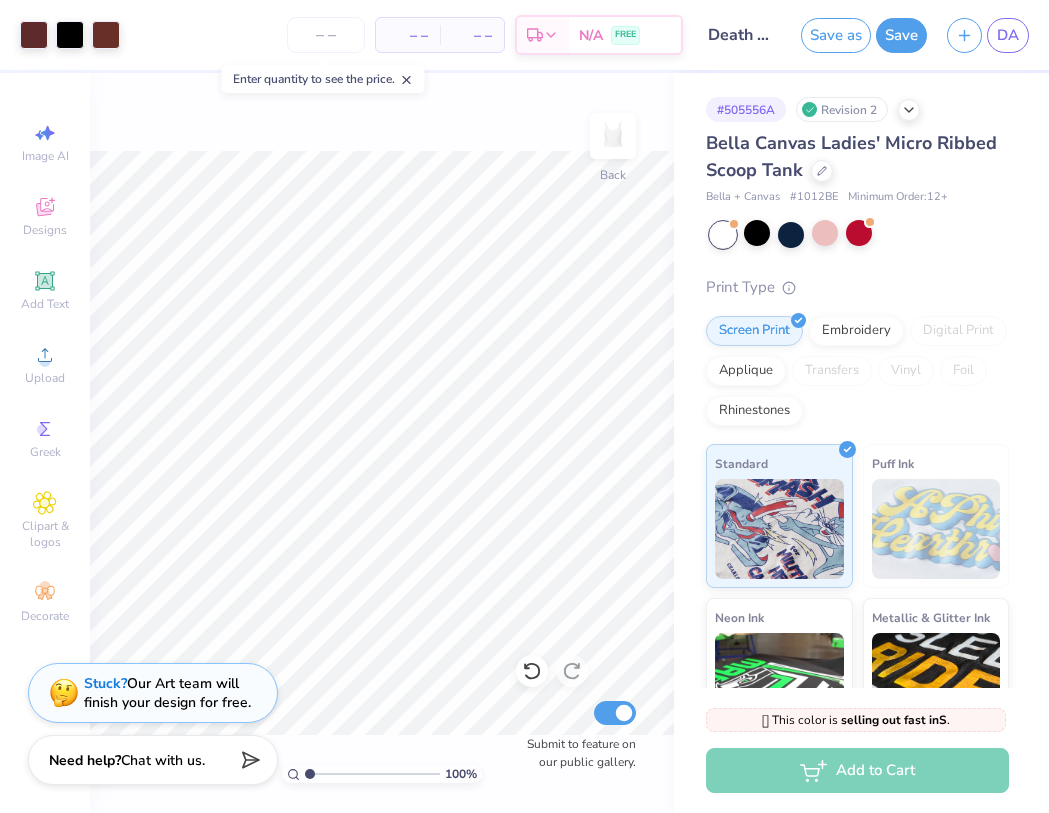 click on "Design Saved" at bounding box center (855, 61) 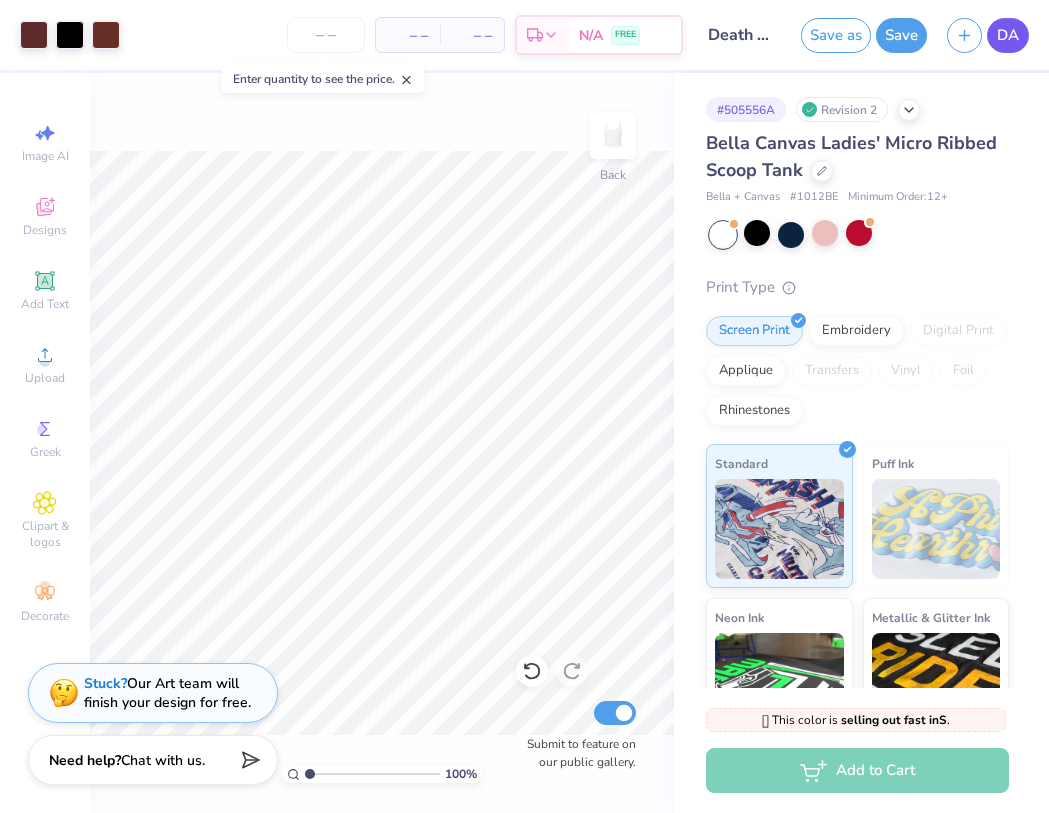 click on "DA" at bounding box center [1008, 35] 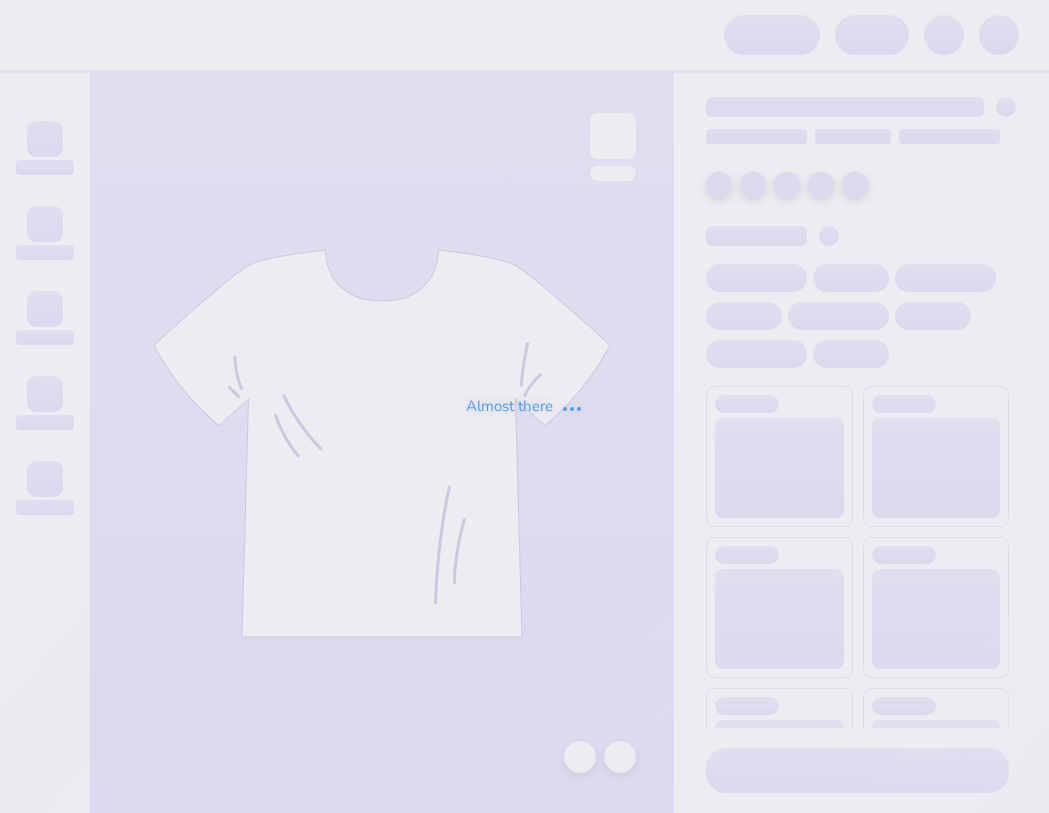 scroll, scrollTop: 0, scrollLeft: 0, axis: both 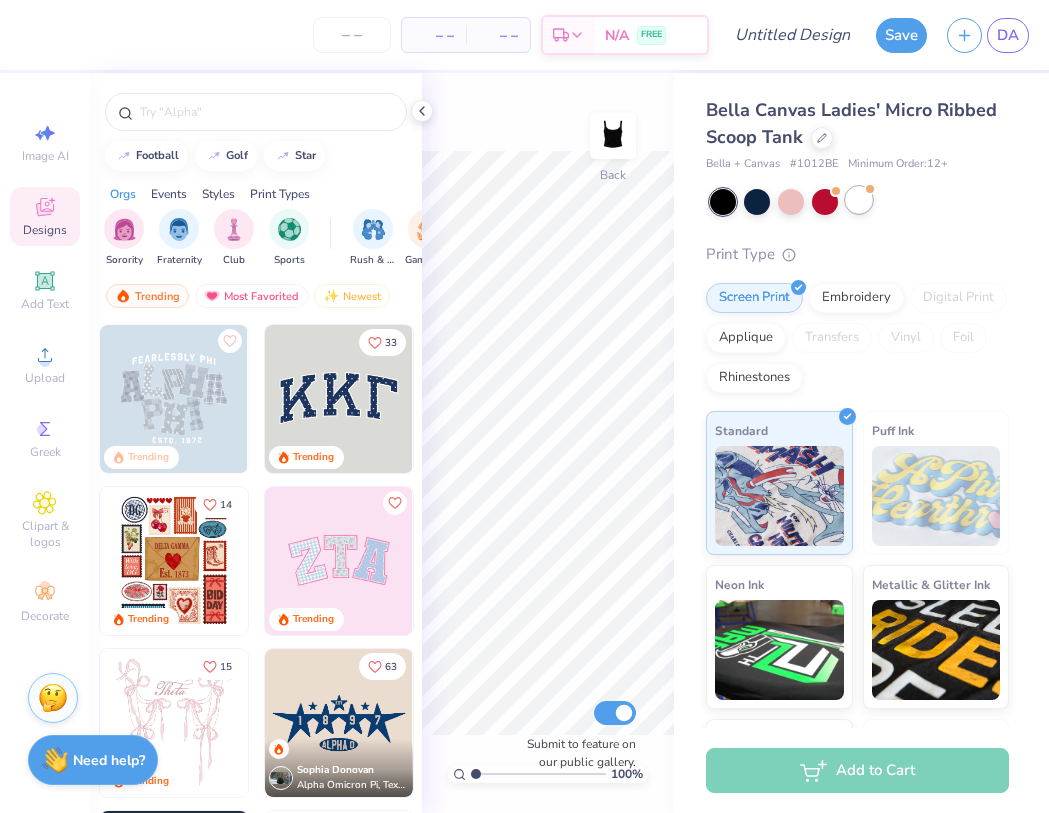 click at bounding box center [859, 200] 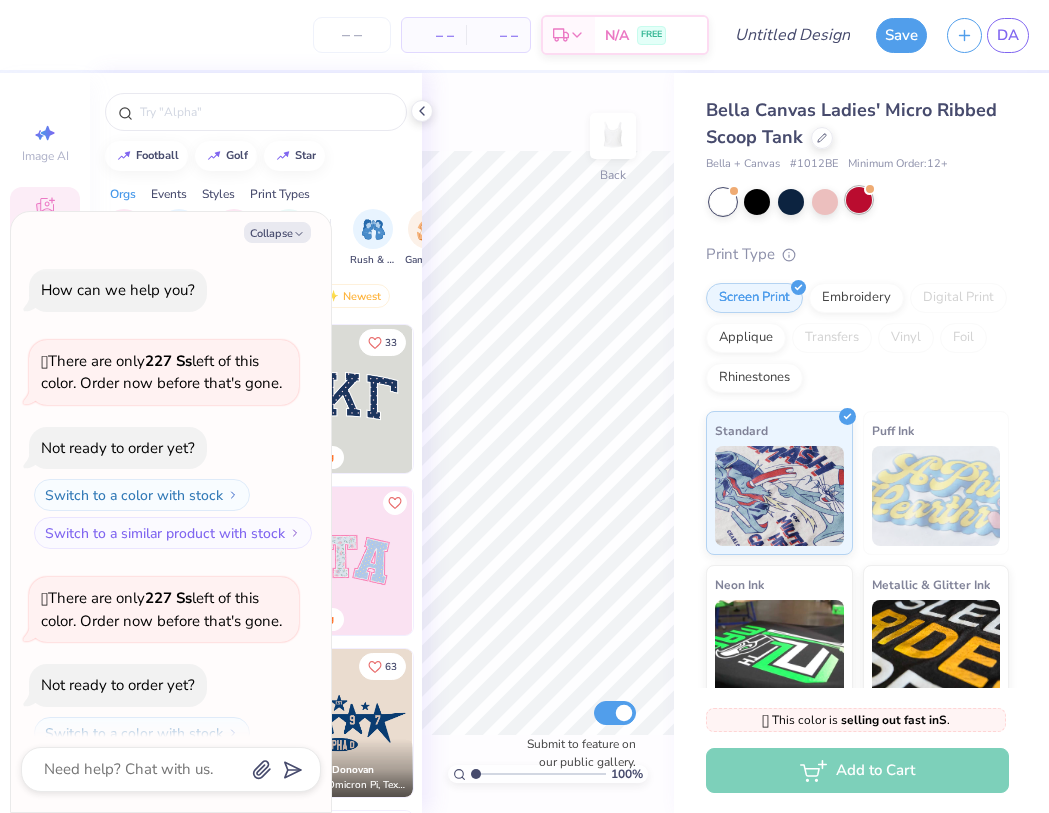 scroll, scrollTop: 65, scrollLeft: 0, axis: vertical 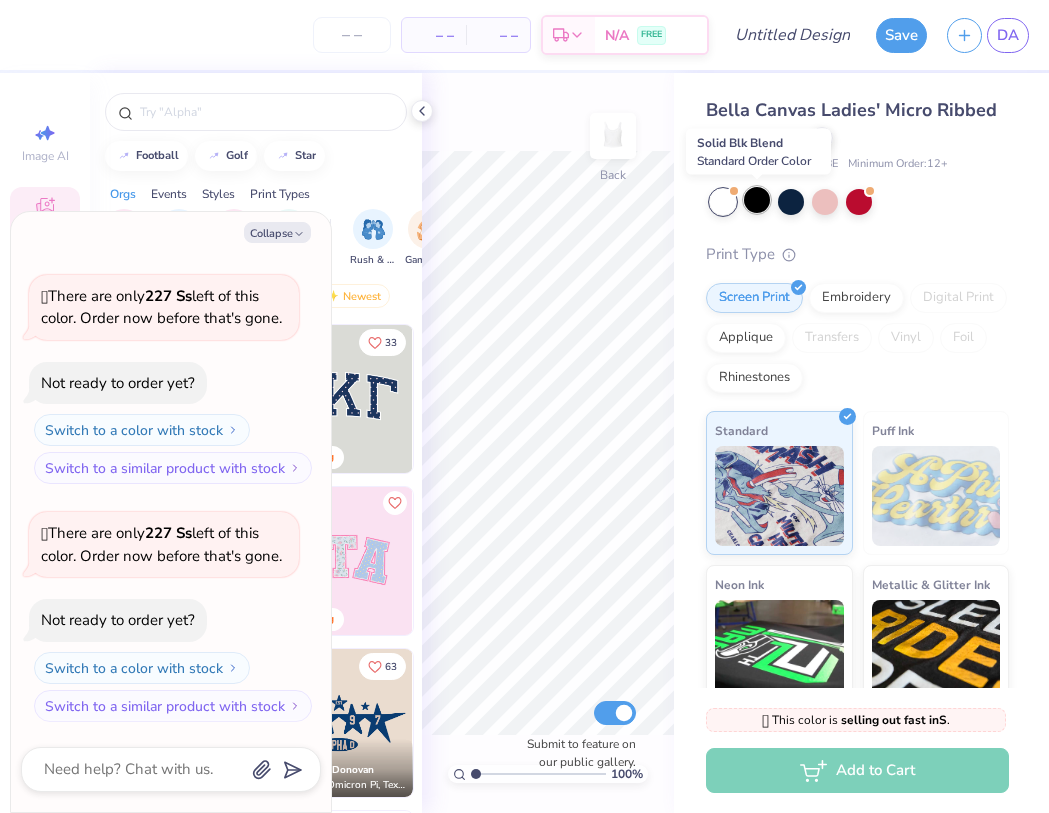 click at bounding box center (757, 200) 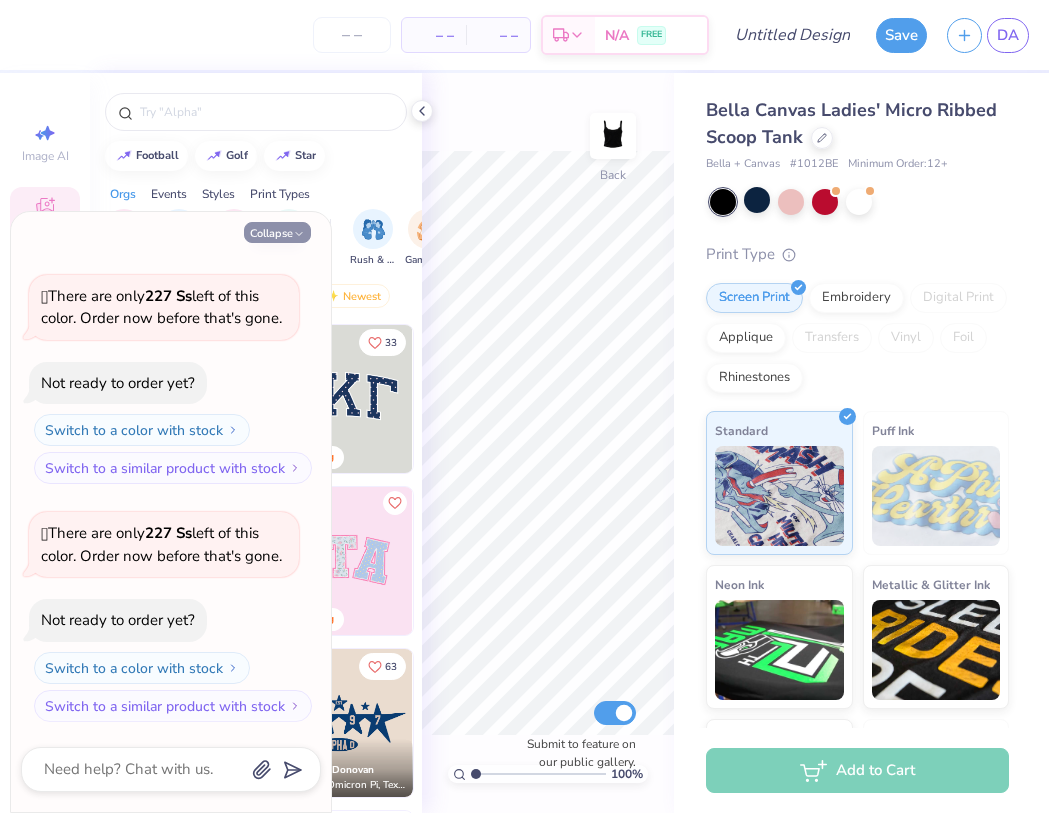 click on "Collapse" at bounding box center (277, 232) 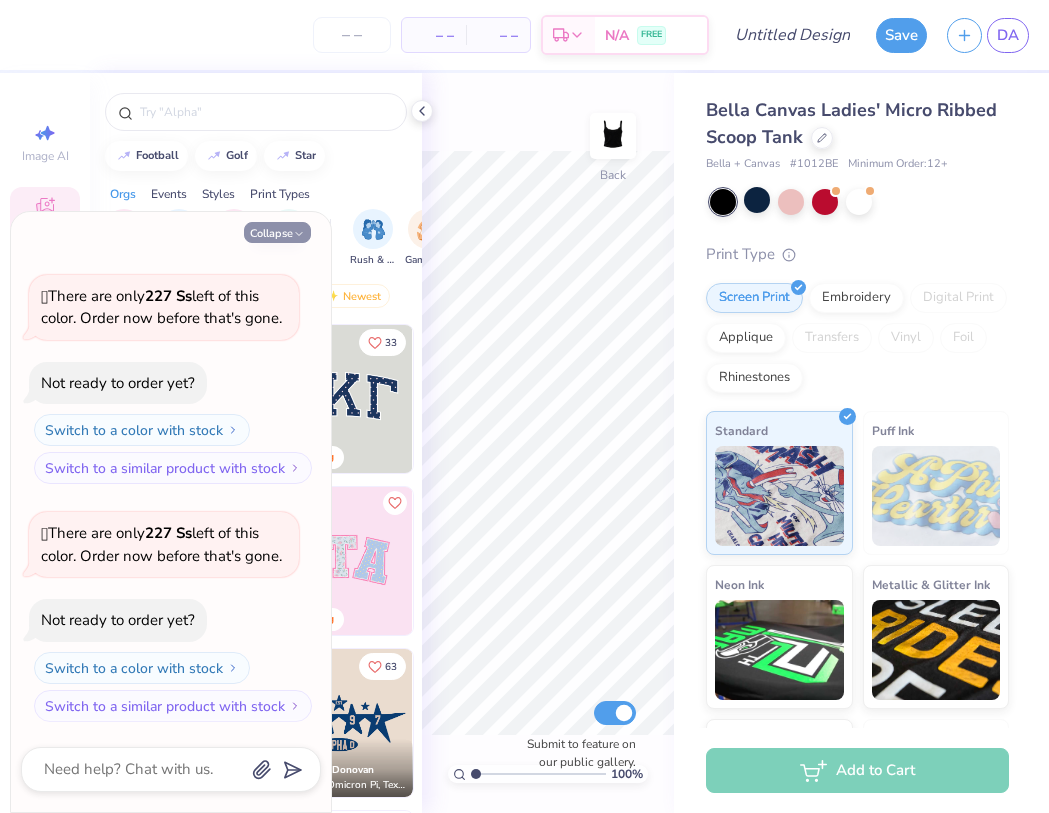 type on "x" 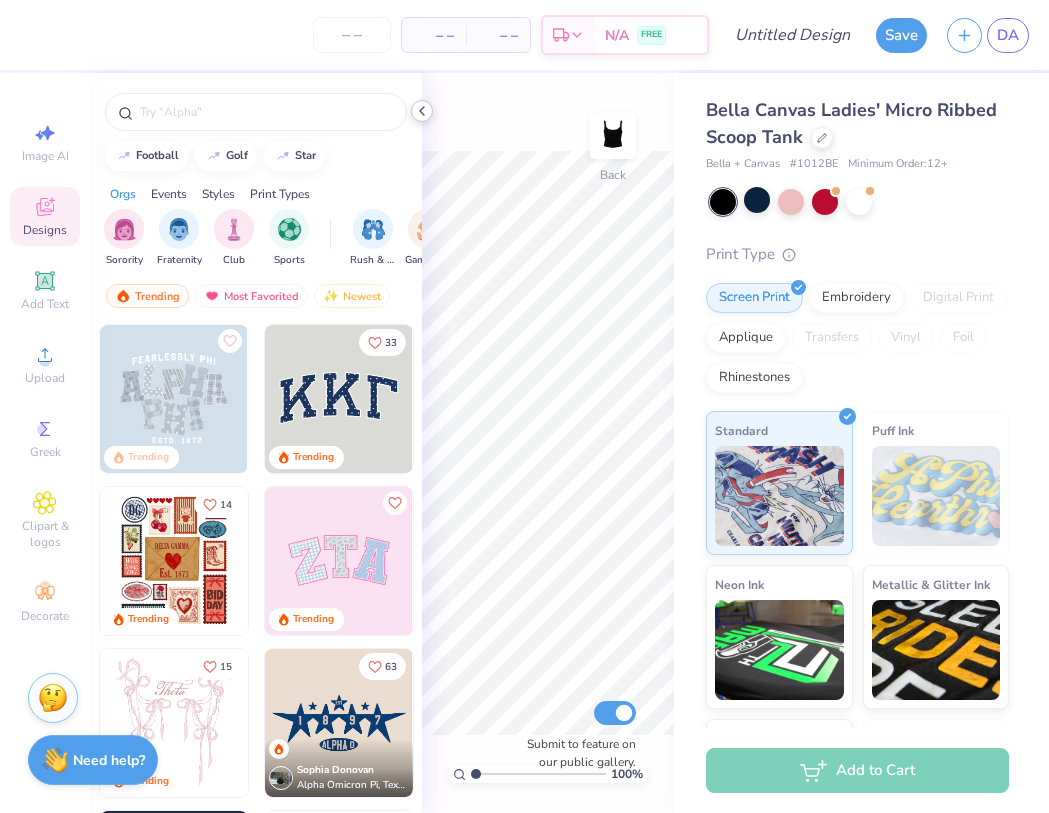 click 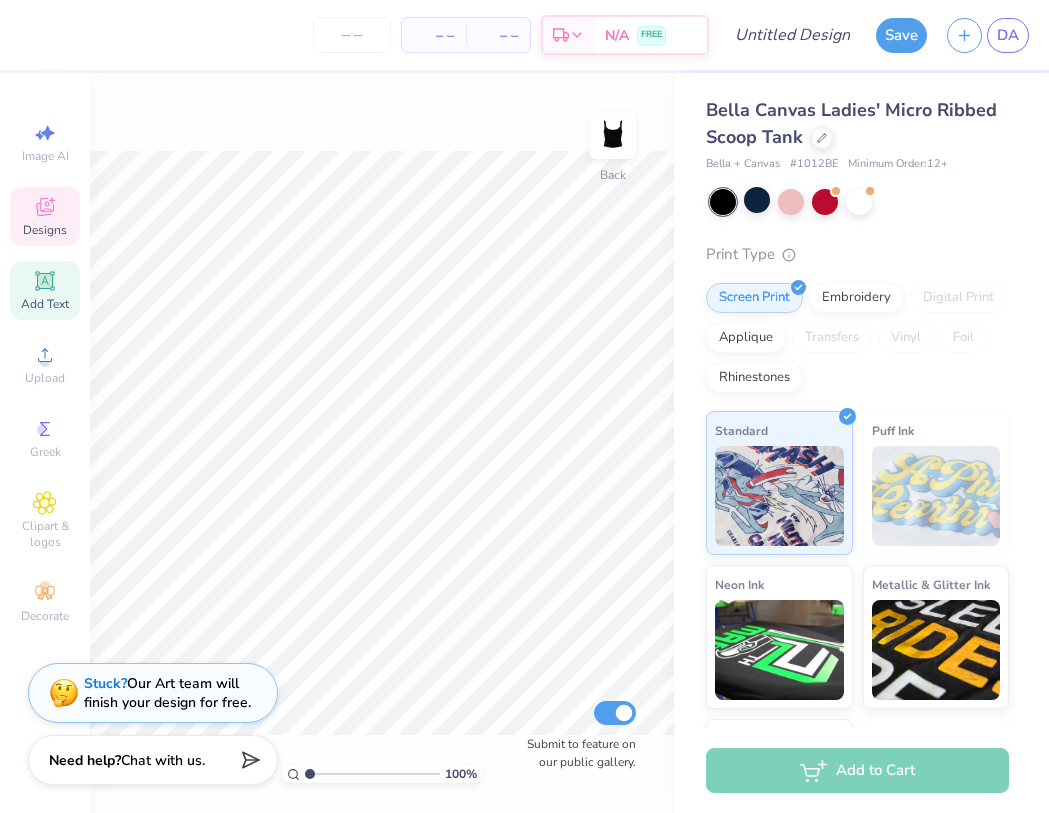 click 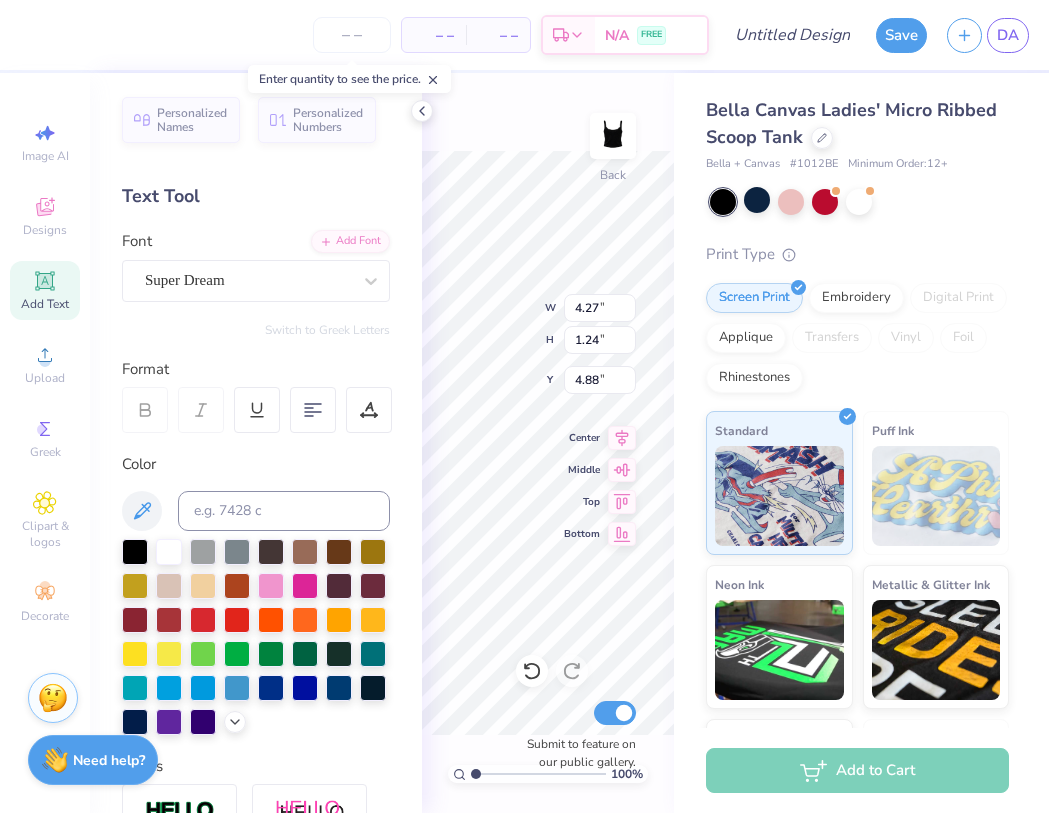 click 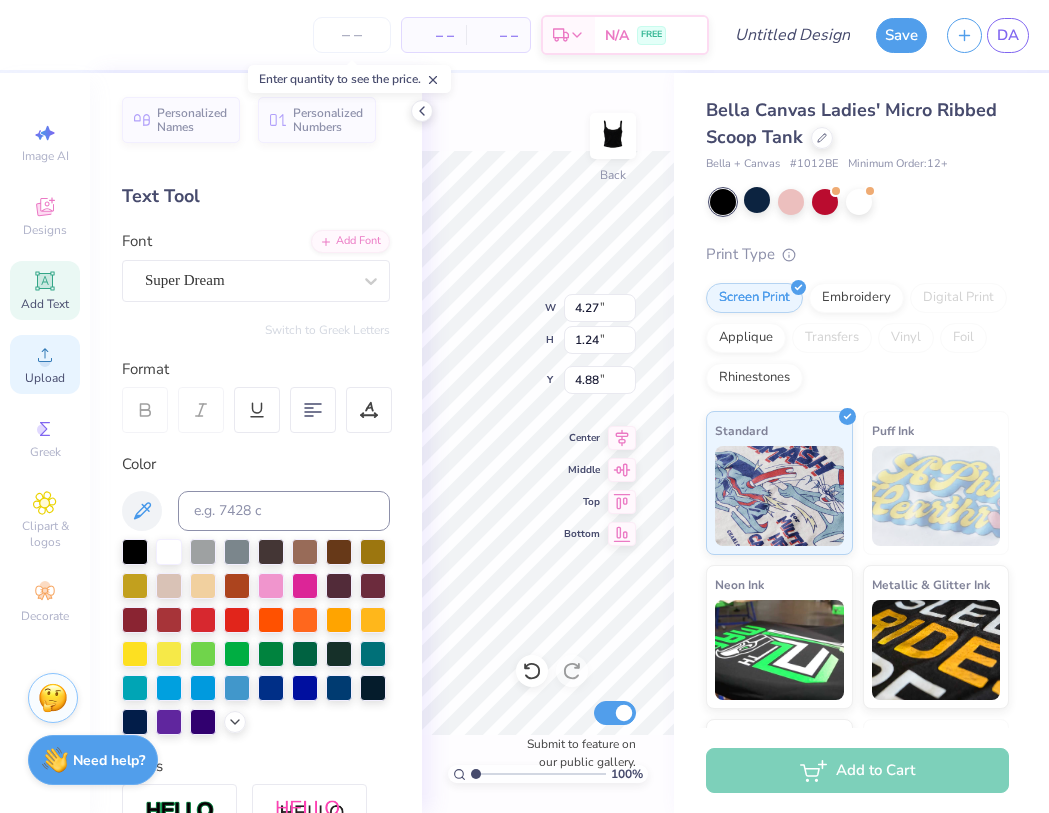 click on "Upload" at bounding box center (45, 378) 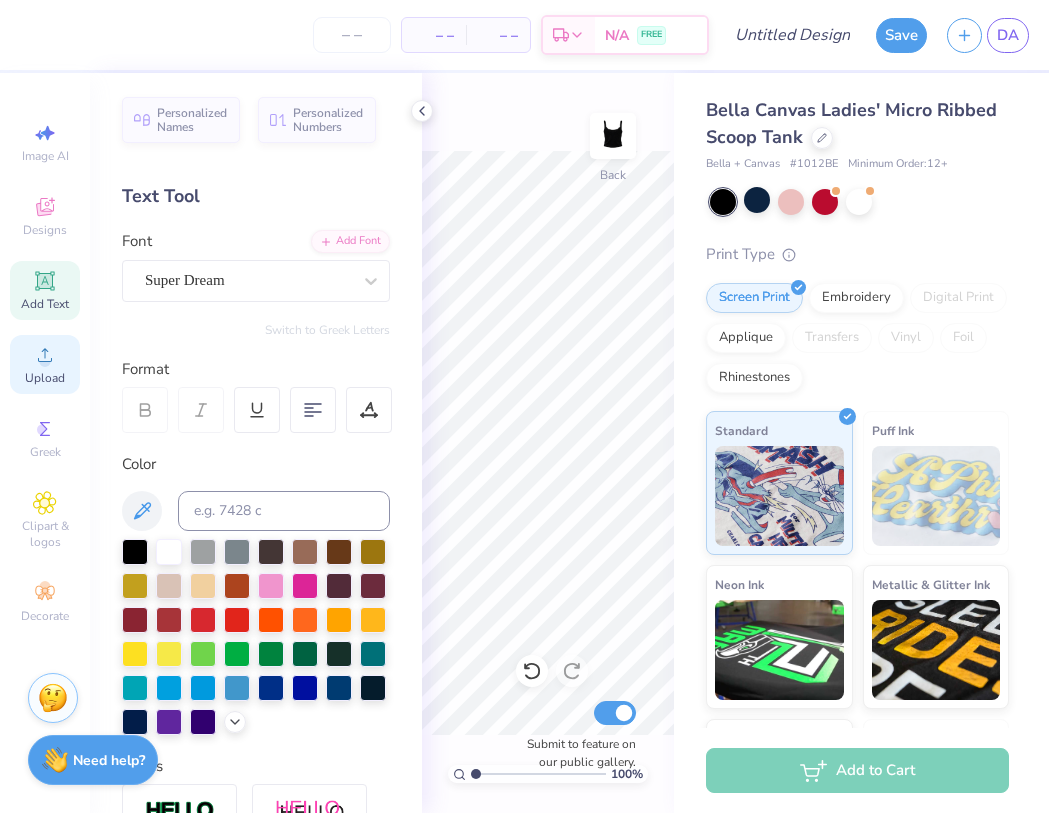 click on "Upload" at bounding box center (45, 364) 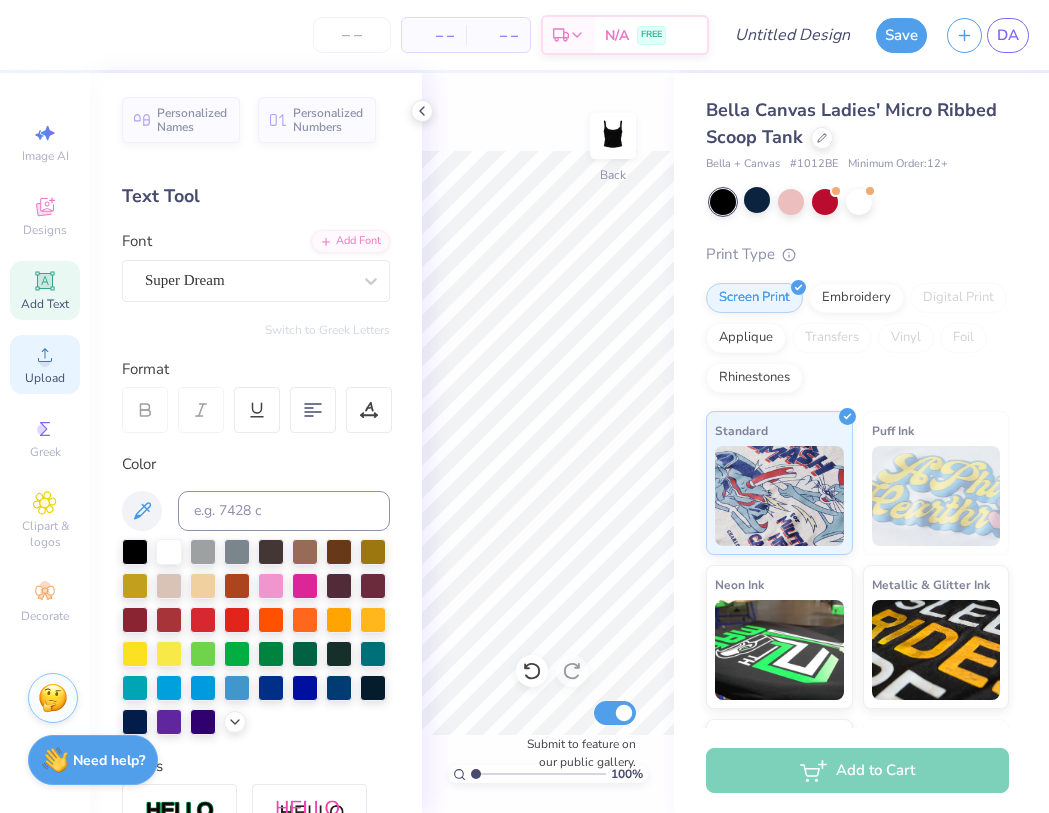 click on "Upload" at bounding box center [45, 378] 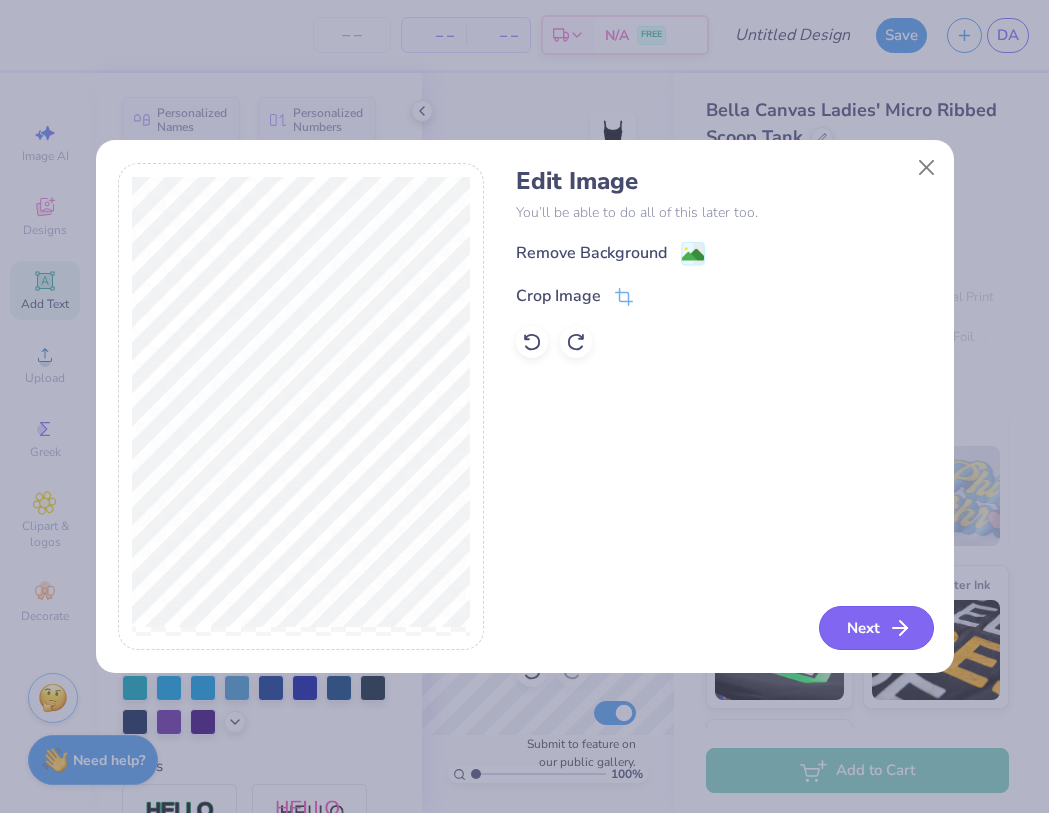 click on "Next" at bounding box center [876, 628] 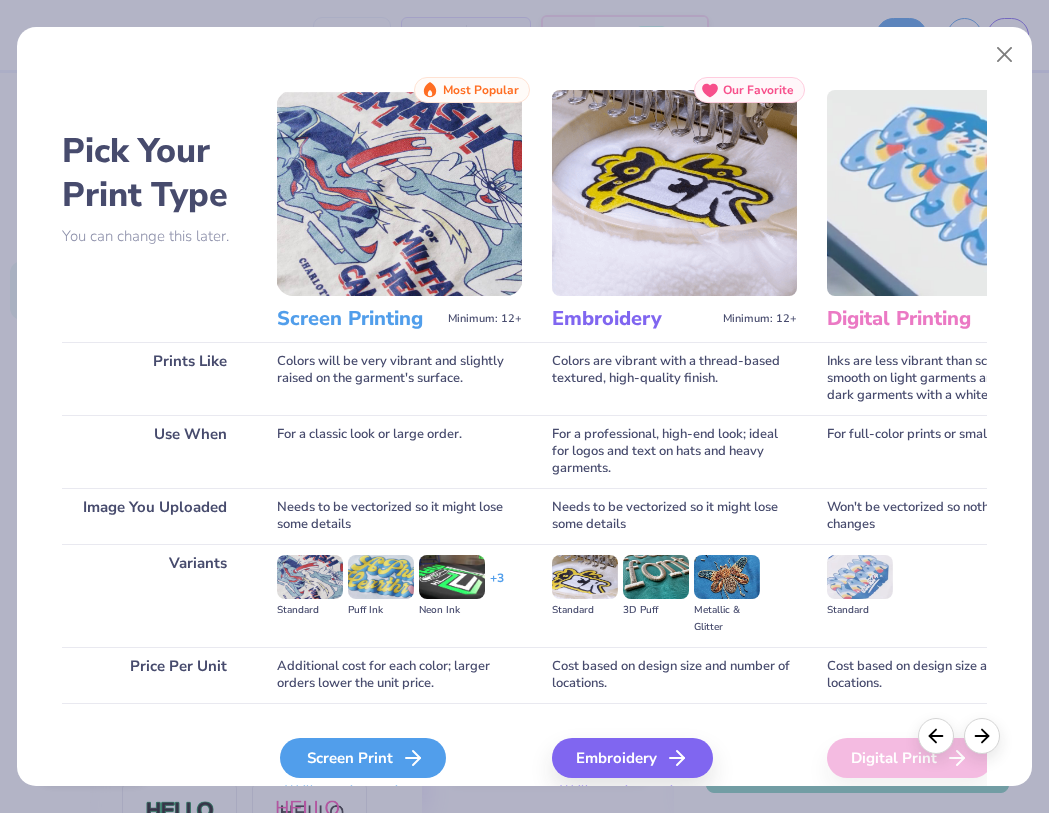 click on "Screen Print" at bounding box center [363, 758] 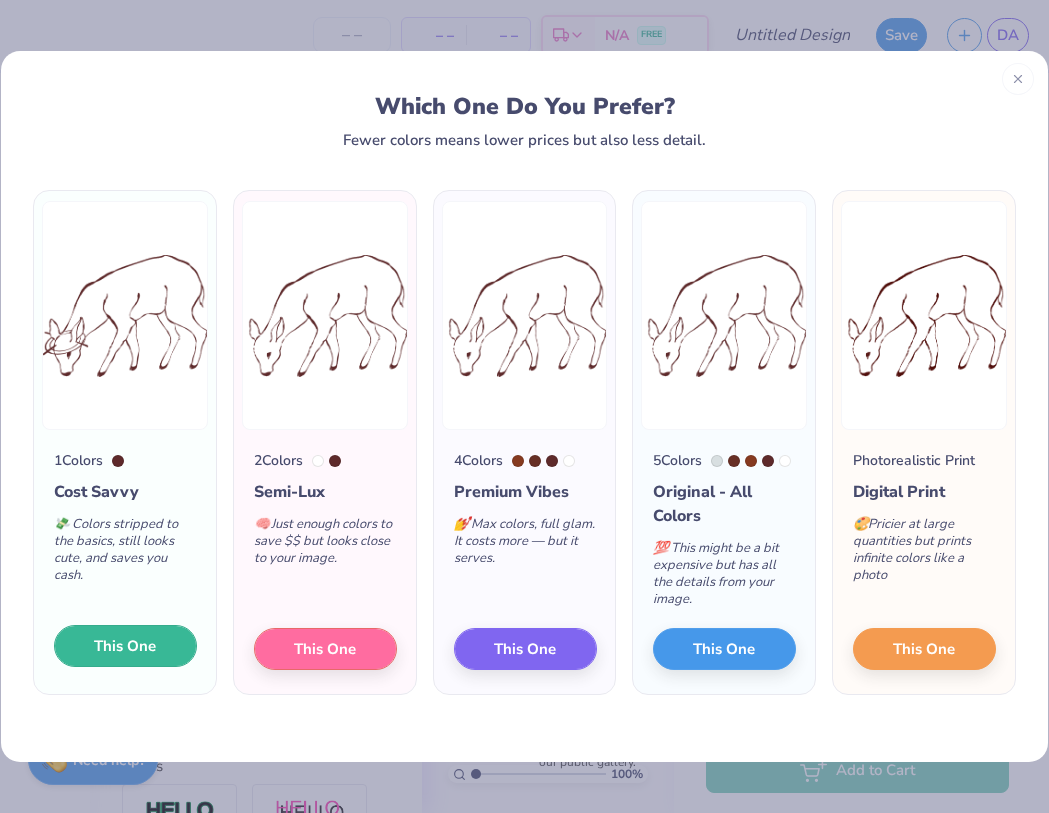 click on "This One" at bounding box center [125, 646] 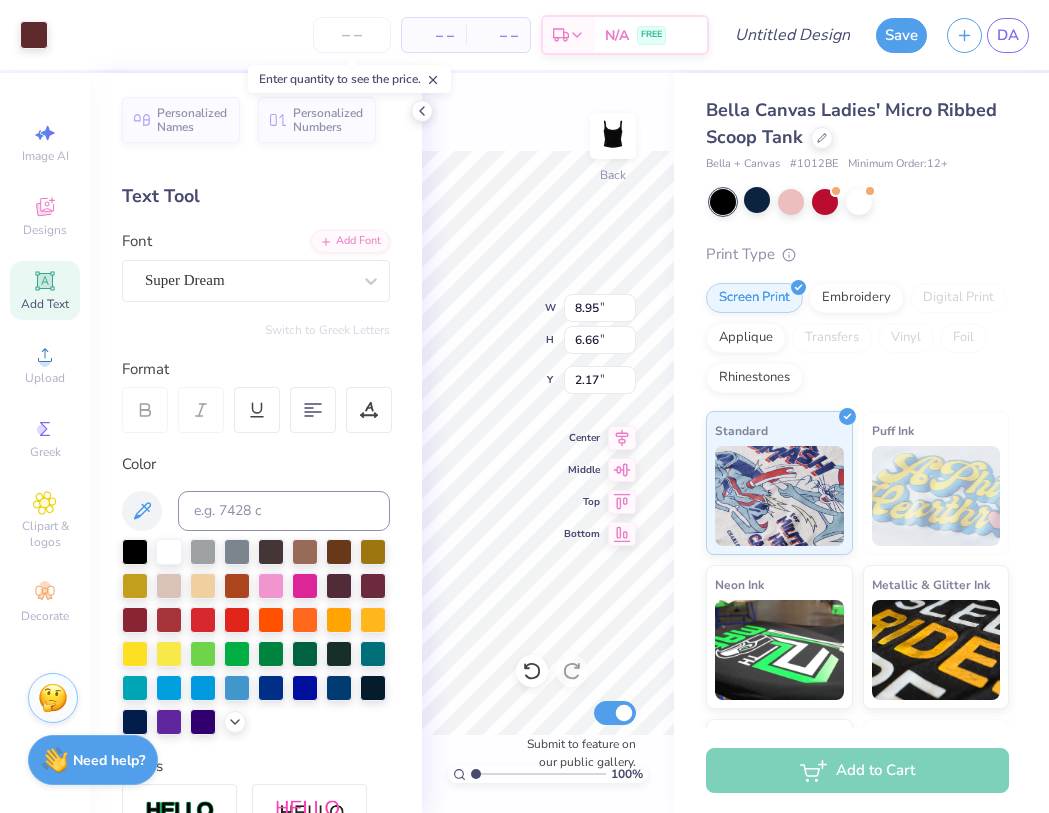 type on "5.61" 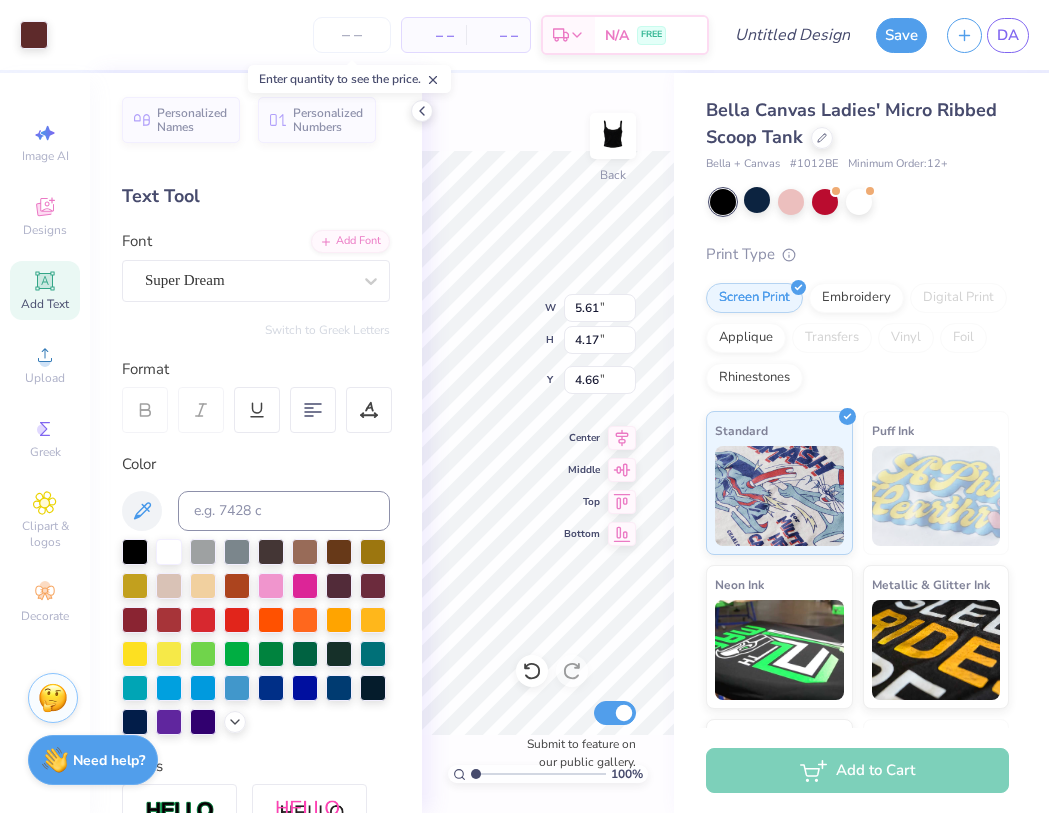 type on "2.98" 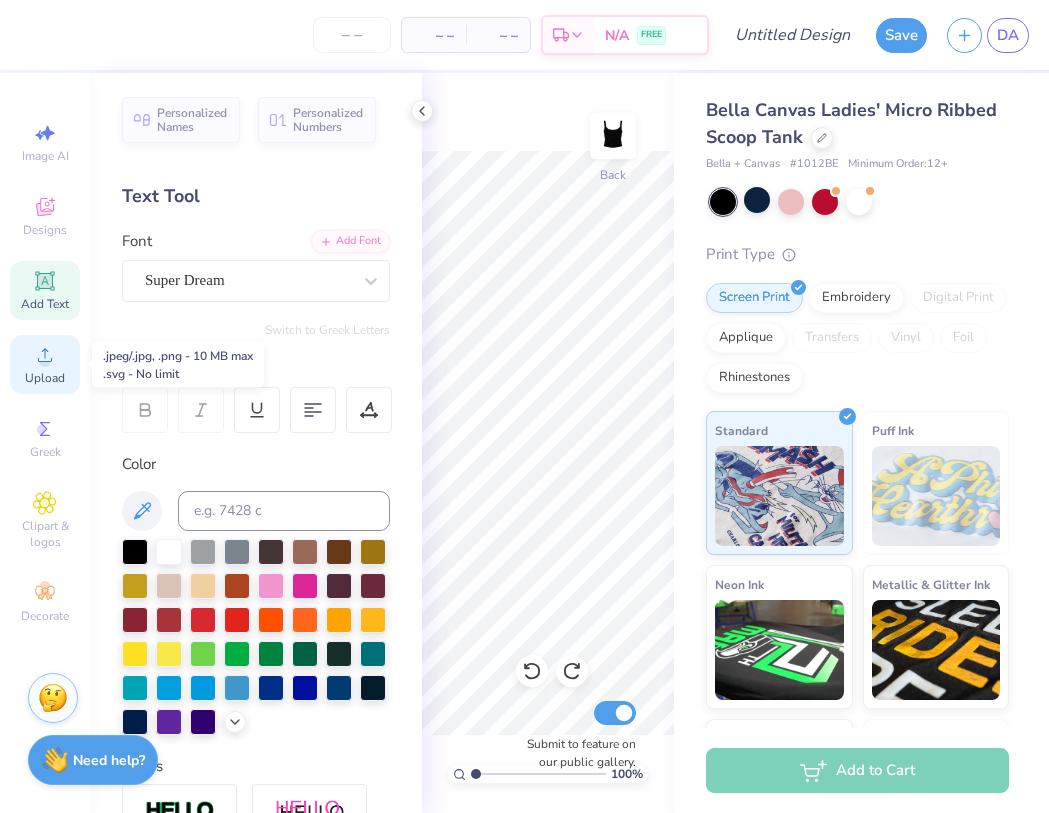 click 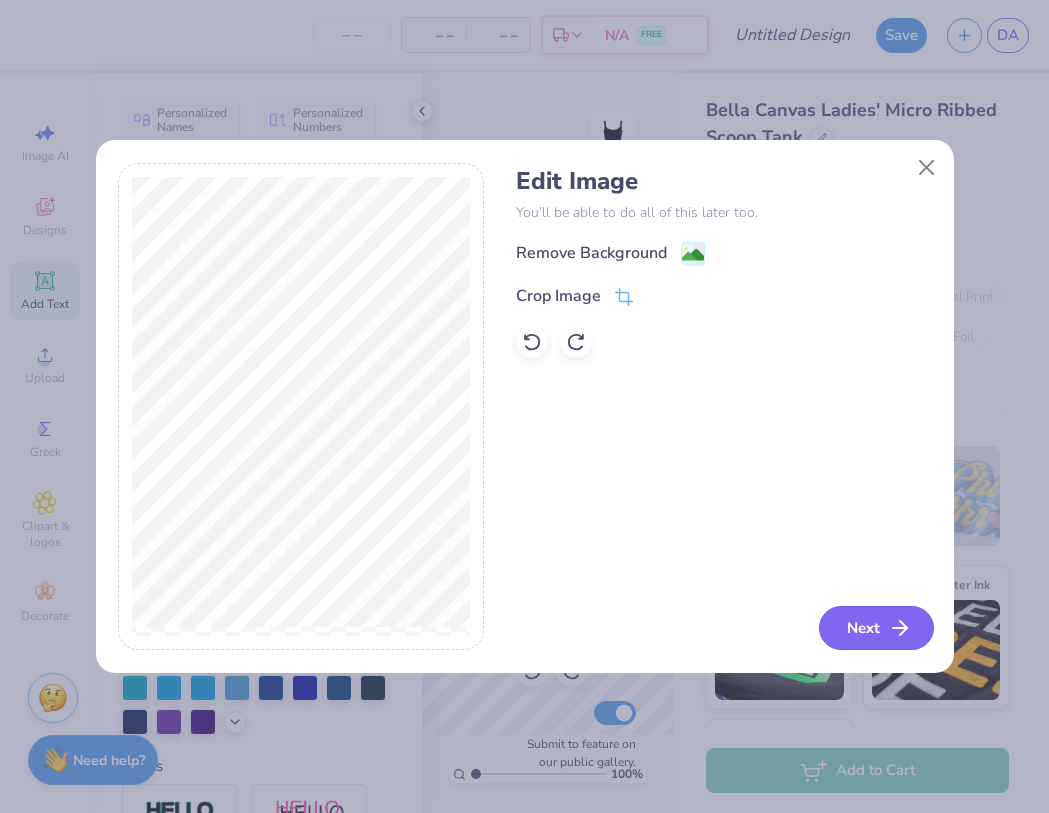 click 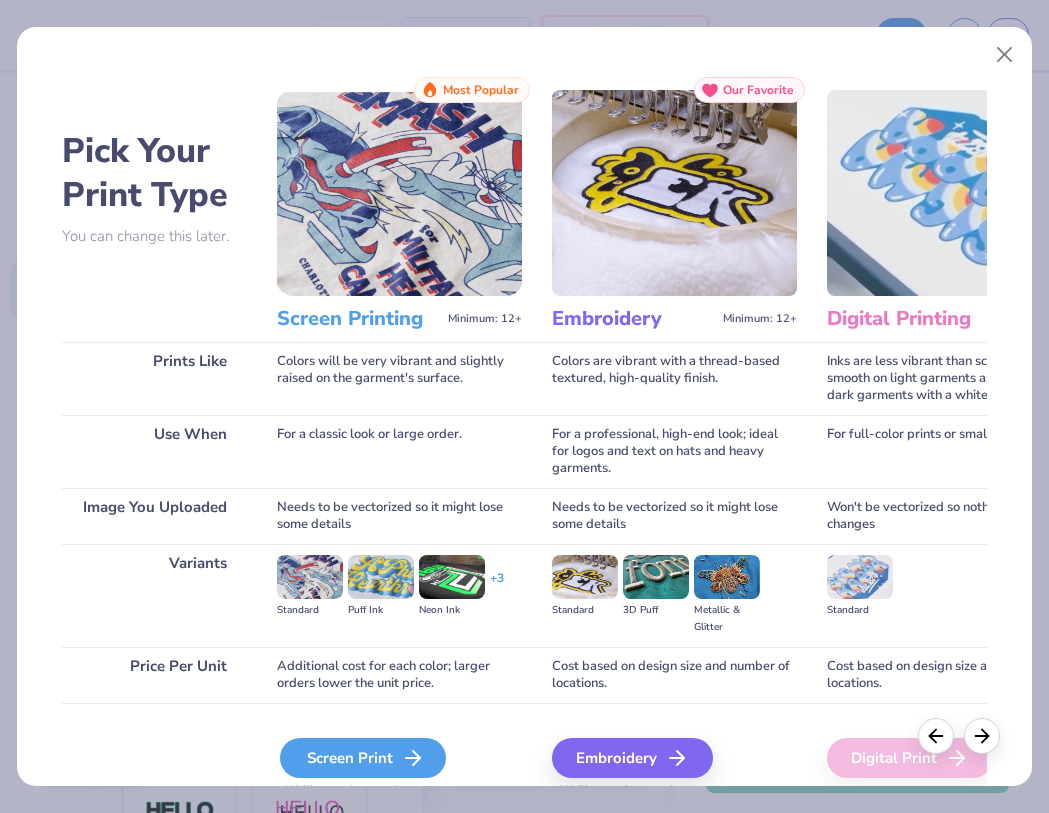 click on "Screen Print" at bounding box center (363, 758) 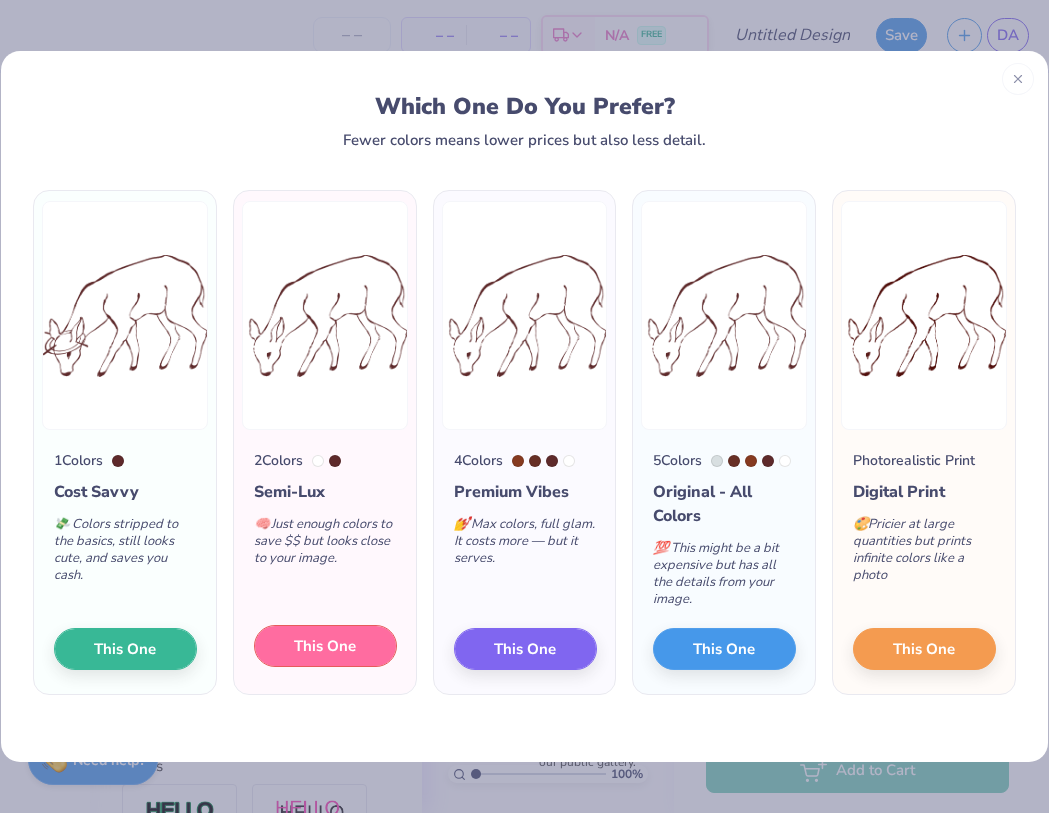 click on "This One" at bounding box center [325, 646] 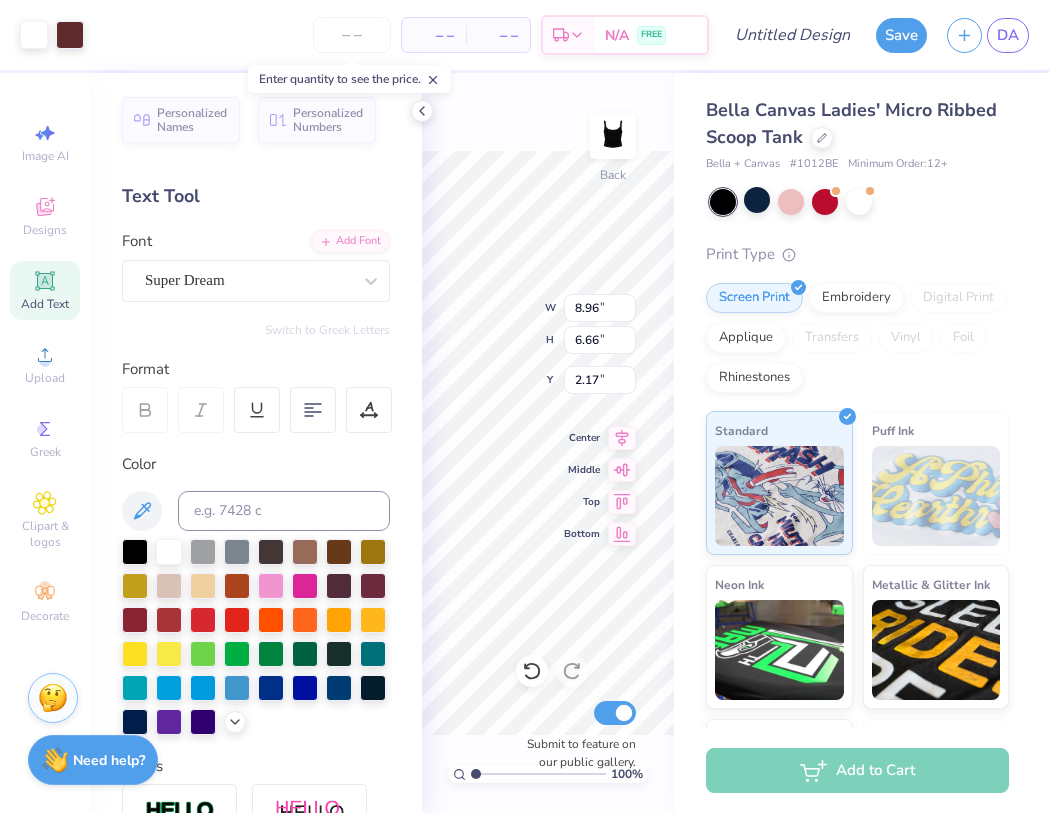 click on "Bella Canvas Ladies' Micro Ribbed Scoop Tank Bella + Canvas # 1012BE Minimum Order:  12 +   Print Type Screen Print Embroidery Digital Print Applique Transfers Vinyl Foil Rhinestones Standard Puff Ink Neon Ink Metallic & Glitter Ink Glow in the Dark Ink Water based Ink" at bounding box center [861, 468] 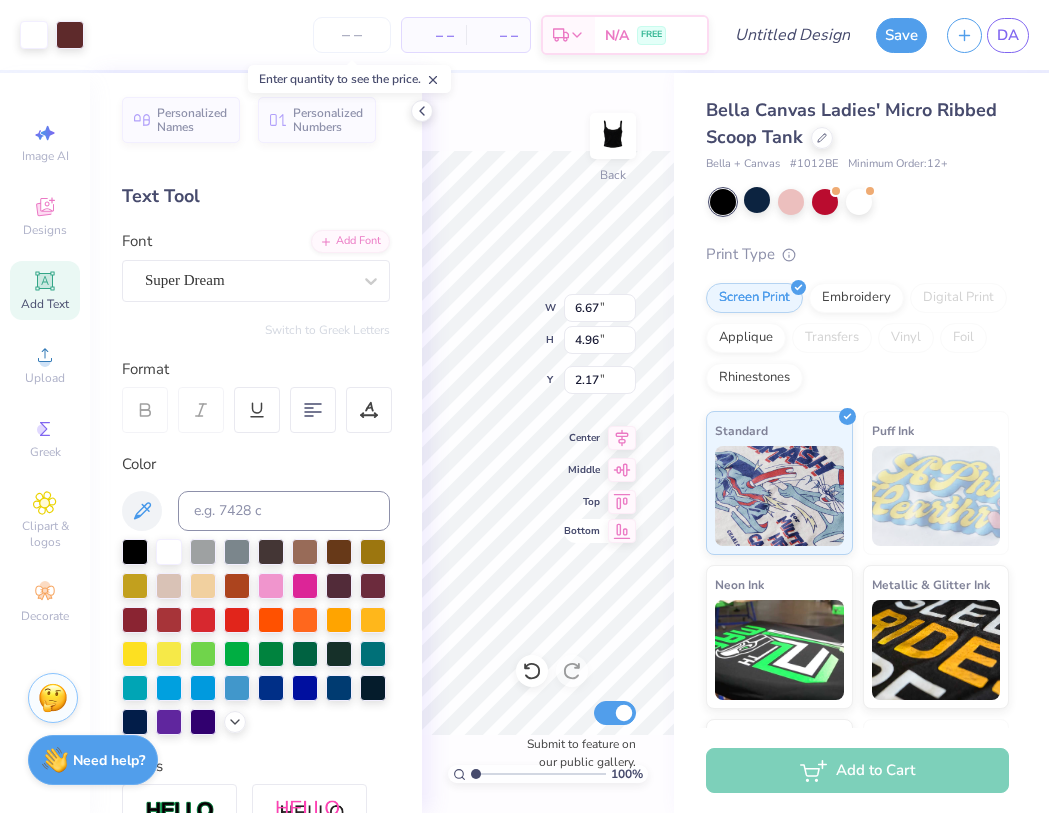 type on "3.02" 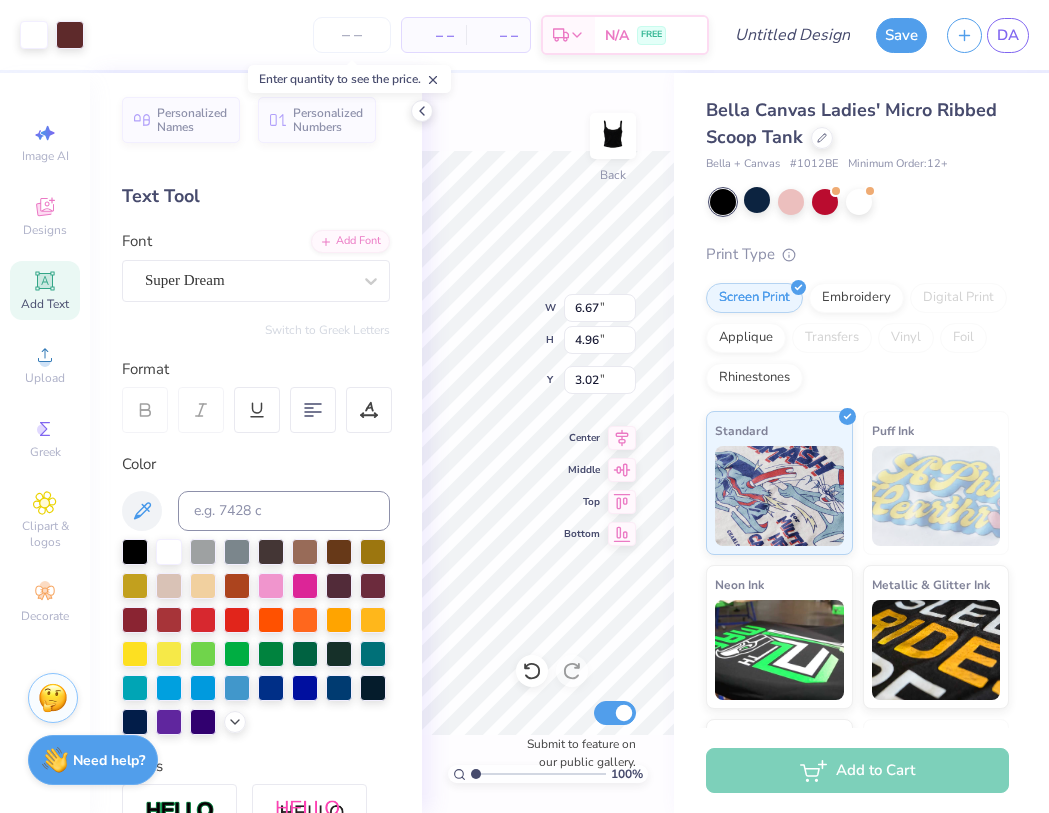 click on "Bella Canvas Ladies' Micro Ribbed Scoop Tank Bella + Canvas # 1012BE Minimum Order:  12 +   Print Type Screen Print Embroidery Digital Print Applique Transfers Vinyl Foil Rhinestones Standard Puff Ink Neon Ink Metallic & Glitter Ink Glow in the Dark Ink Water based Ink" at bounding box center [861, 468] 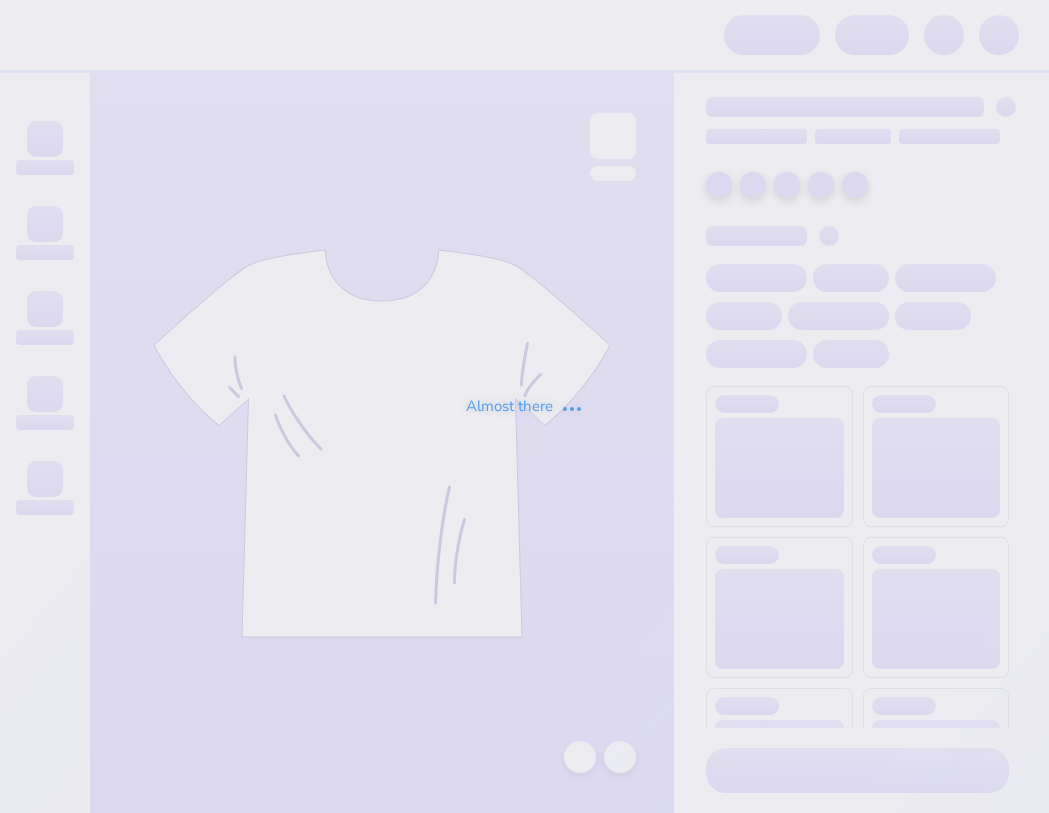 scroll, scrollTop: 0, scrollLeft: 0, axis: both 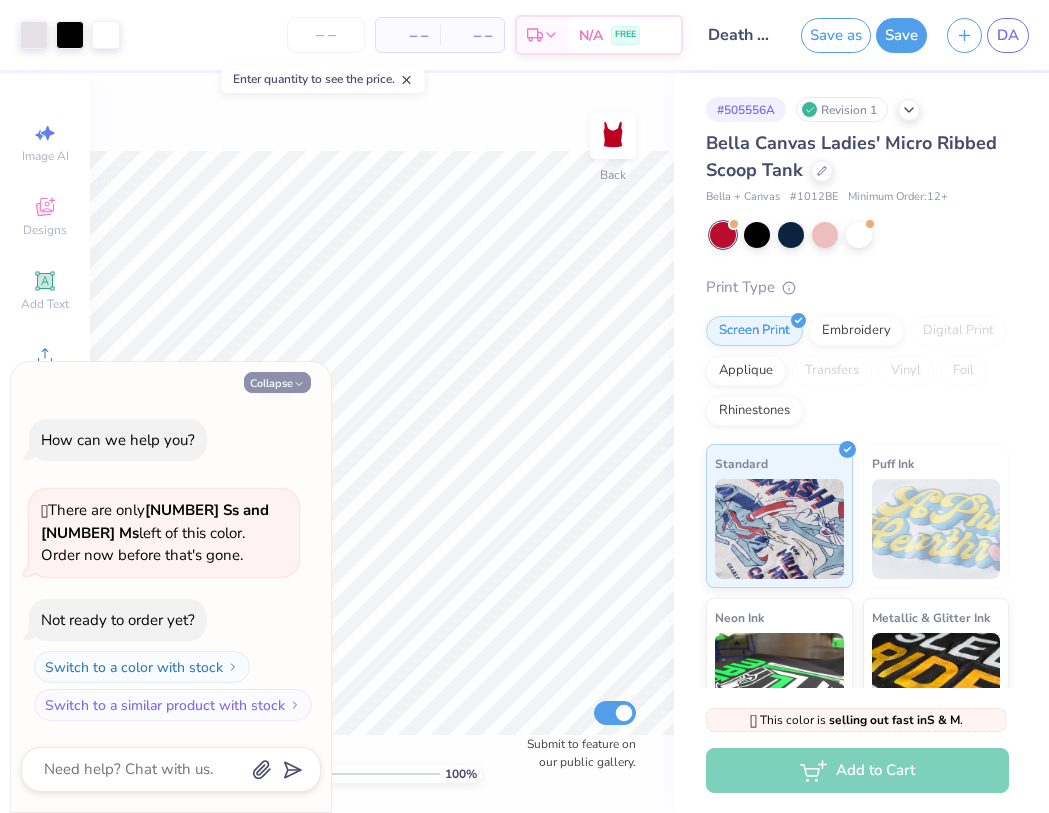 click on "Collapse" at bounding box center [277, 382] 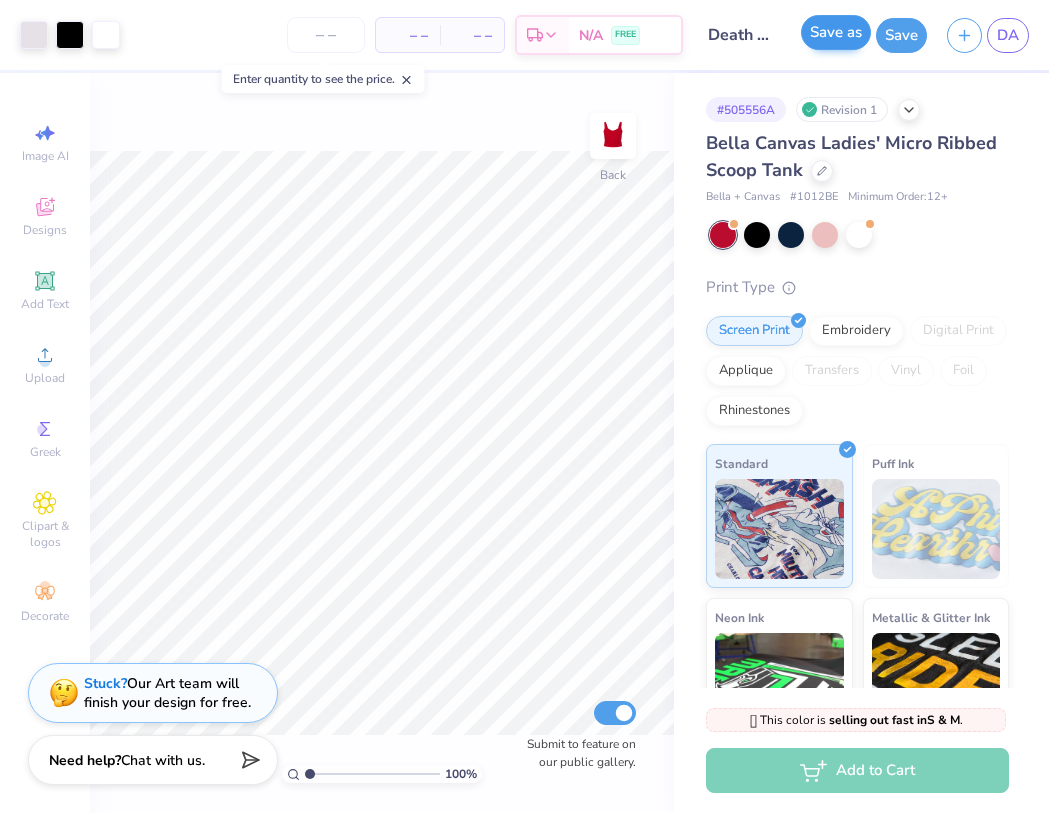 drag, startPoint x: 795, startPoint y: 31, endPoint x: 833, endPoint y: 34, distance: 38.118237 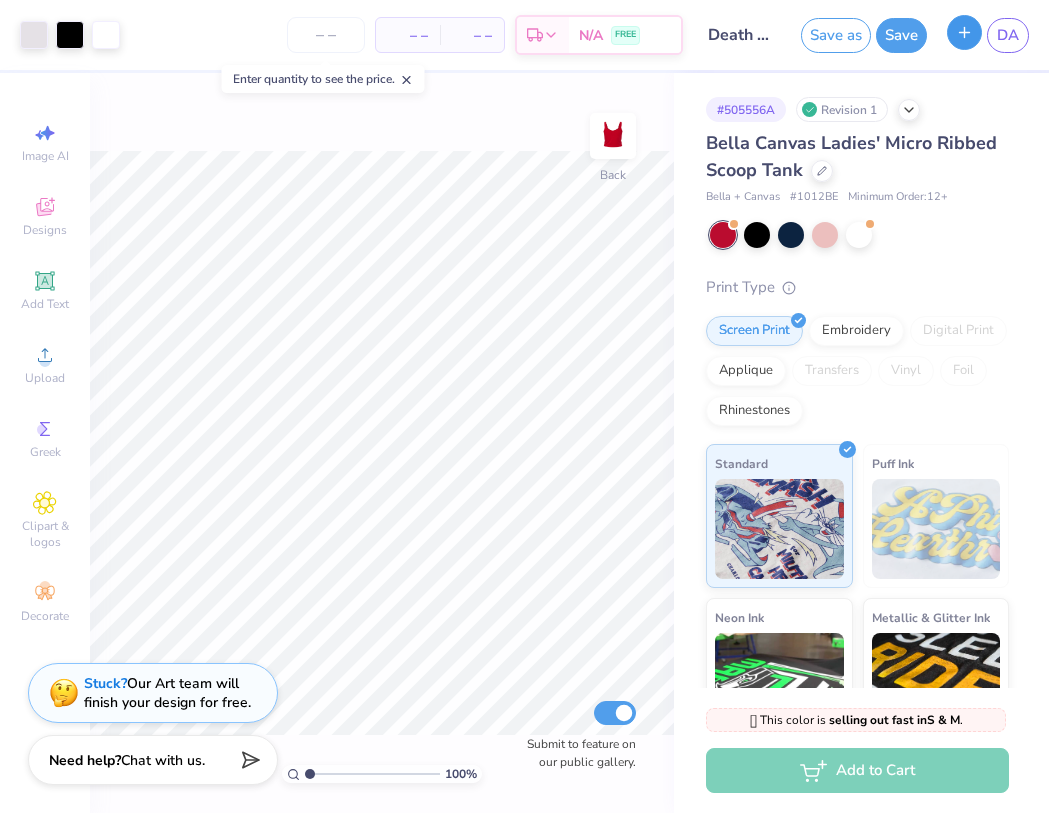 click 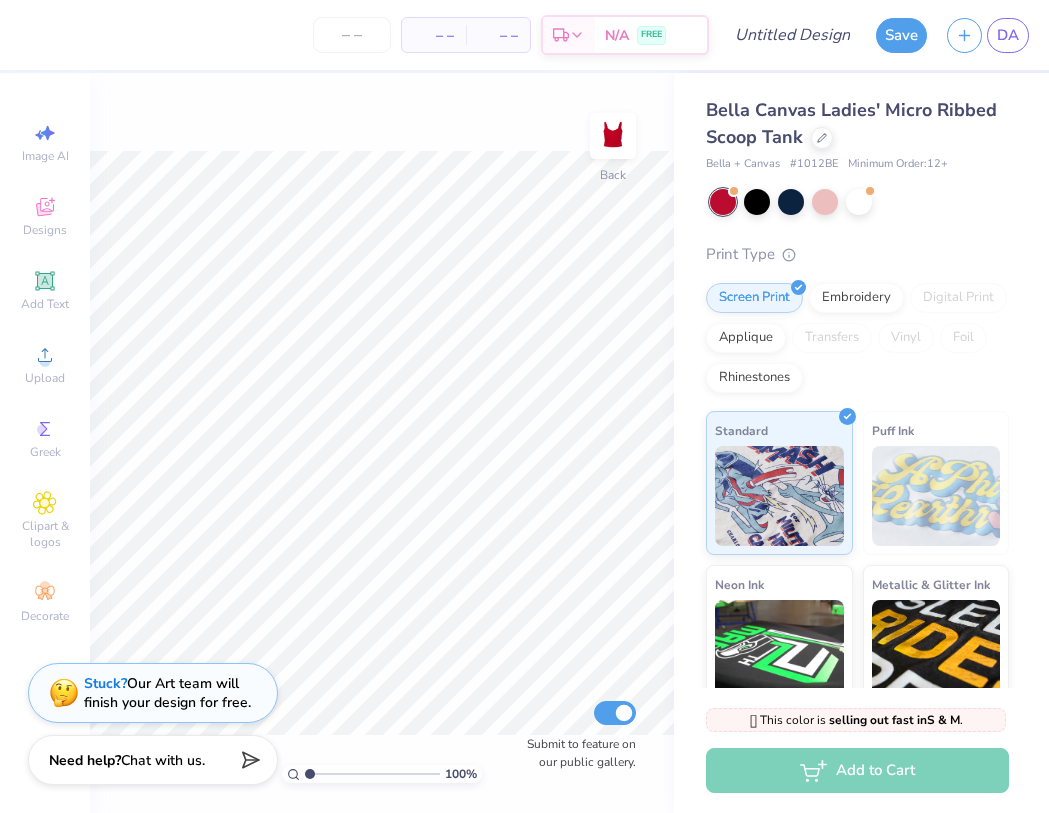 type 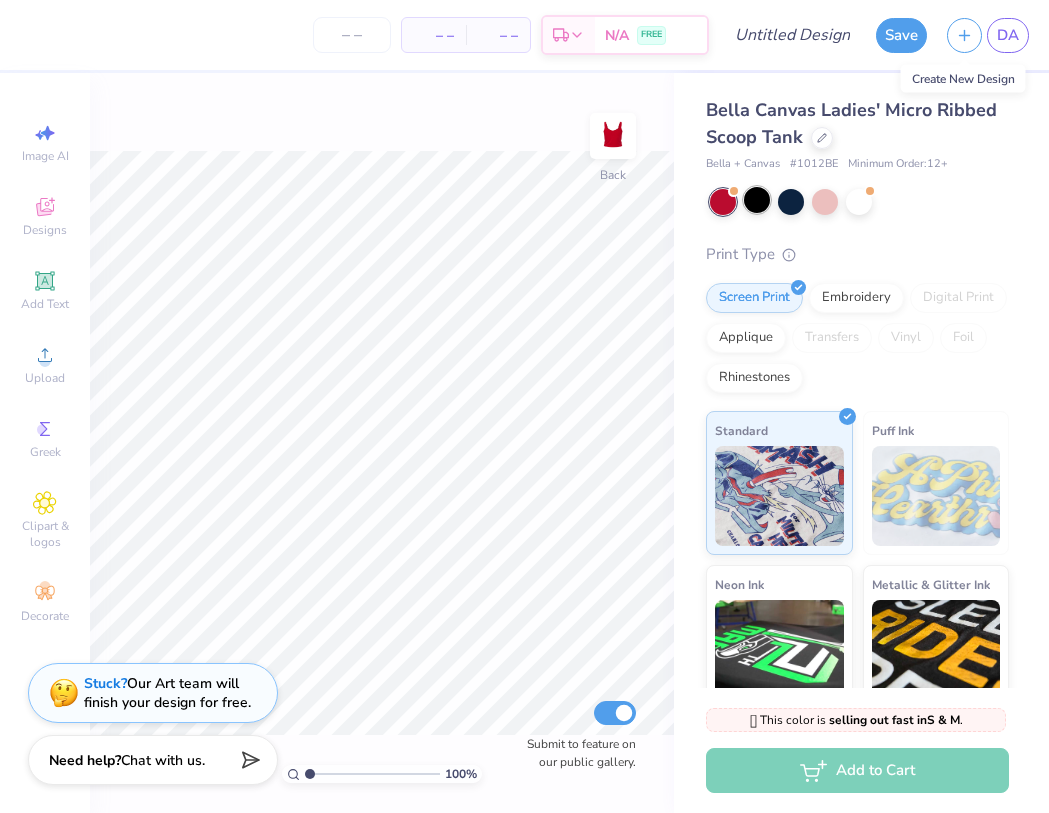 click at bounding box center (757, 200) 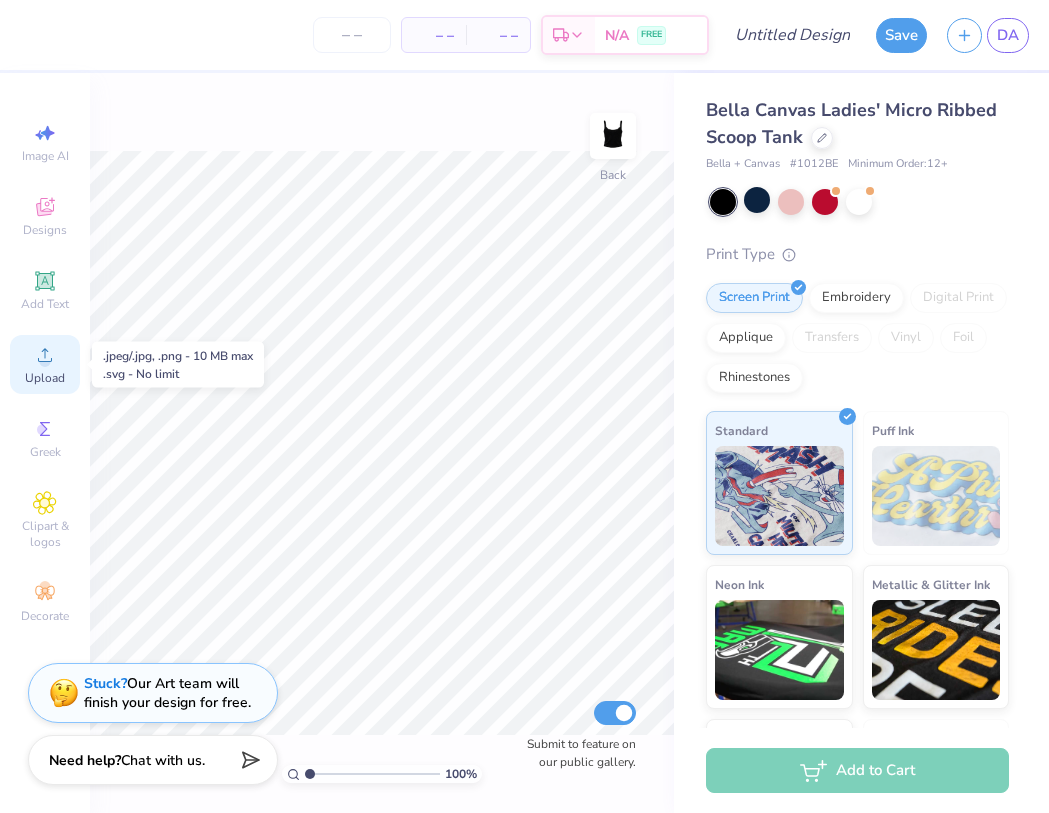 click 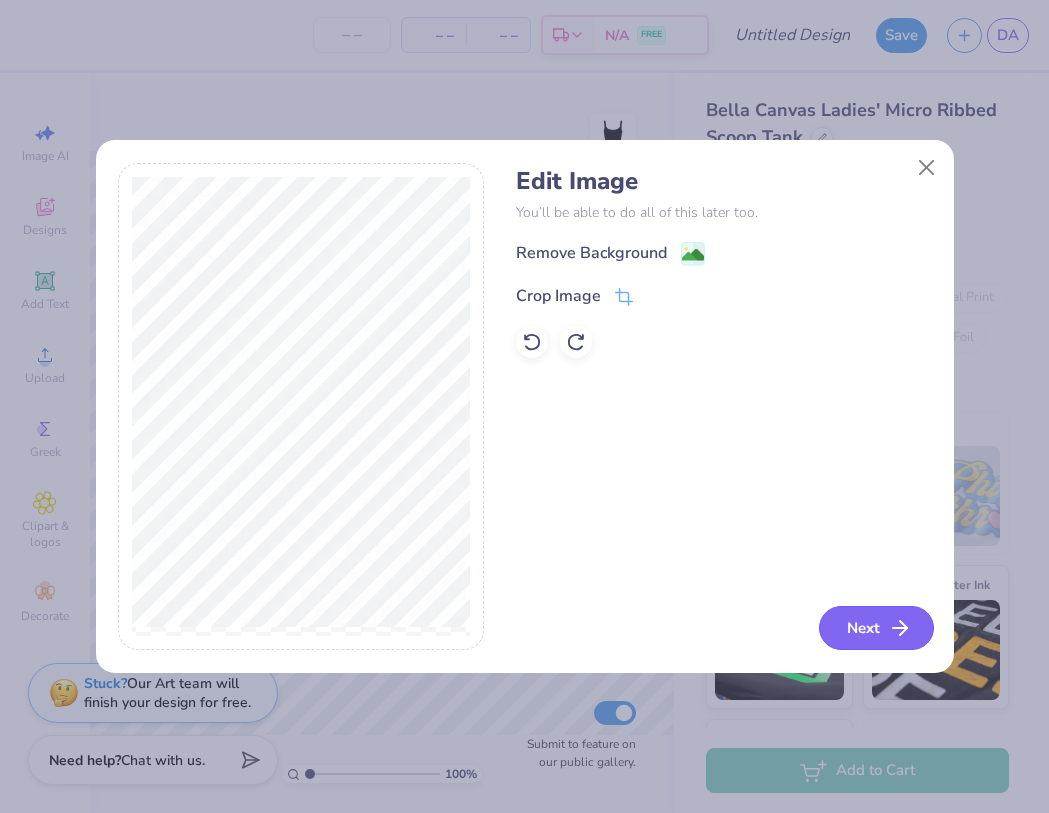 click on "Next" at bounding box center [876, 628] 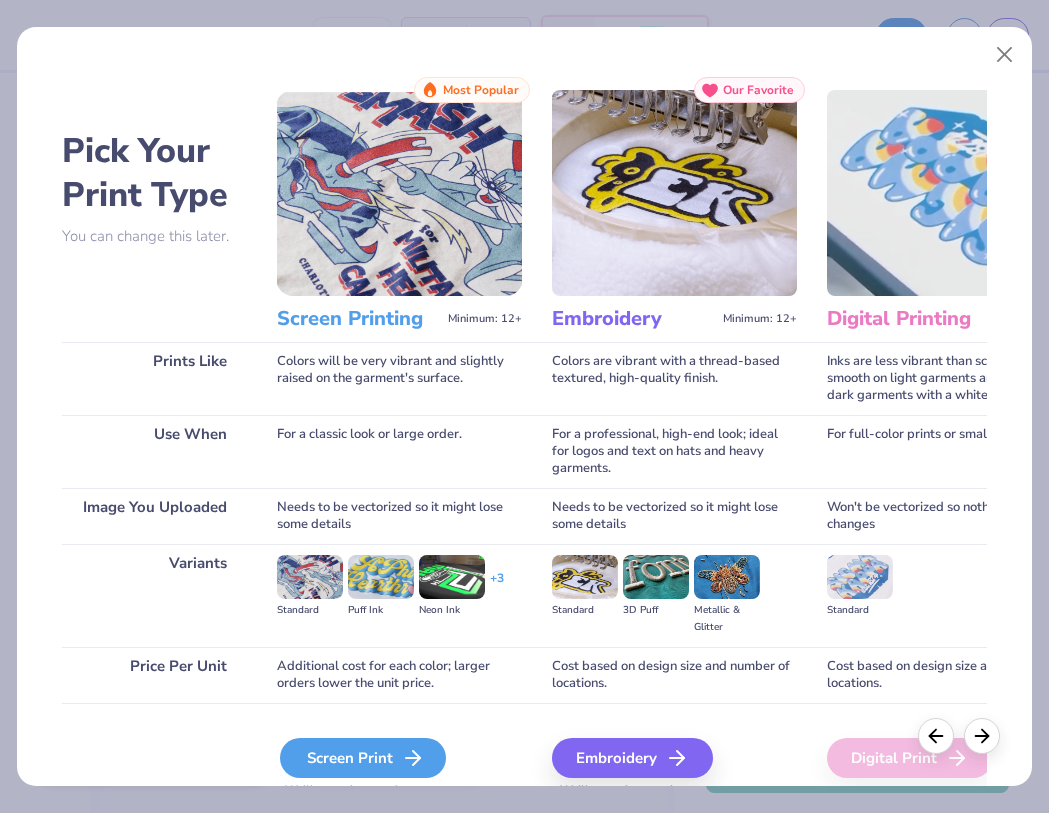 click on "Screen Print" at bounding box center (363, 758) 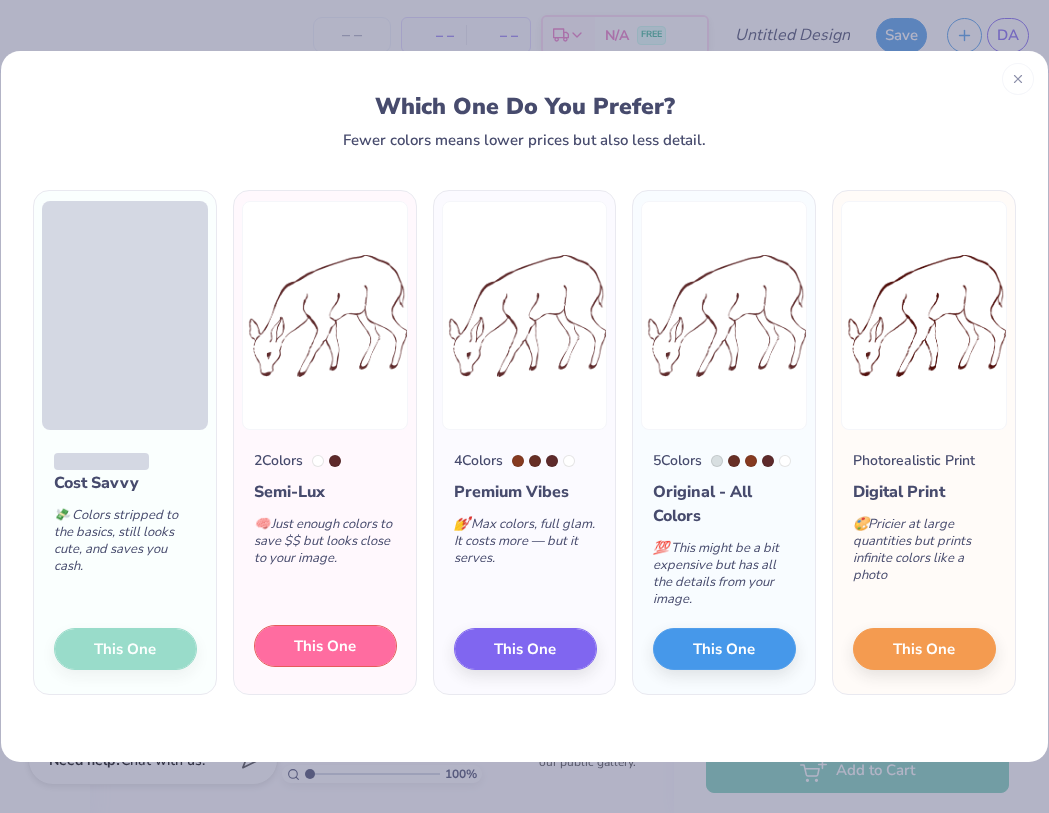 click on "This One" at bounding box center [325, 646] 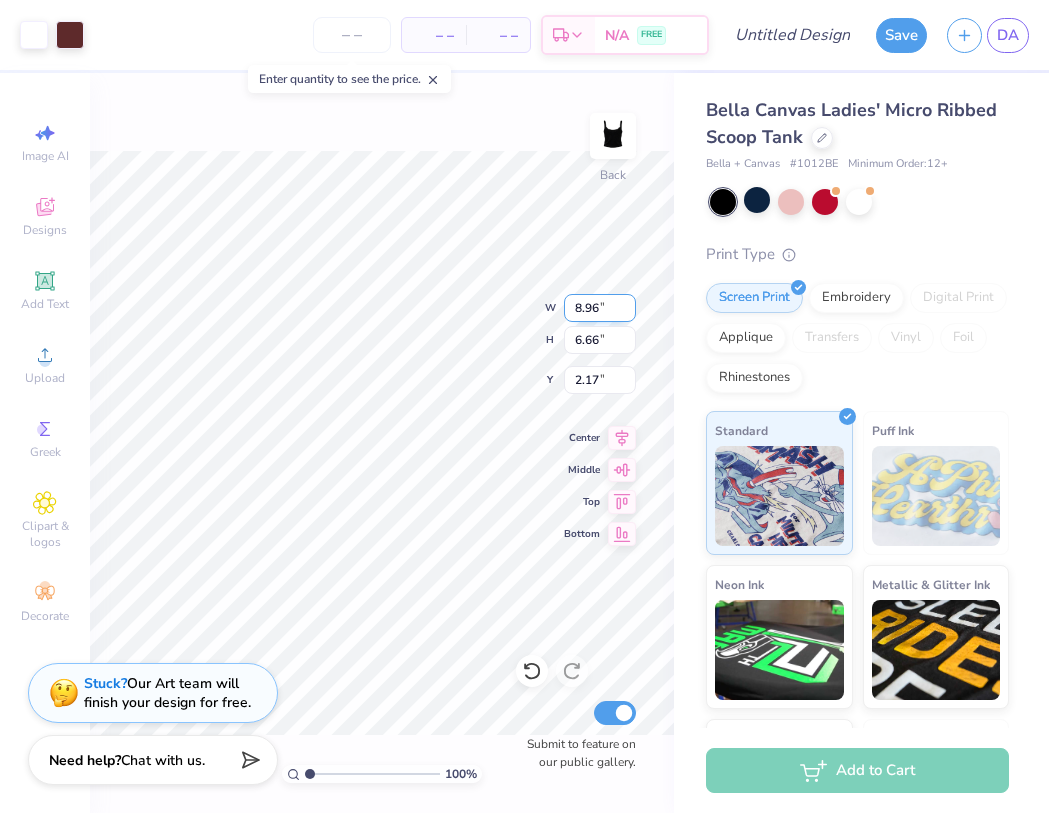 click on "8.96" at bounding box center [600, 308] 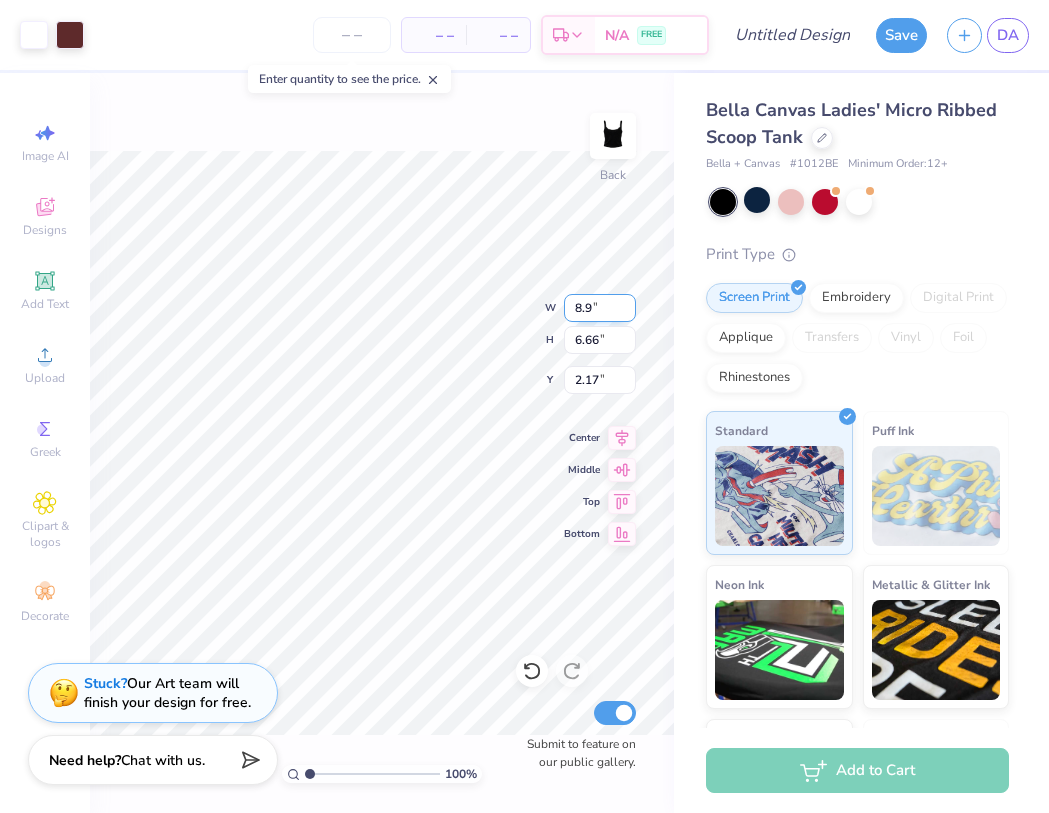 type on "8" 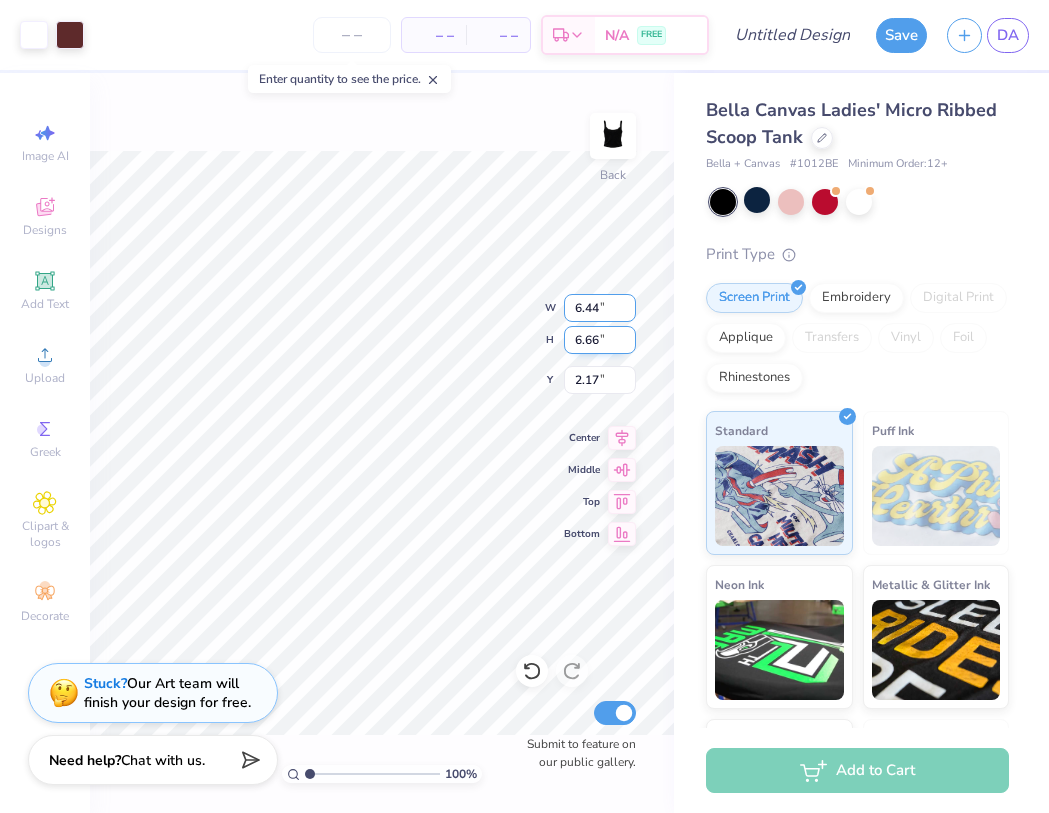 type on "6.44" 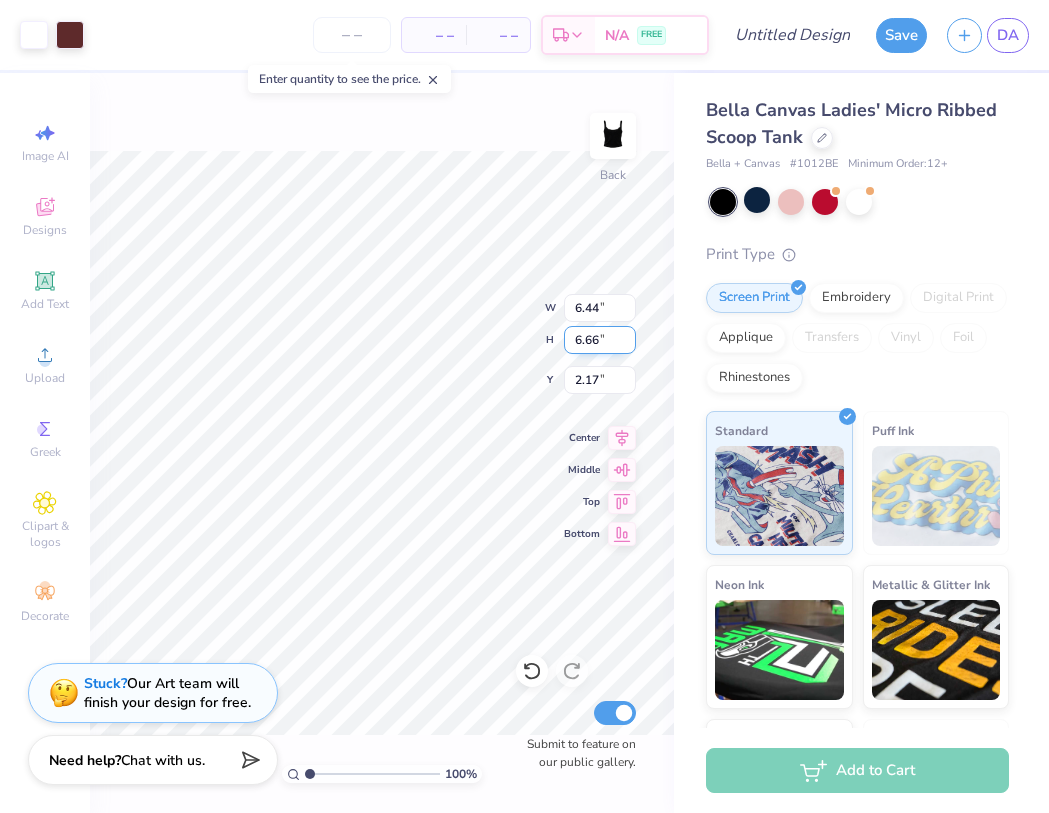type on "4.79" 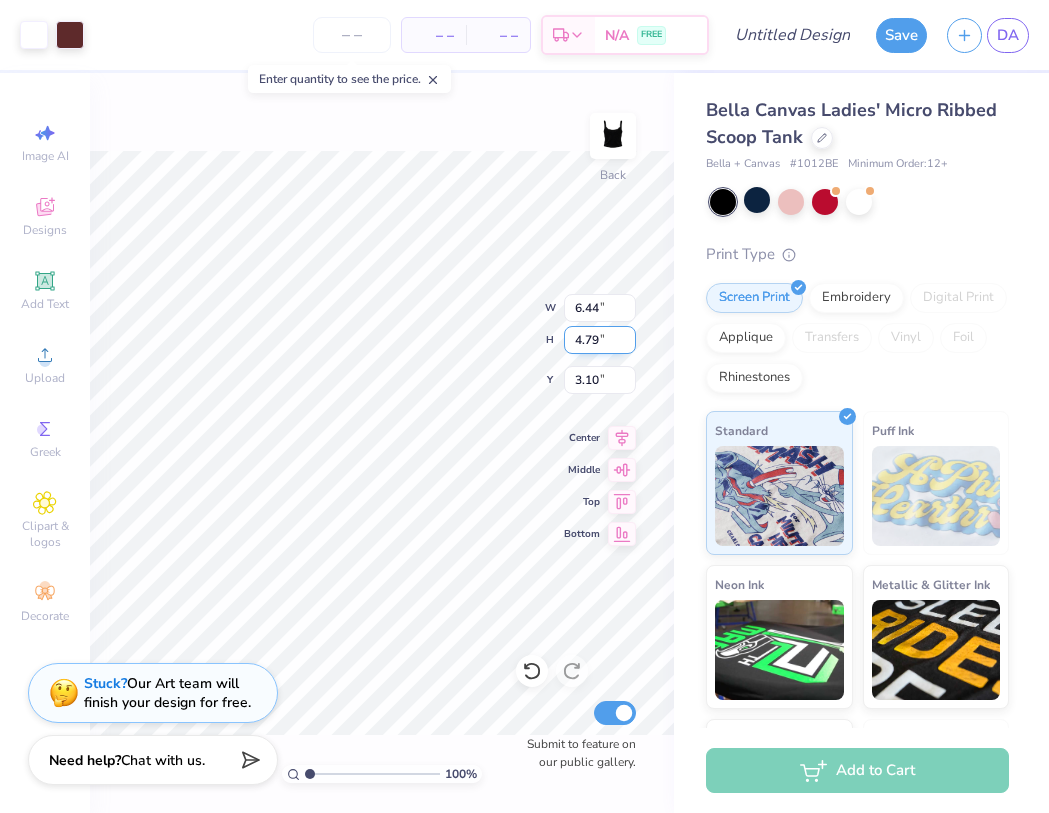 click on "4.79" at bounding box center (600, 340) 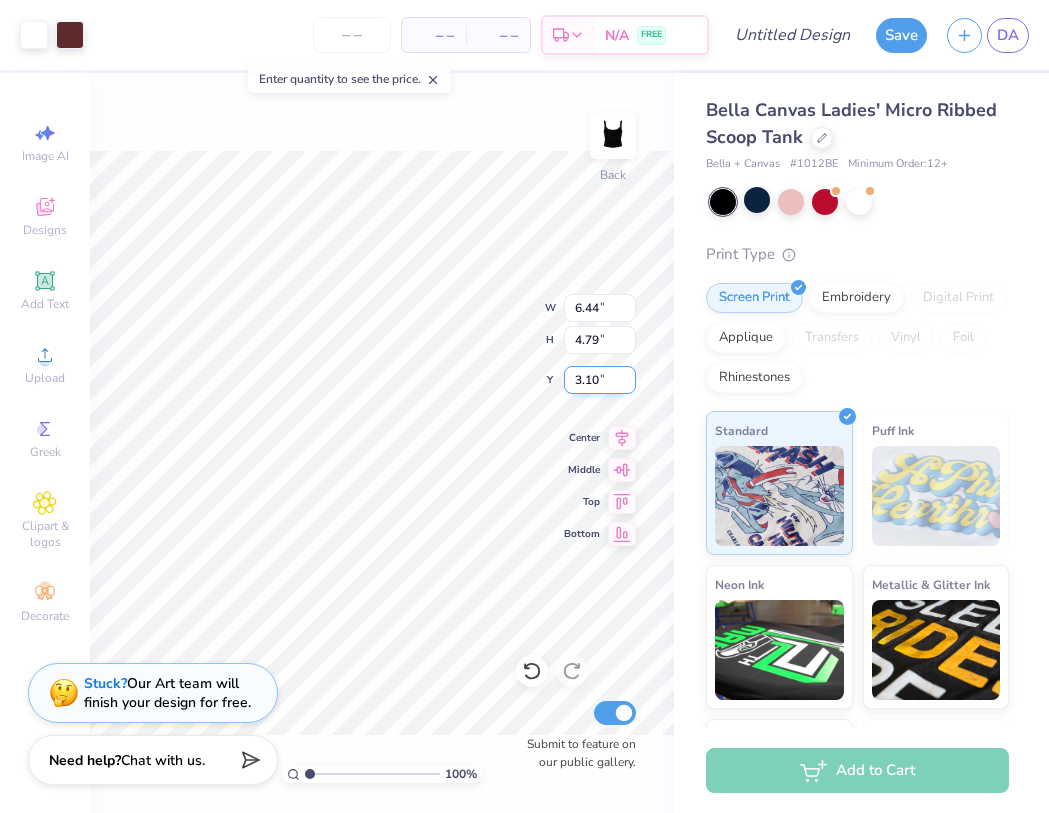 click on "3.10" at bounding box center (600, 380) 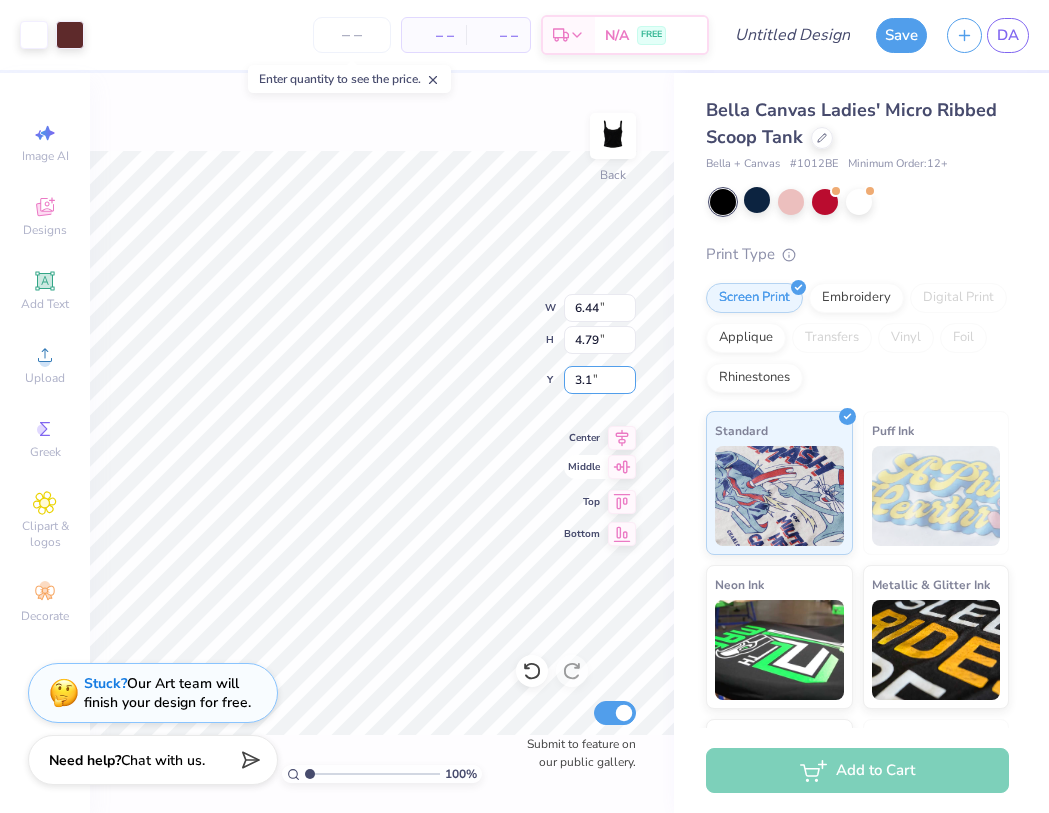 type on "3" 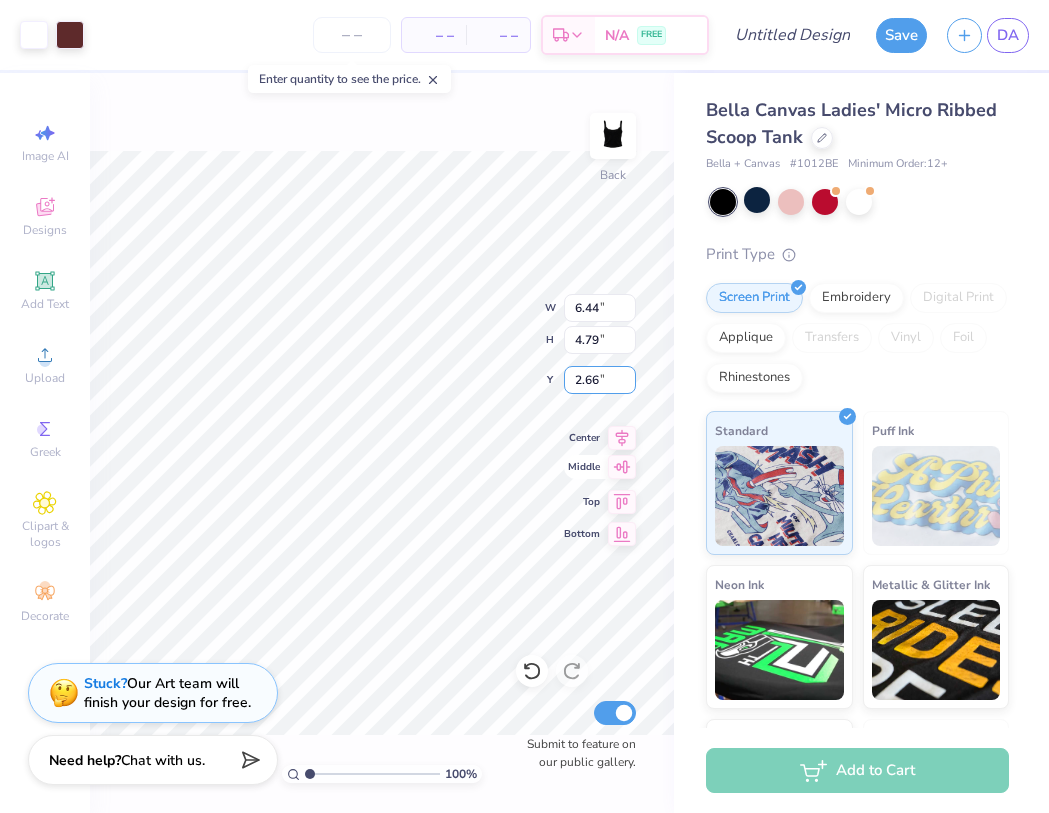 type on "2.66" 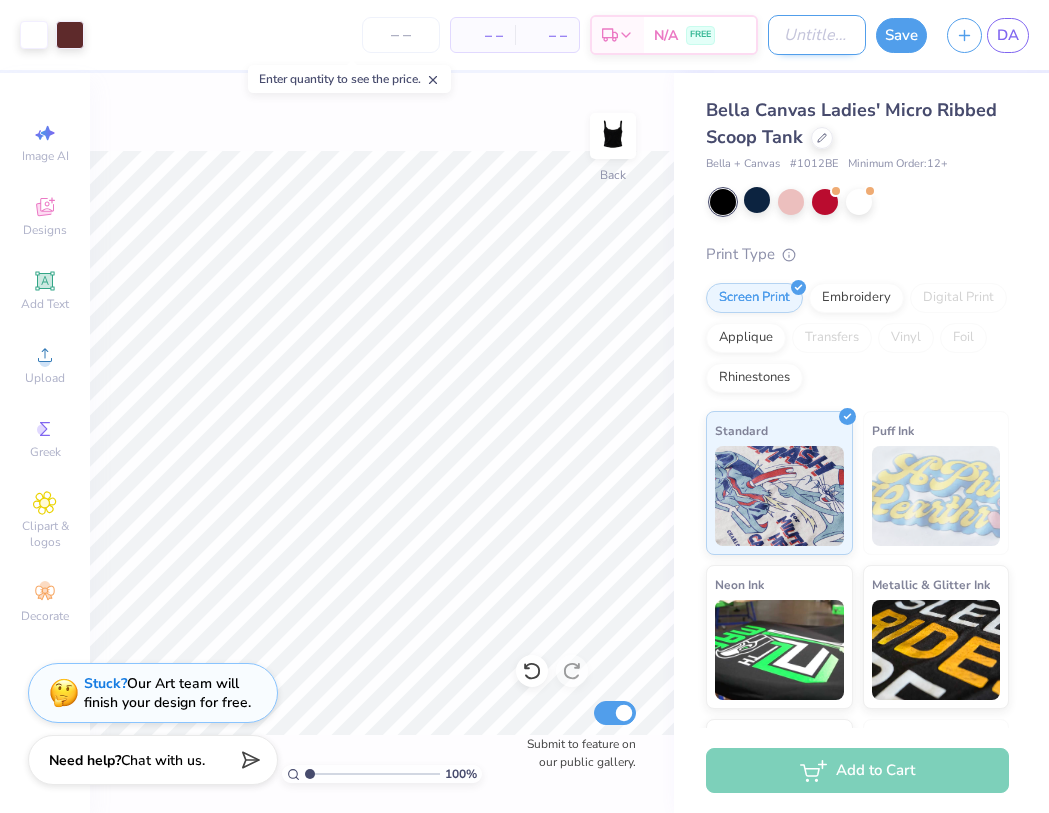 click on "Design Title" at bounding box center [817, 35] 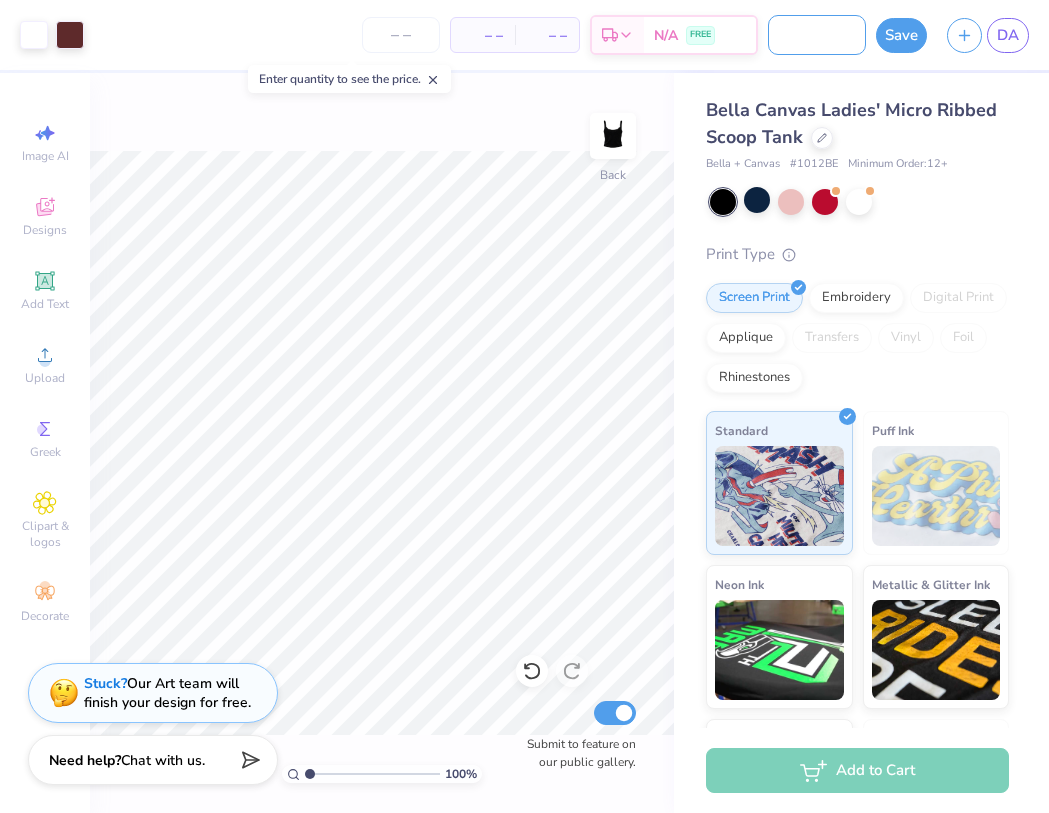 scroll, scrollTop: 0, scrollLeft: 126, axis: horizontal 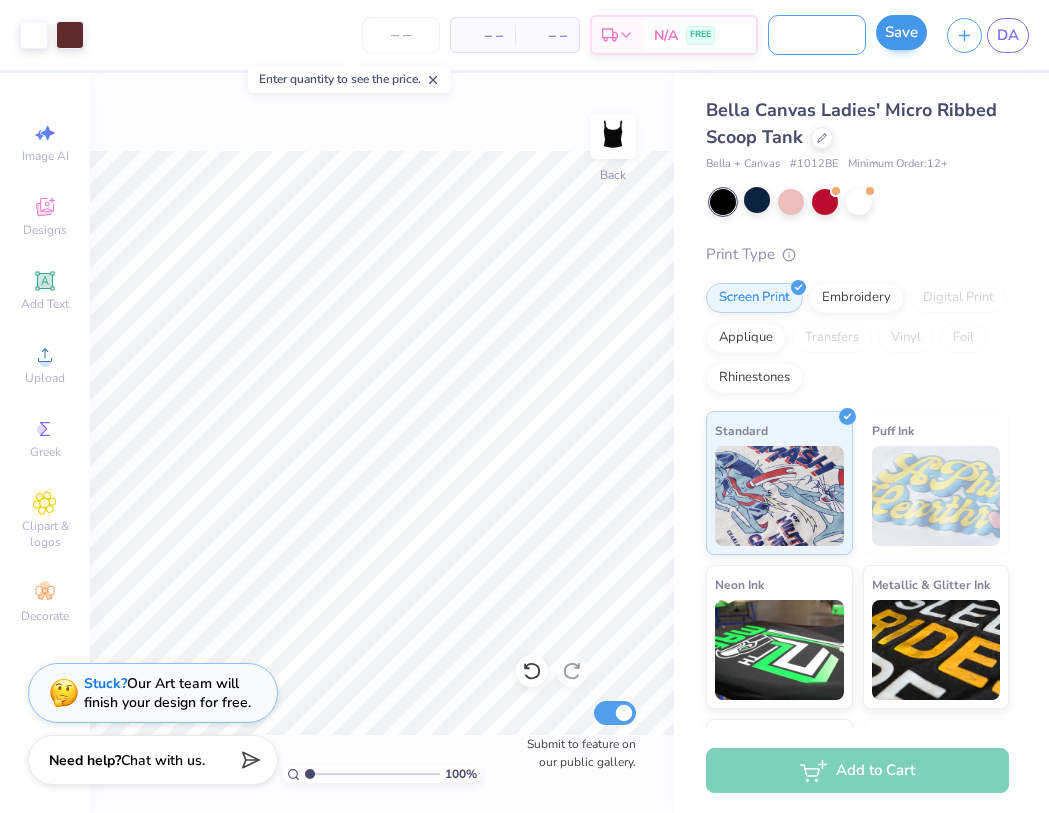 type on "Death of an Angel - Black" 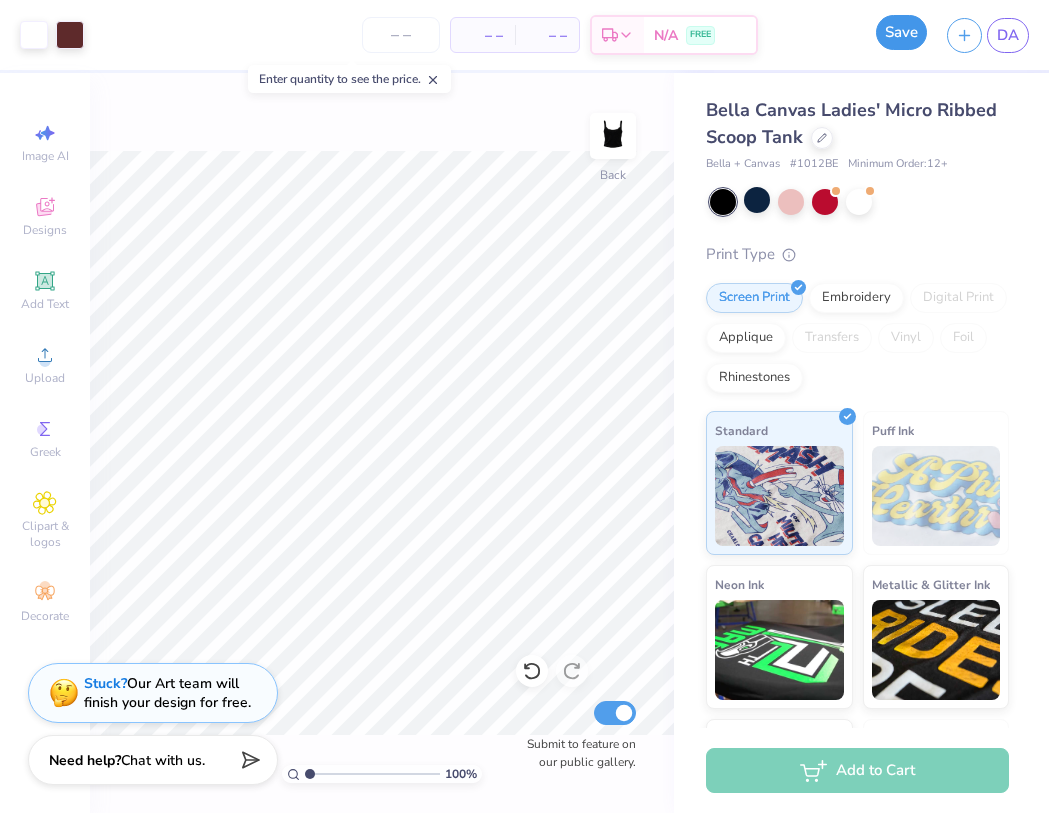 click on "Save" at bounding box center [901, 32] 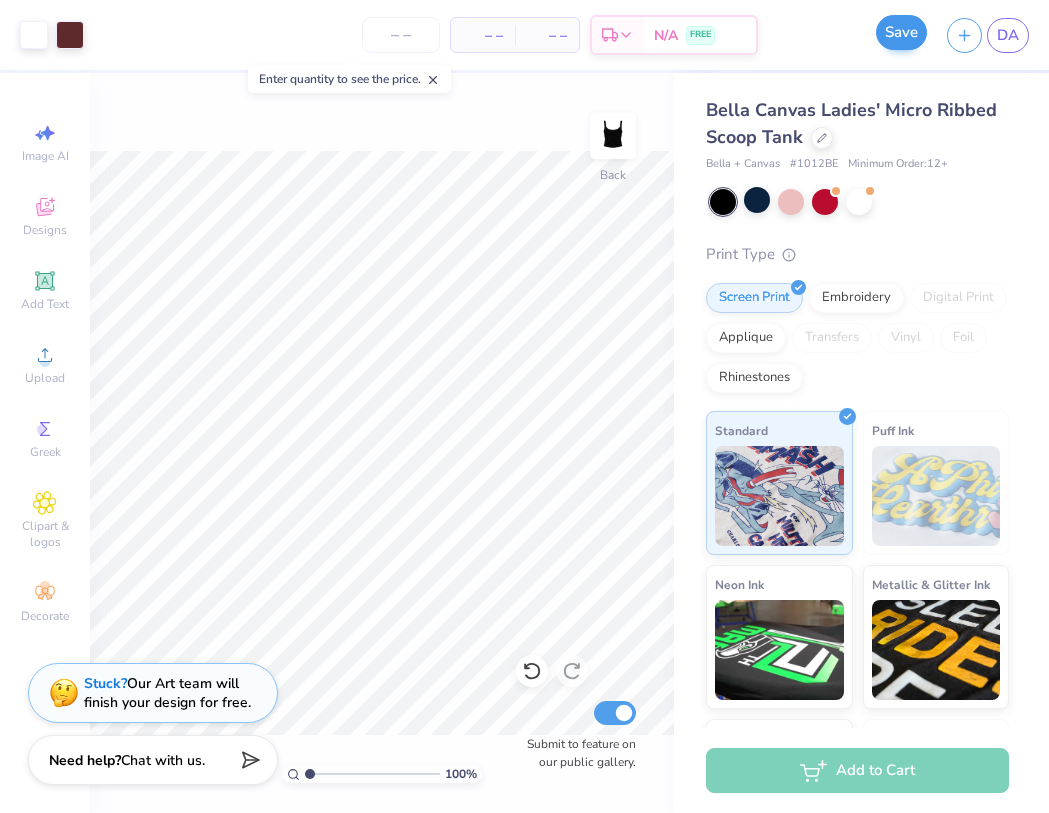 scroll, scrollTop: 0, scrollLeft: 0, axis: both 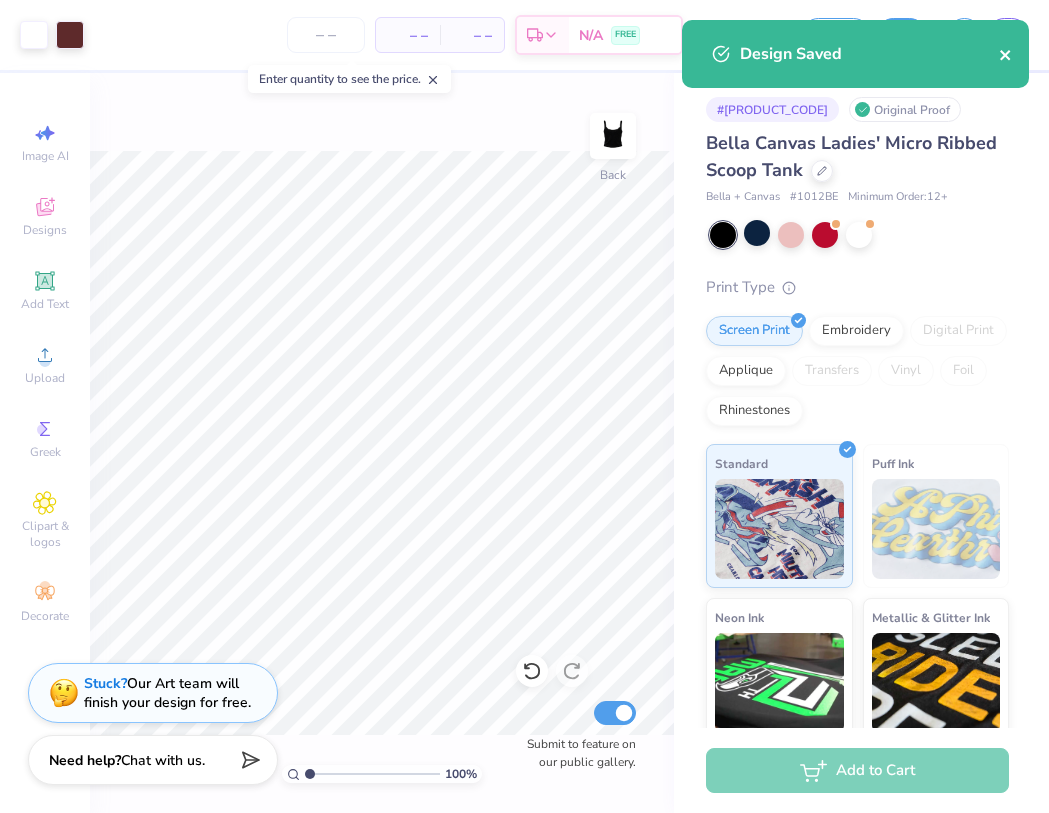 click 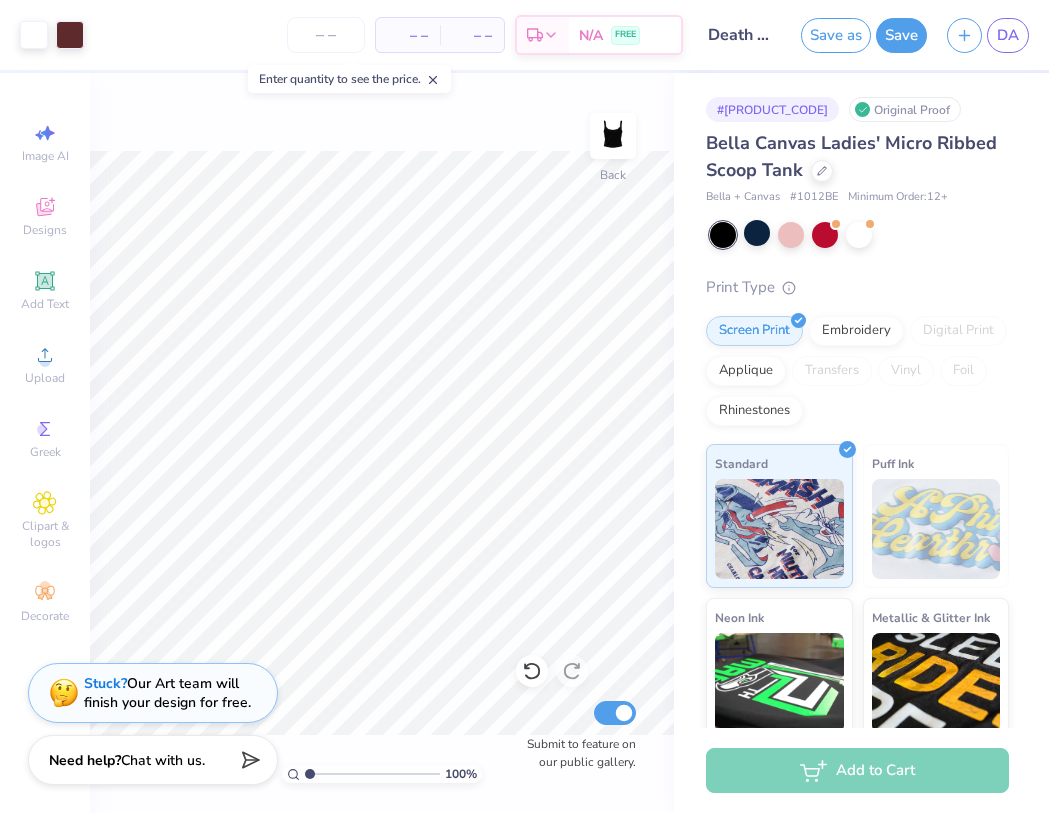 click on "Art colors – – Per Item – – Total Est.  Delivery N/A FREE Design Title Death of an Angel - Black Save as Save DA Image AI Designs Add Text Upload Greek Clipart & logos Decorate 100  % Back Submit to feature on our public gallery. # 505558A Original Proof Bella Canvas Ladies' Micro Ribbed Scoop Tank Bella + Canvas # 1012BE Minimum Order:  12 +   Print Type Screen Print Embroidery Digital Print Applique Transfers Vinyl Foil Rhinestones Standard Puff Ink Neon Ink Metallic & Glitter Ink Glow in the Dark Ink Water based Ink Add to Cart Stuck?  Our Art team will finish your design for free. Need help?  Chat with us. Design Saved" at bounding box center [524, 406] 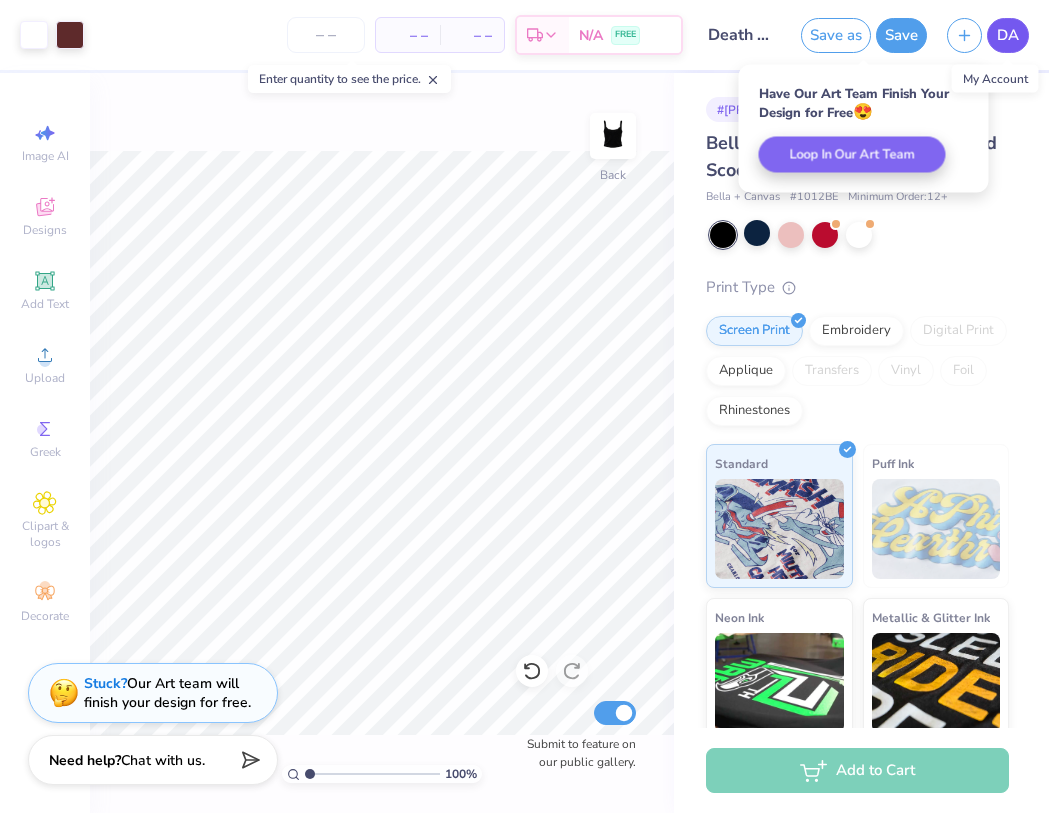 click on "DA" at bounding box center (1008, 35) 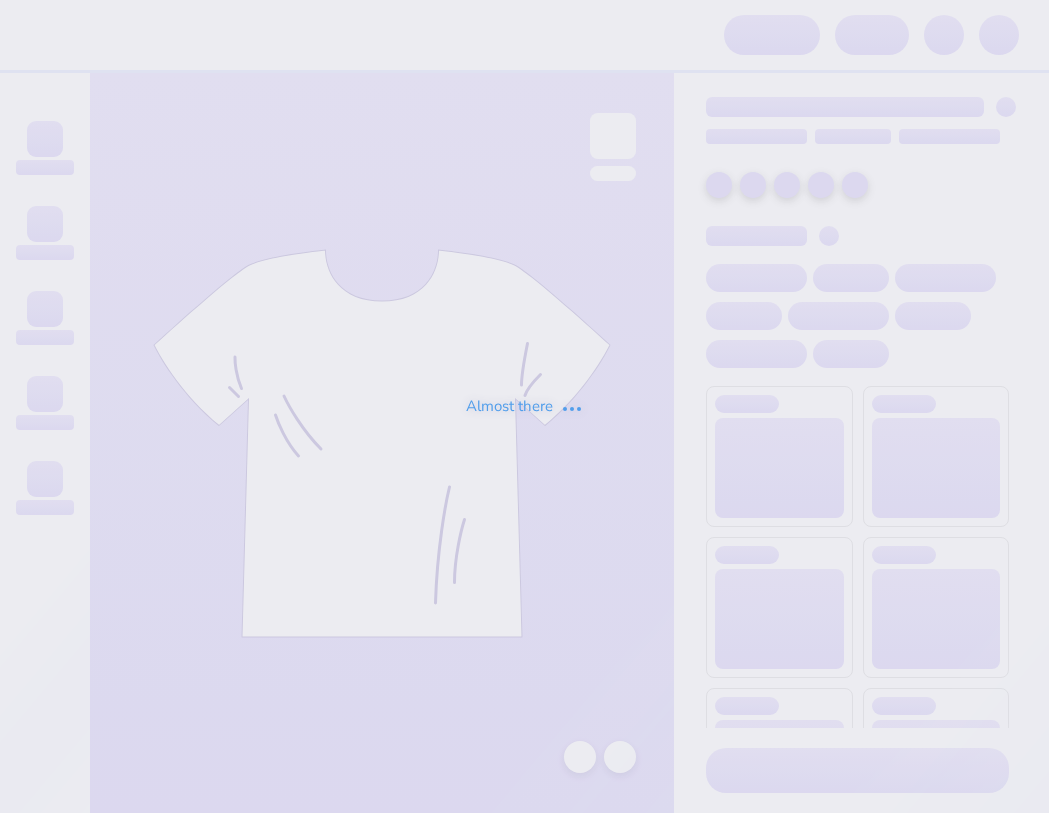 scroll, scrollTop: 0, scrollLeft: 0, axis: both 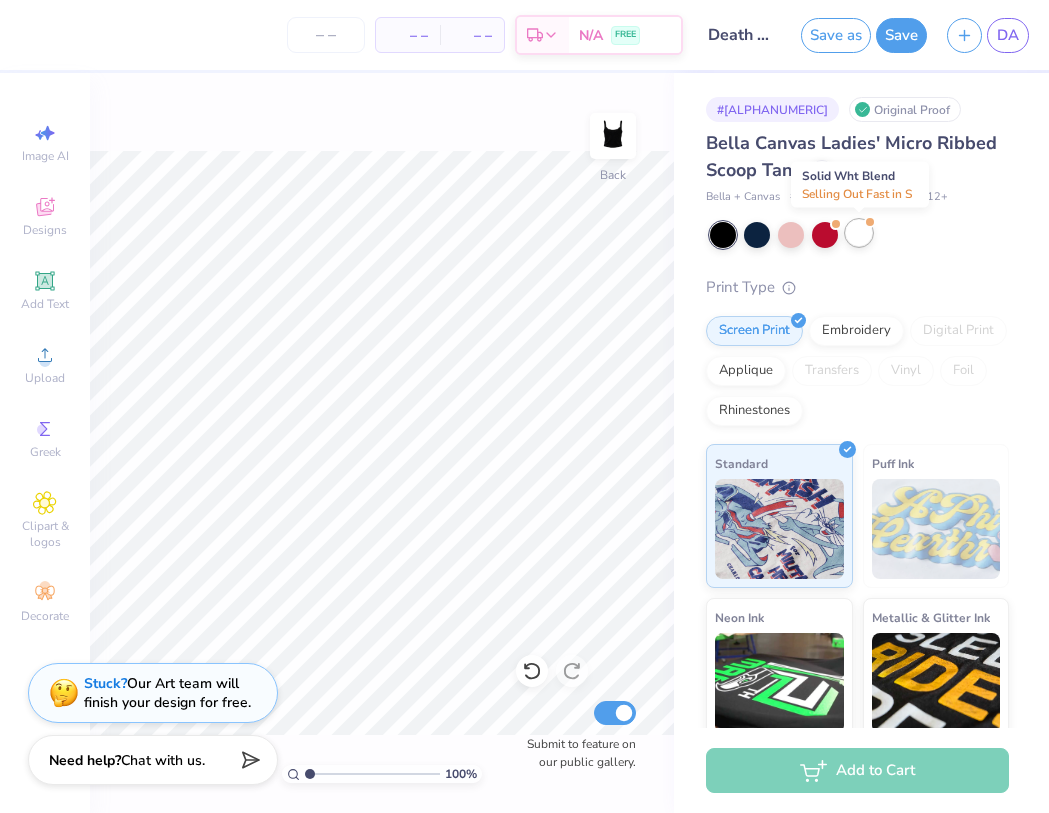 click at bounding box center (859, 233) 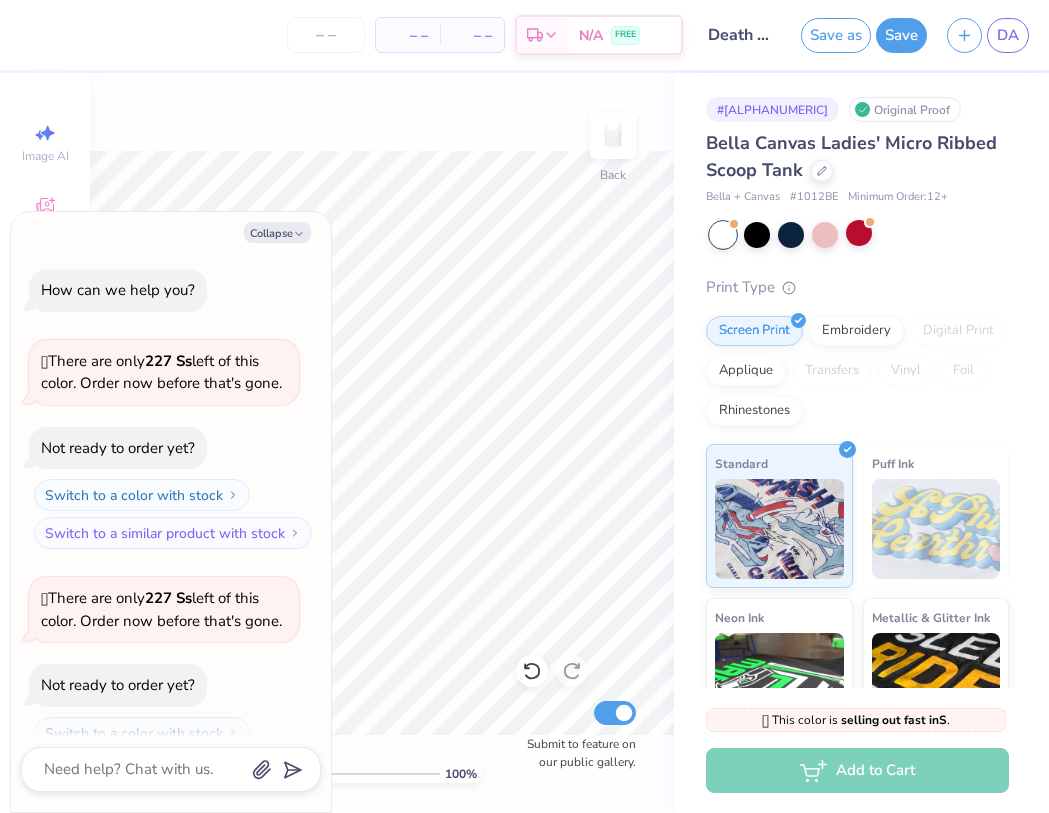 scroll, scrollTop: 65, scrollLeft: 0, axis: vertical 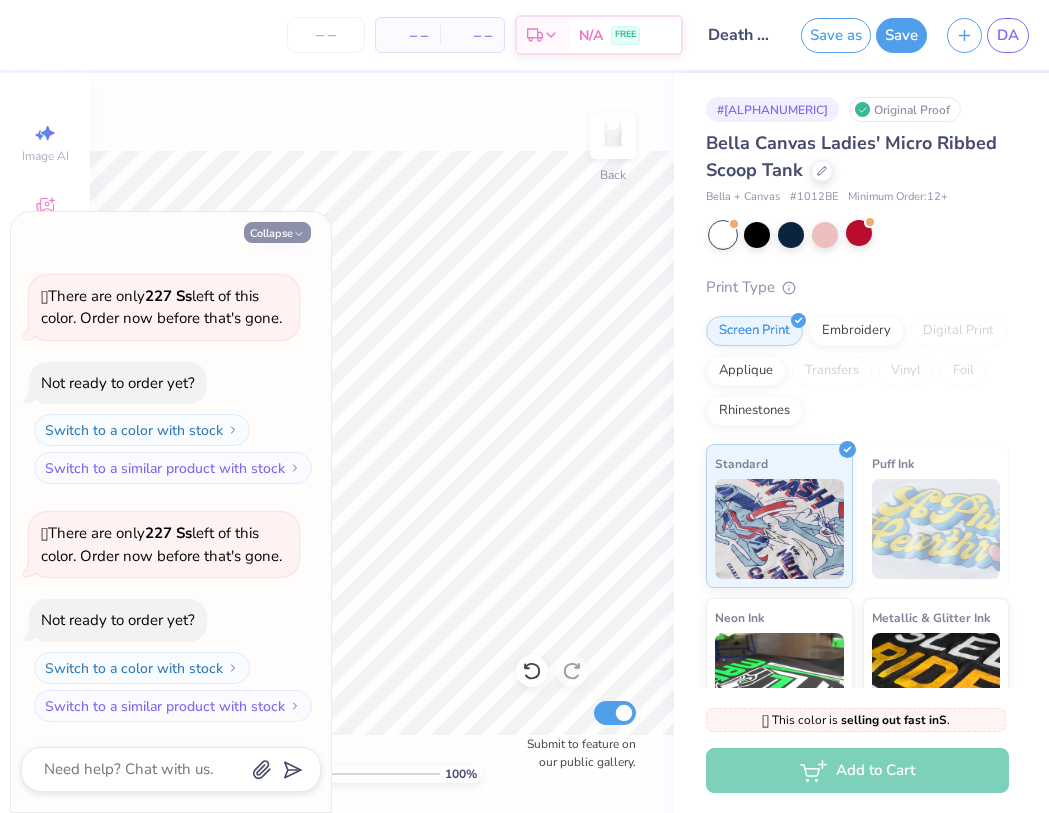 click 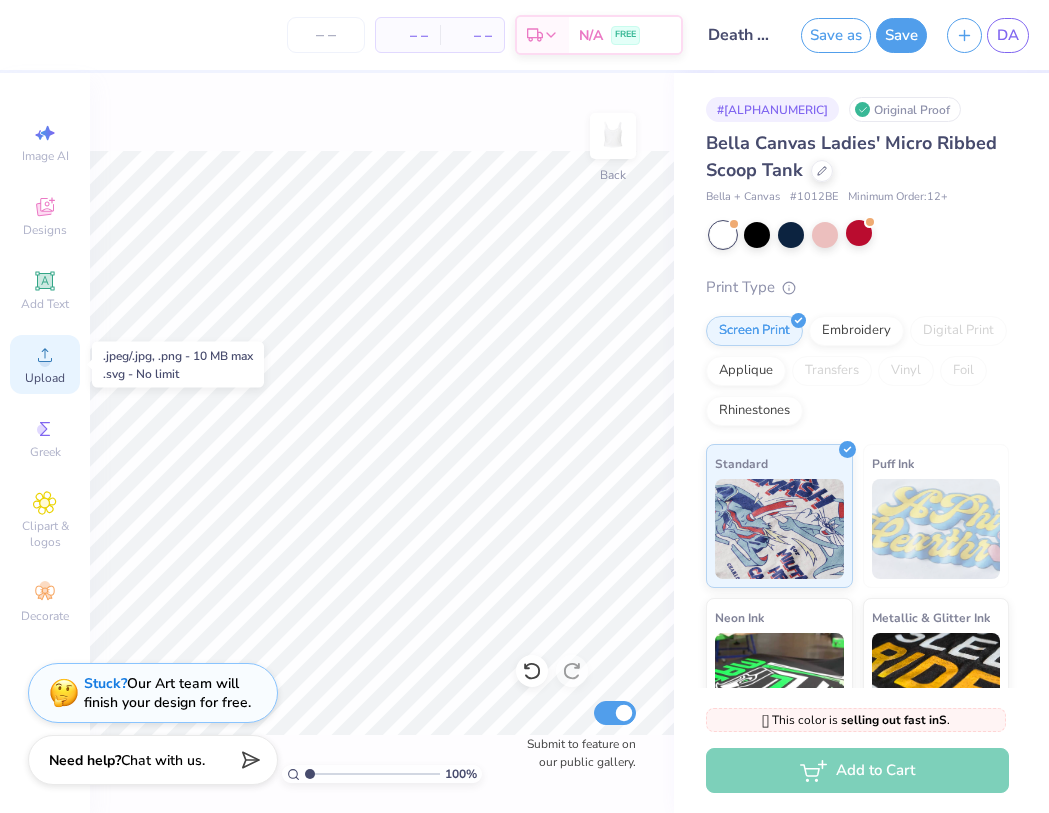 click 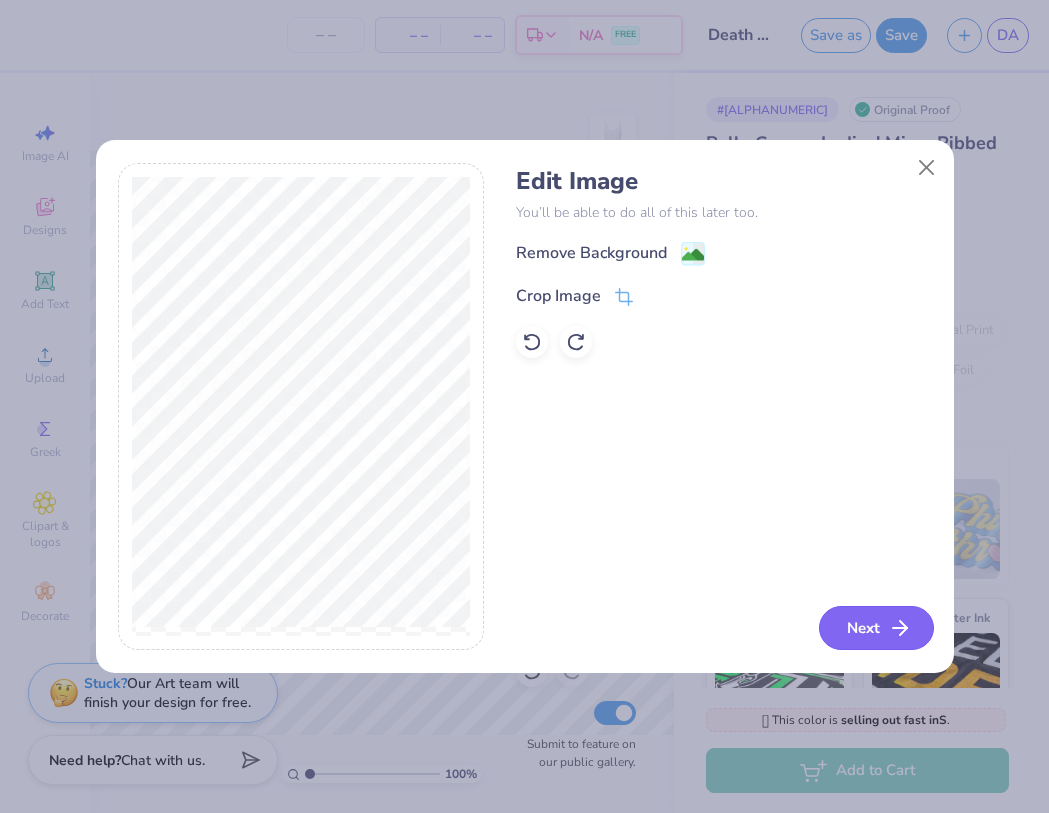 click on "Next" at bounding box center [876, 628] 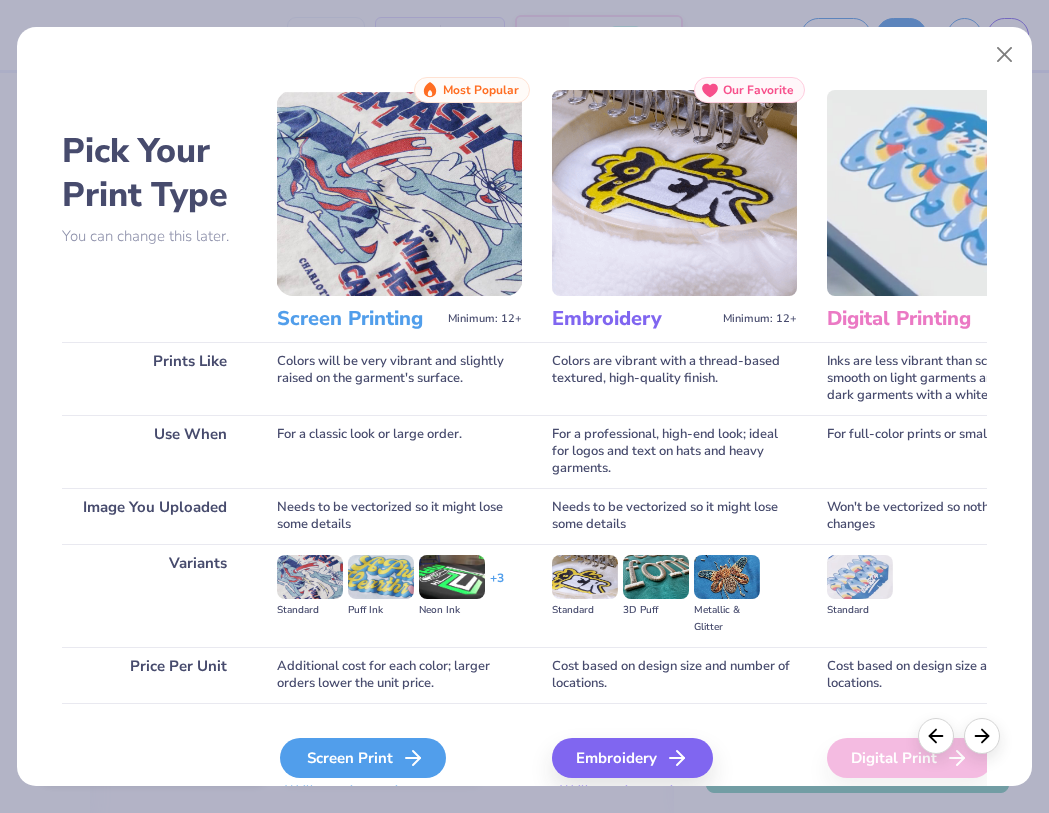 click 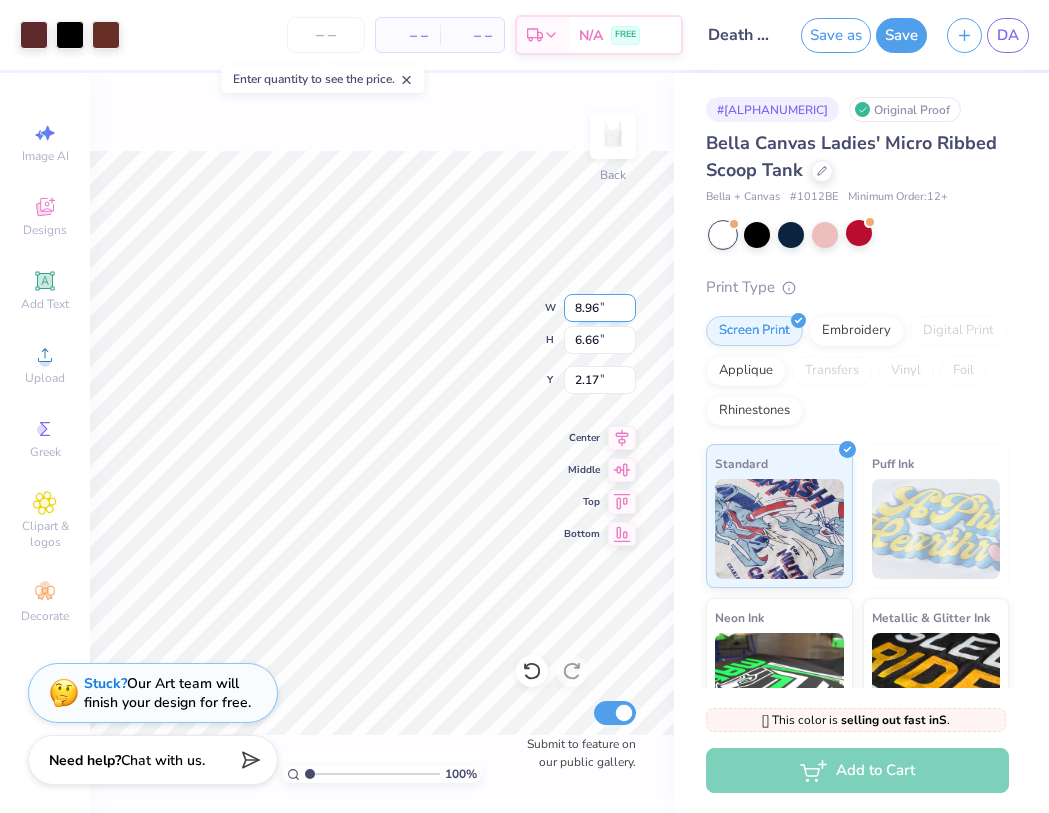 click on "8.96" at bounding box center (600, 308) 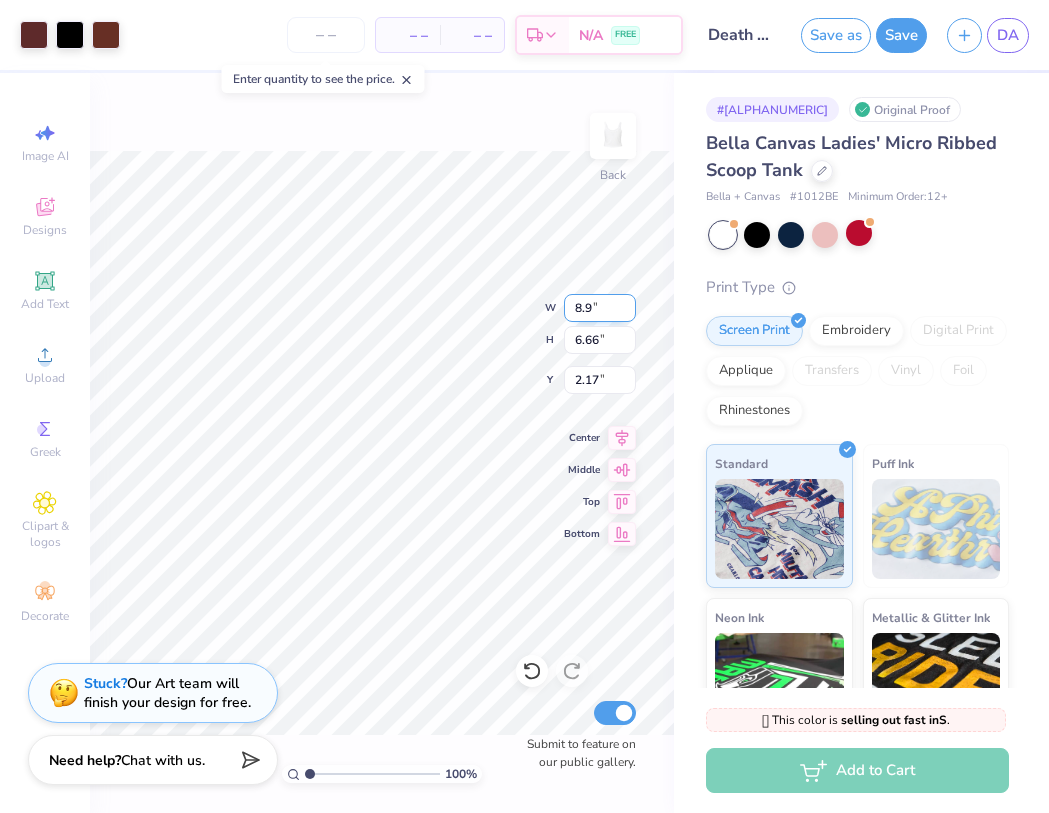 type on "8" 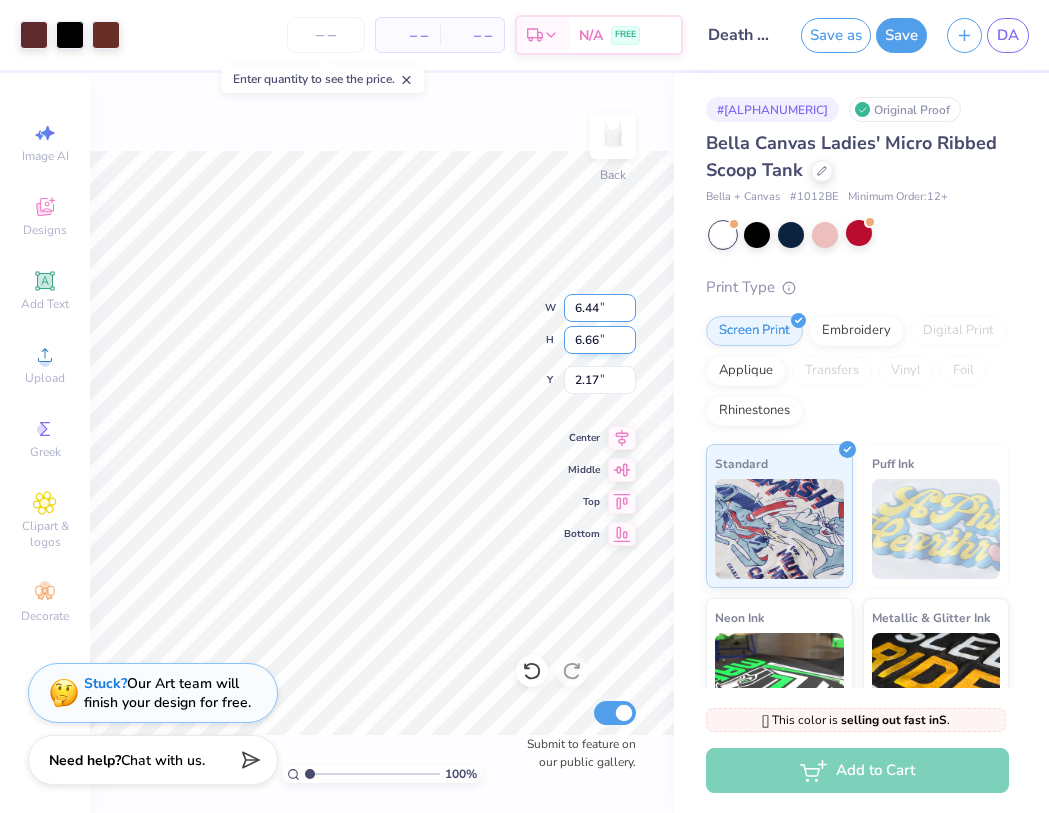 type on "6.44" 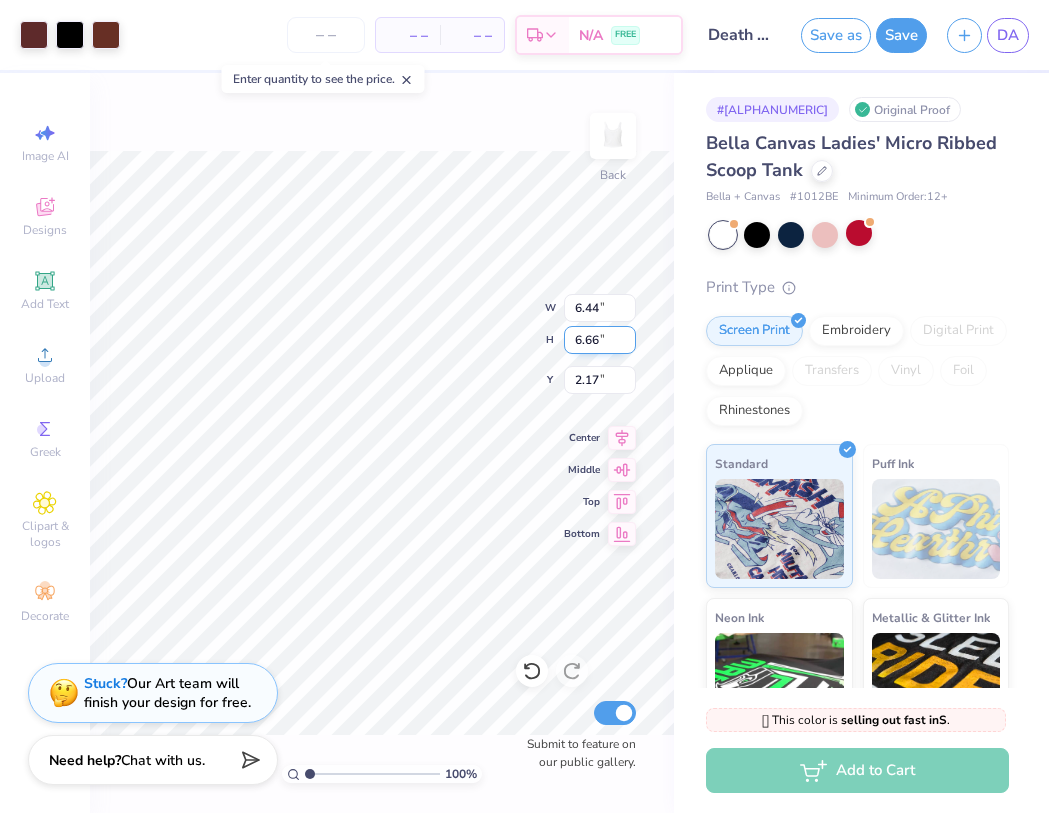 type on "4.79" 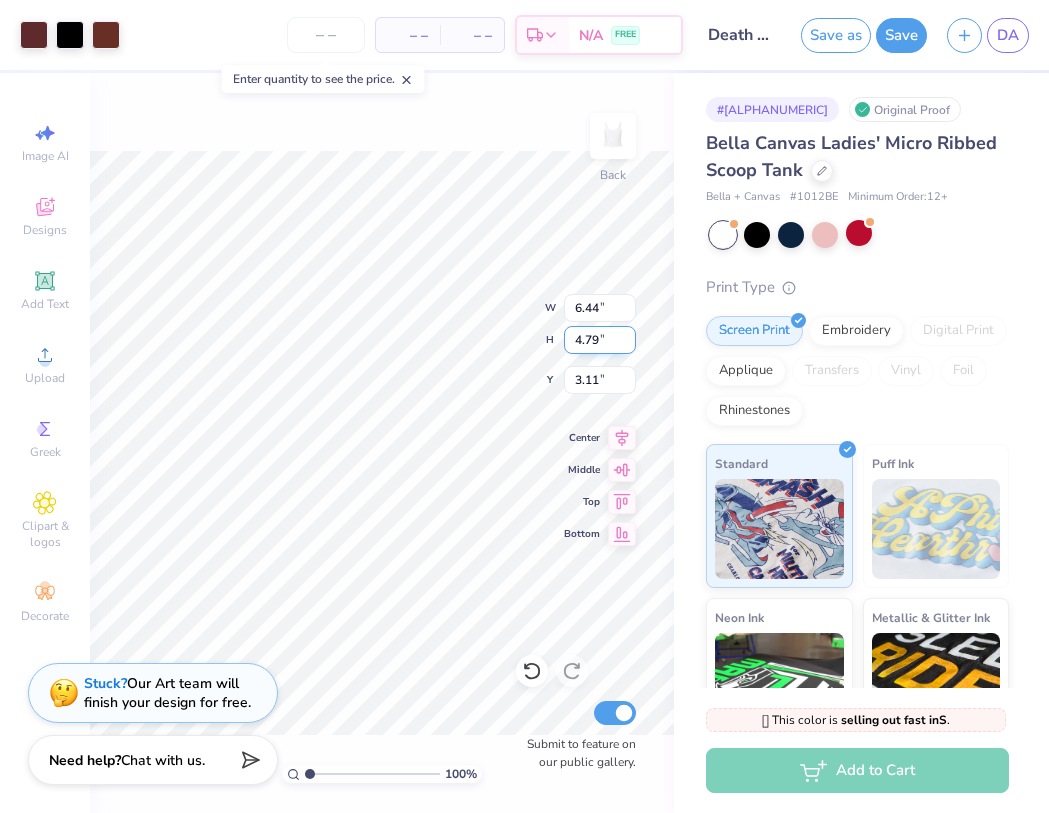 click on "4.79" at bounding box center (600, 340) 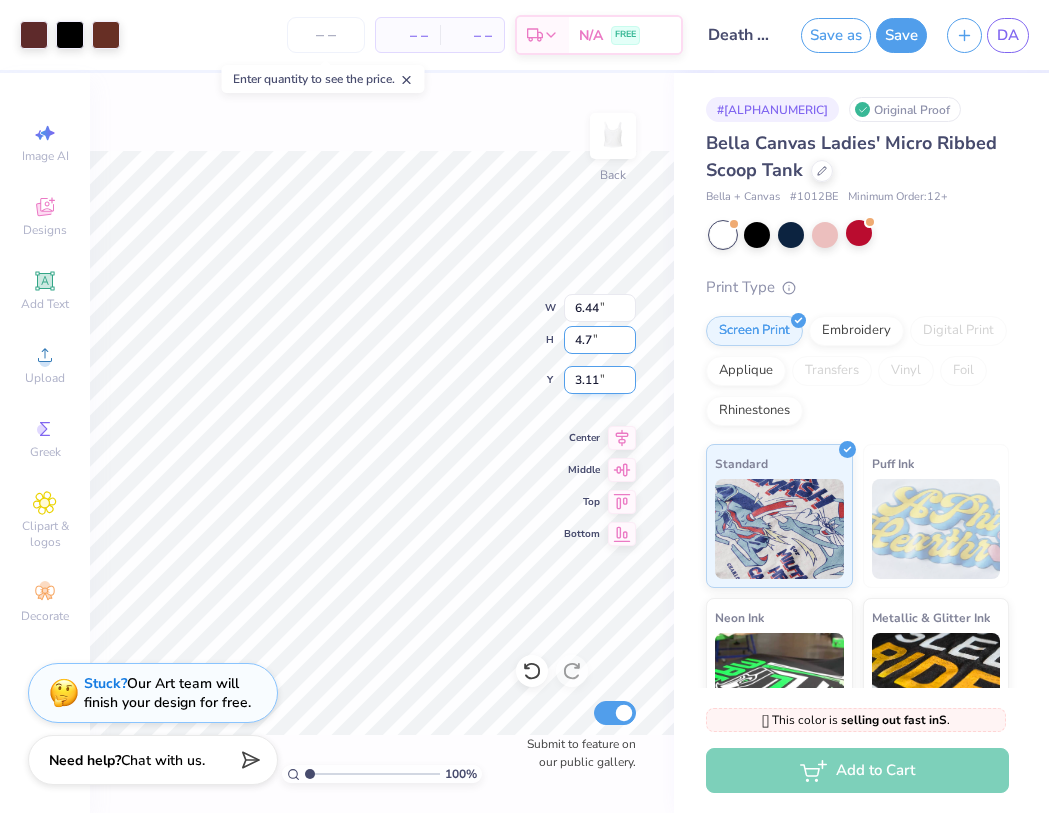 type on "4.79" 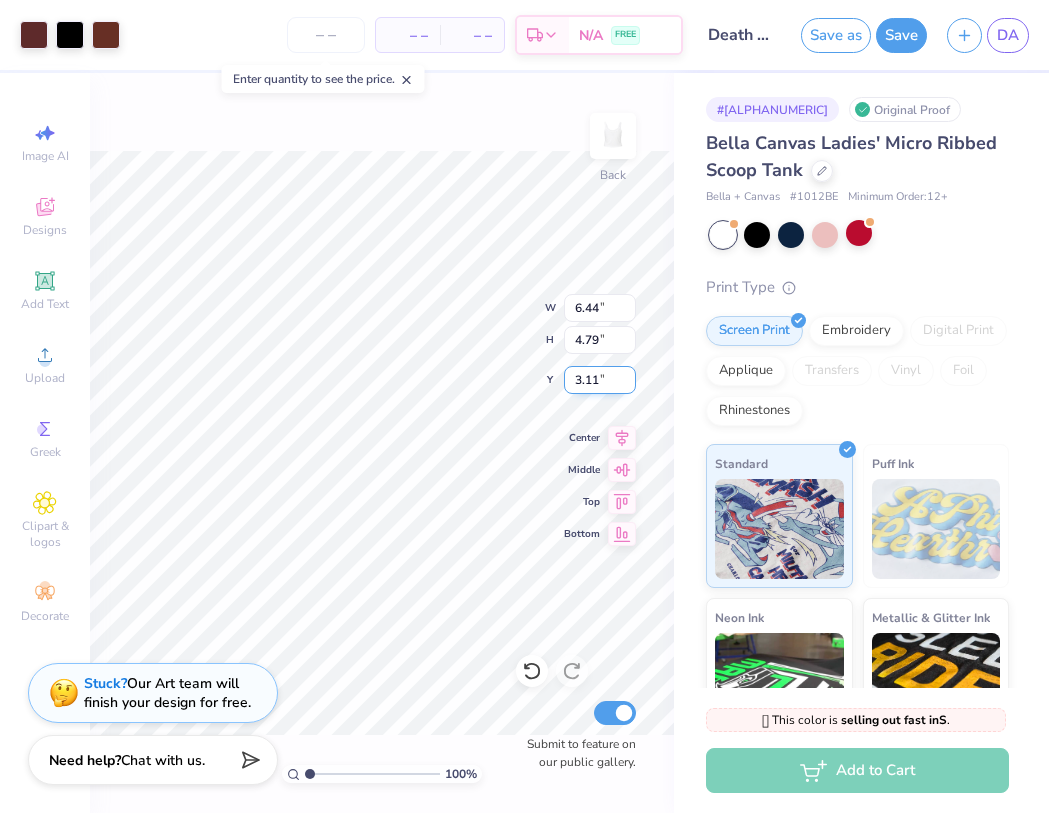 click on "3.11" at bounding box center (600, 380) 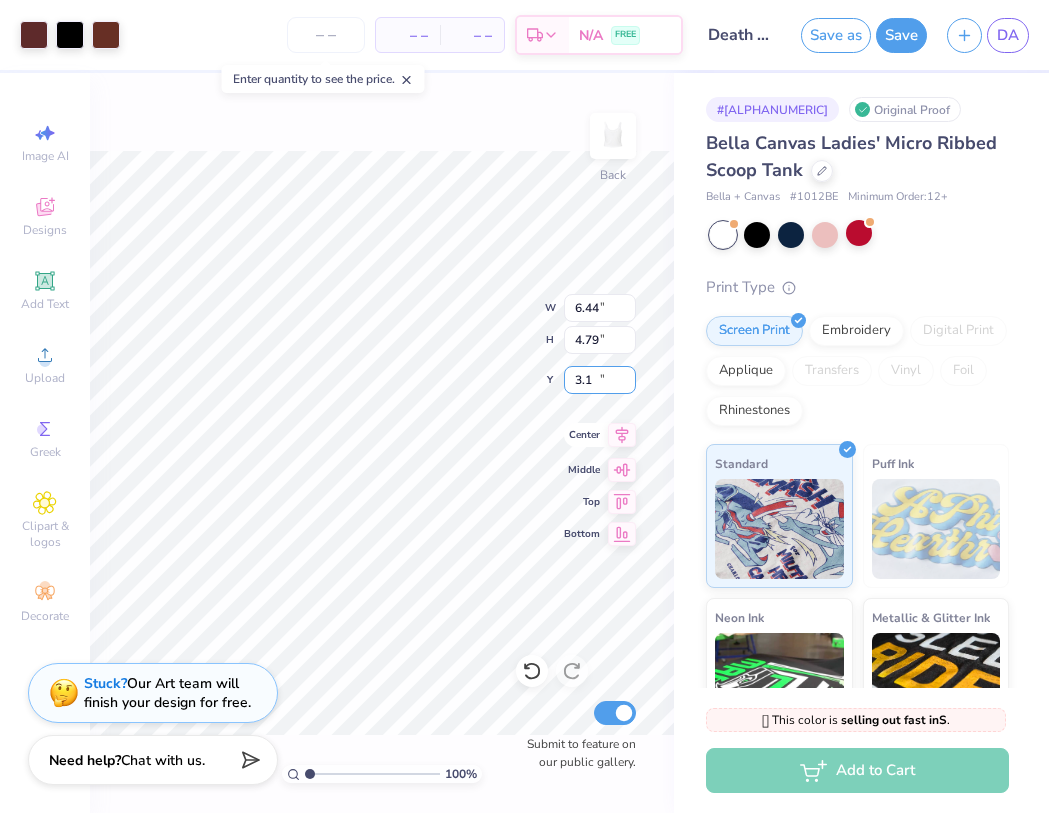 type on "3" 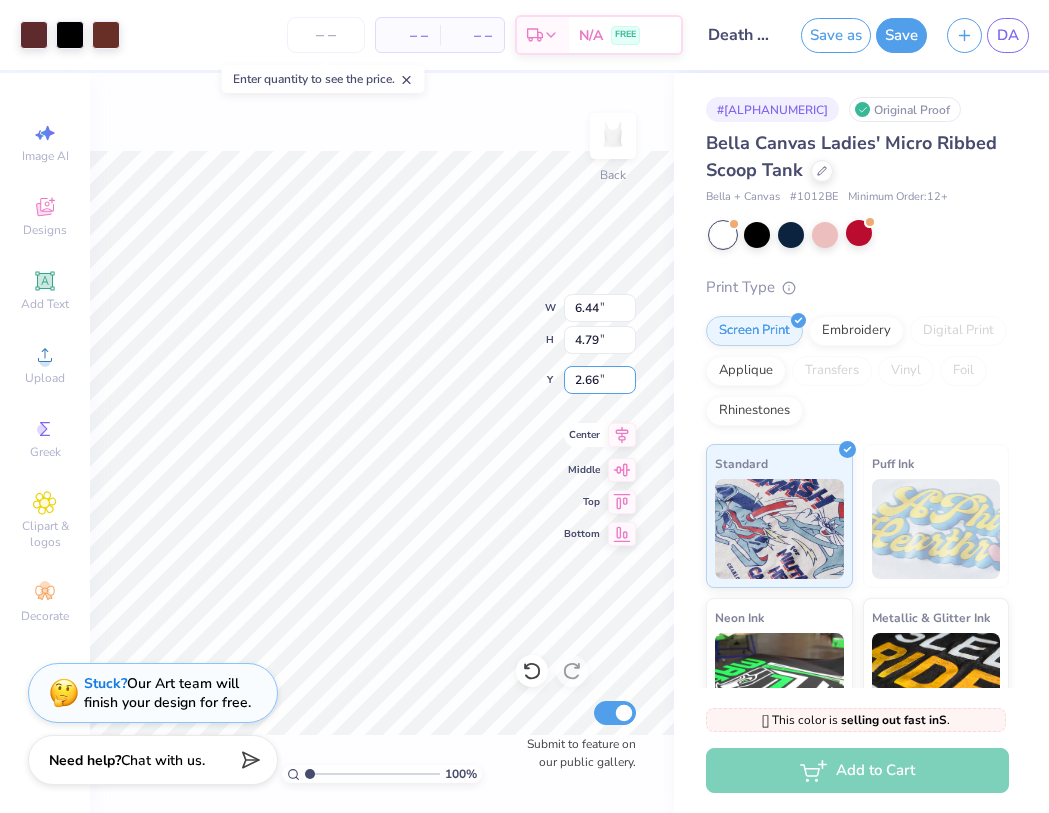 type on "2.66" 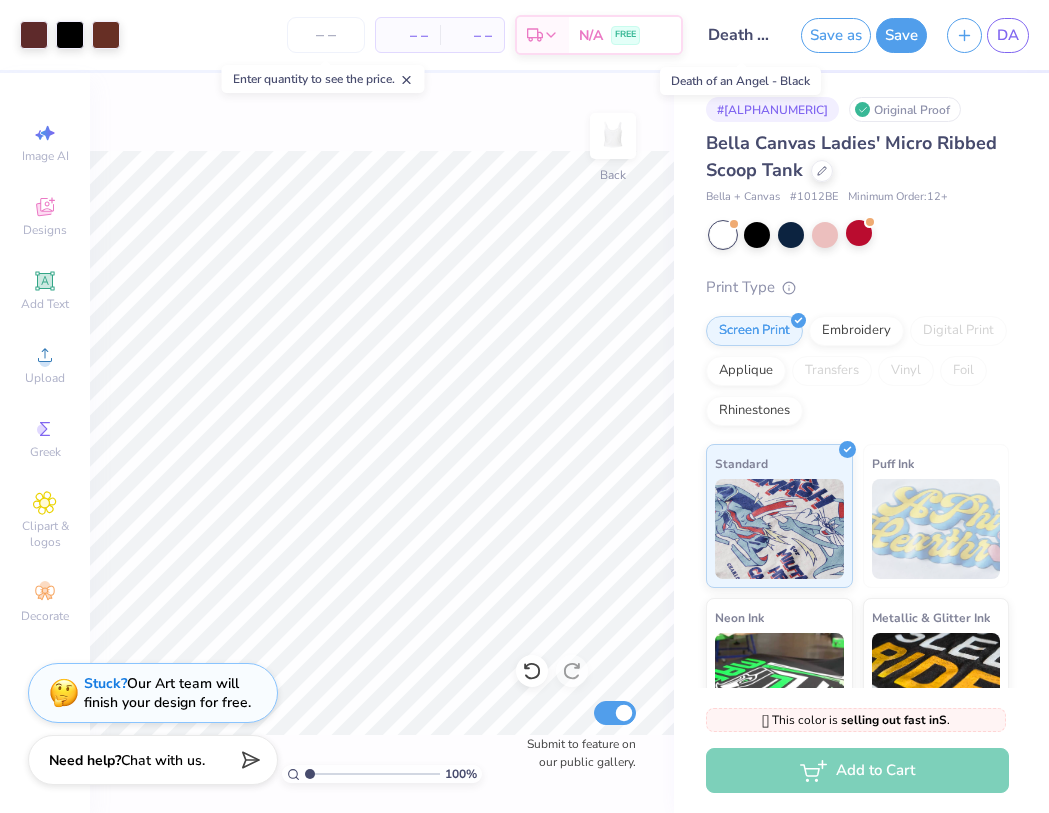 click on "Death of an Angel - Black" at bounding box center (742, 35) 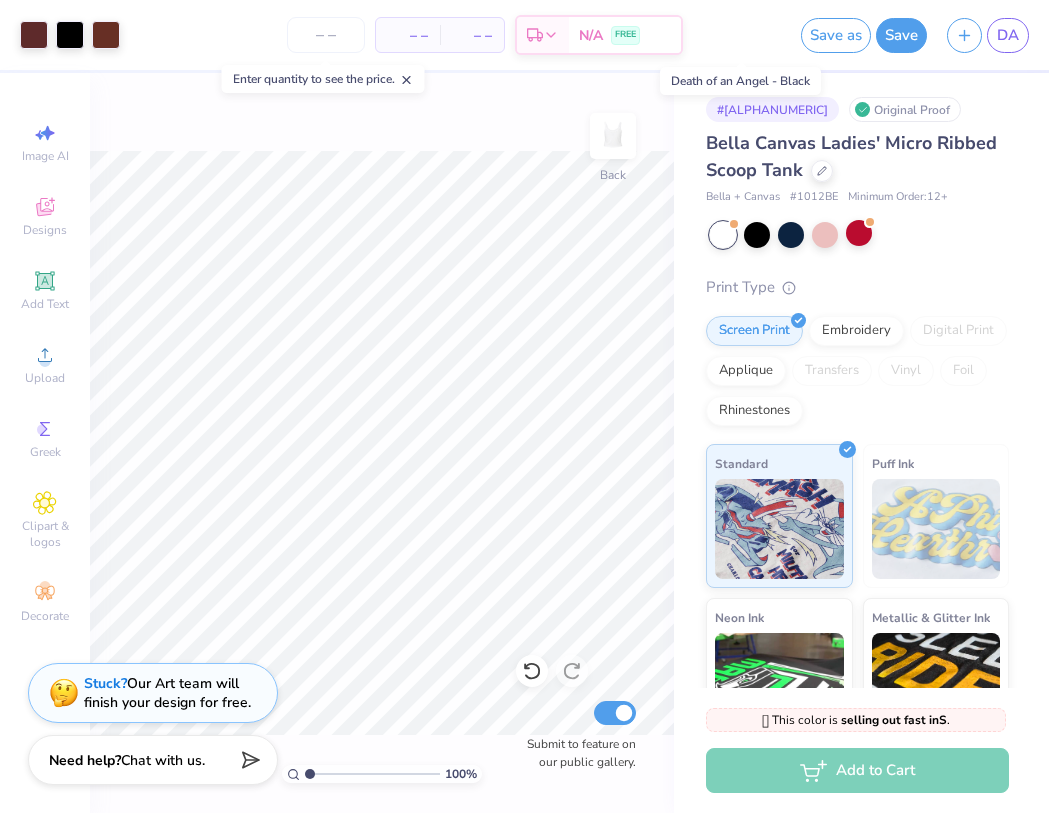 scroll, scrollTop: 0, scrollLeft: 124, axis: horizontal 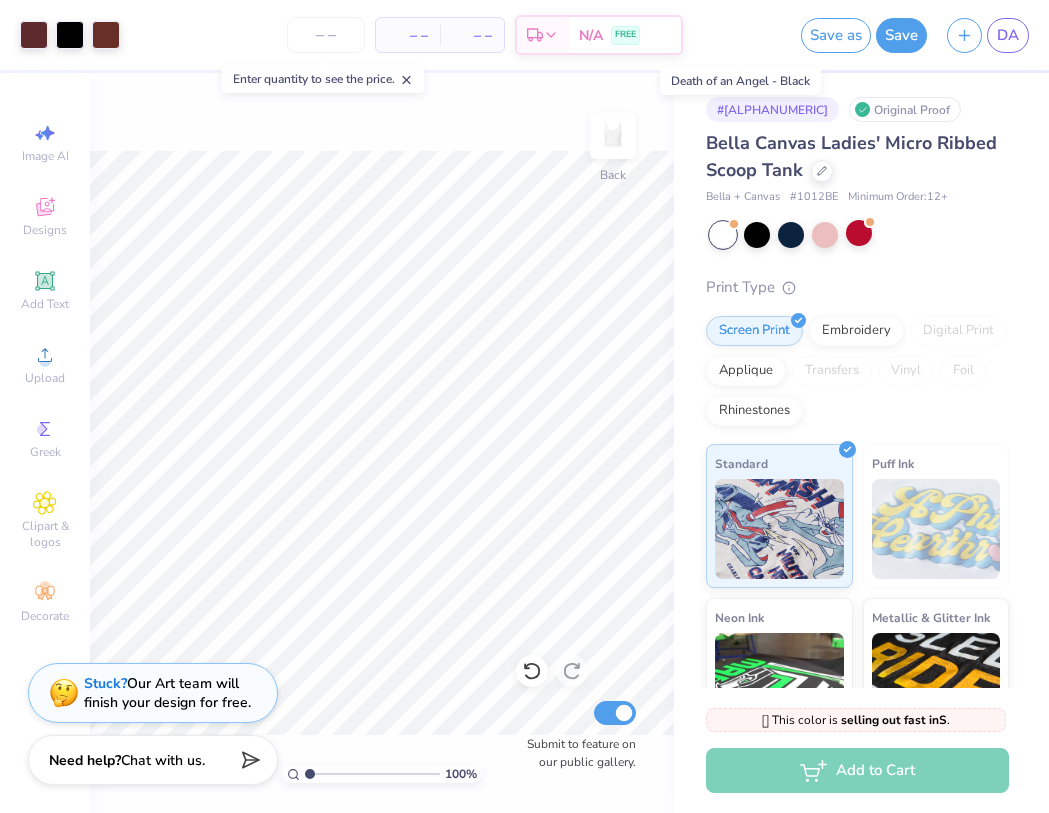 click on "Death of an Angel - Black" at bounding box center (742, 35) 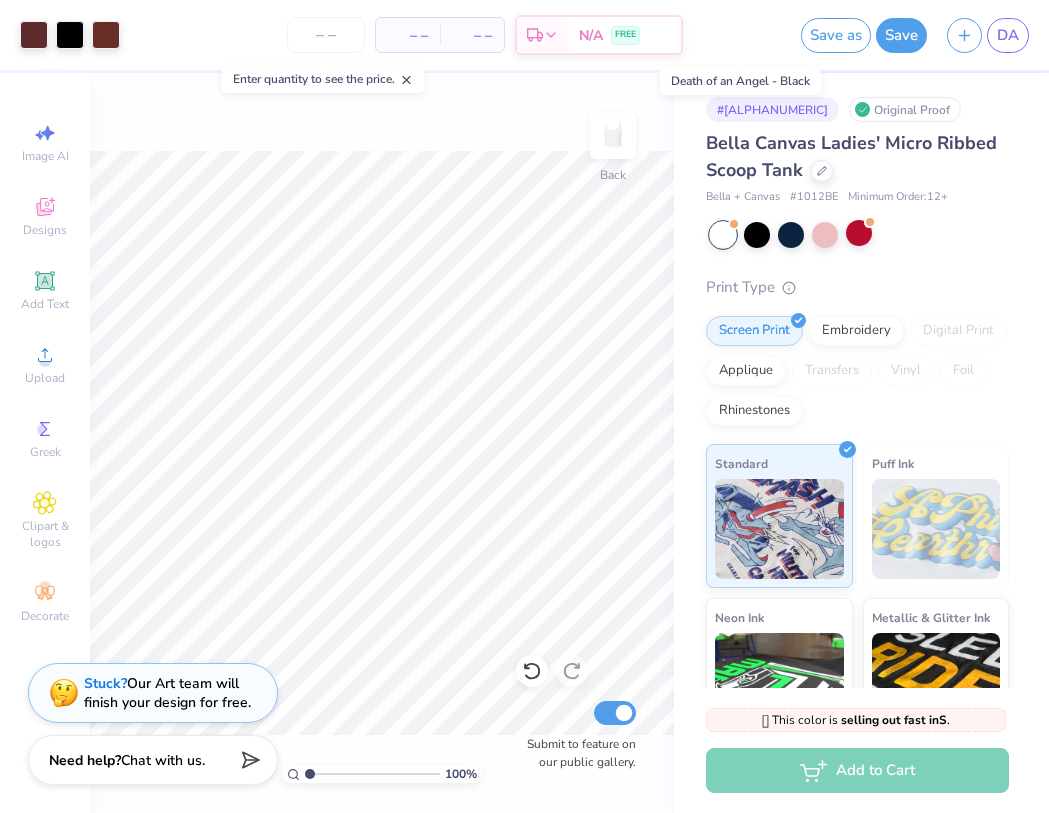 click on "Death of an Angel - Black" at bounding box center (742, 35) 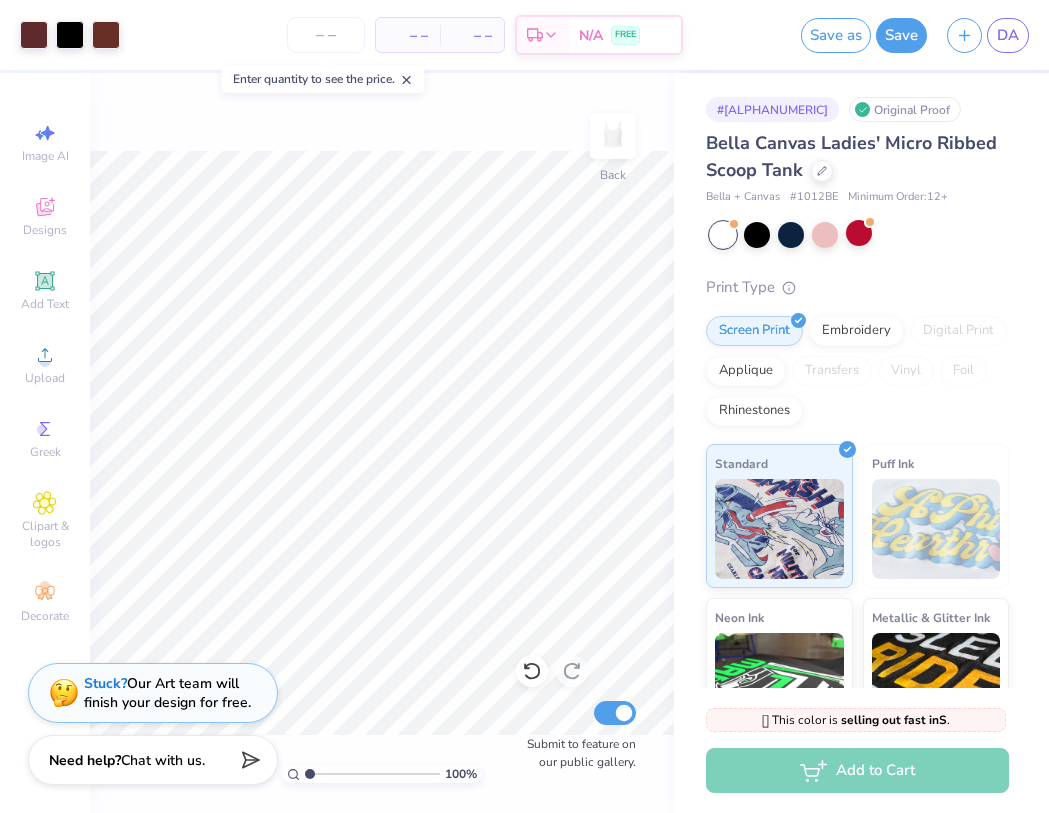 drag, startPoint x: 726, startPoint y: 36, endPoint x: 802, endPoint y: 43, distance: 76.321686 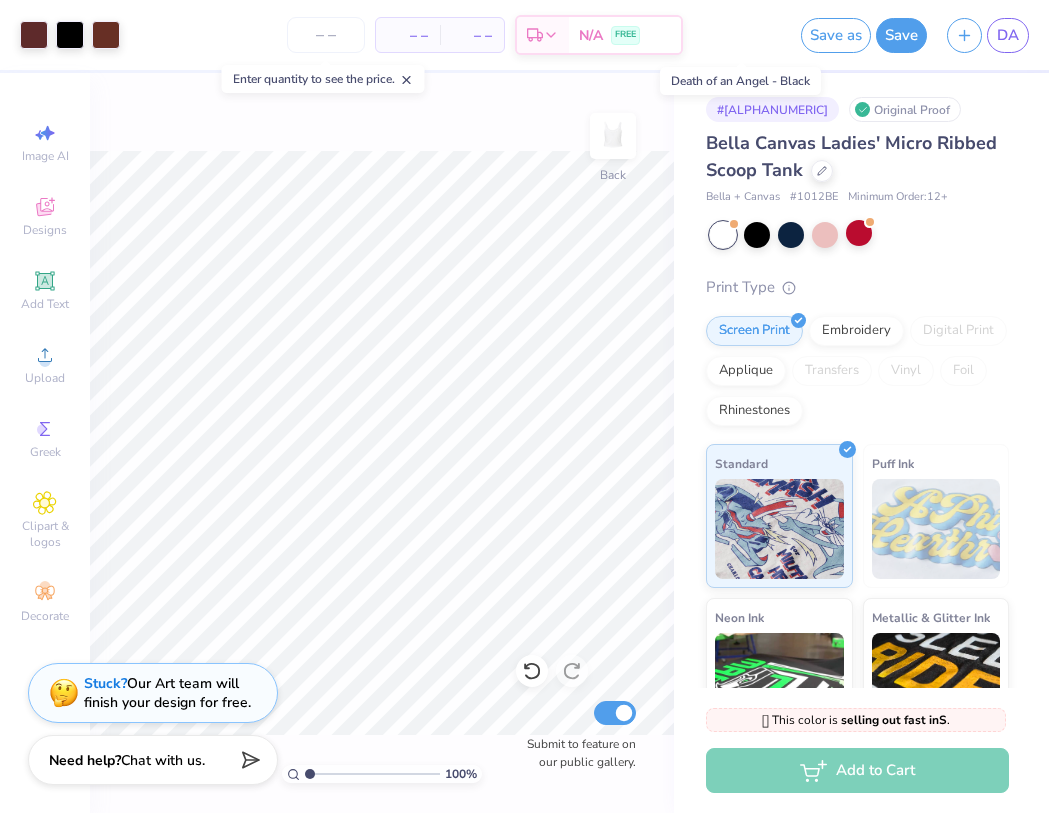 click on "Death of an Angel - Black" at bounding box center (742, 35) 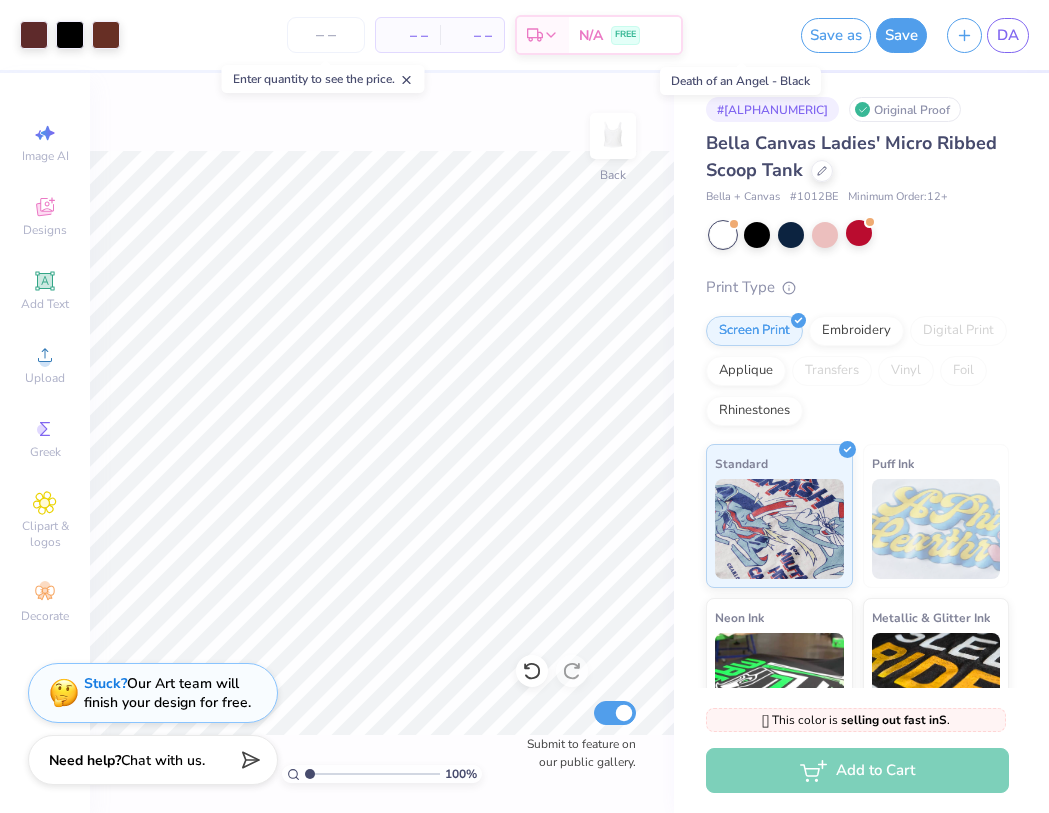 click on "Death of an Angel - Black" at bounding box center [742, 35] 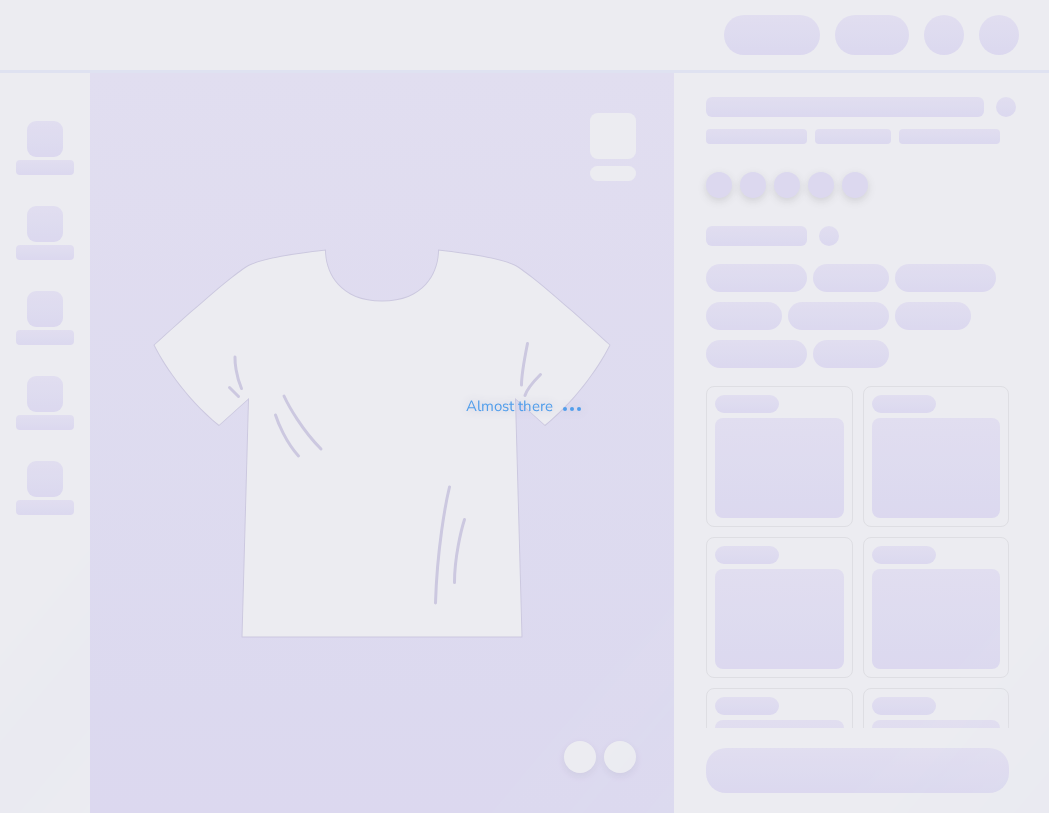 scroll, scrollTop: 0, scrollLeft: 0, axis: both 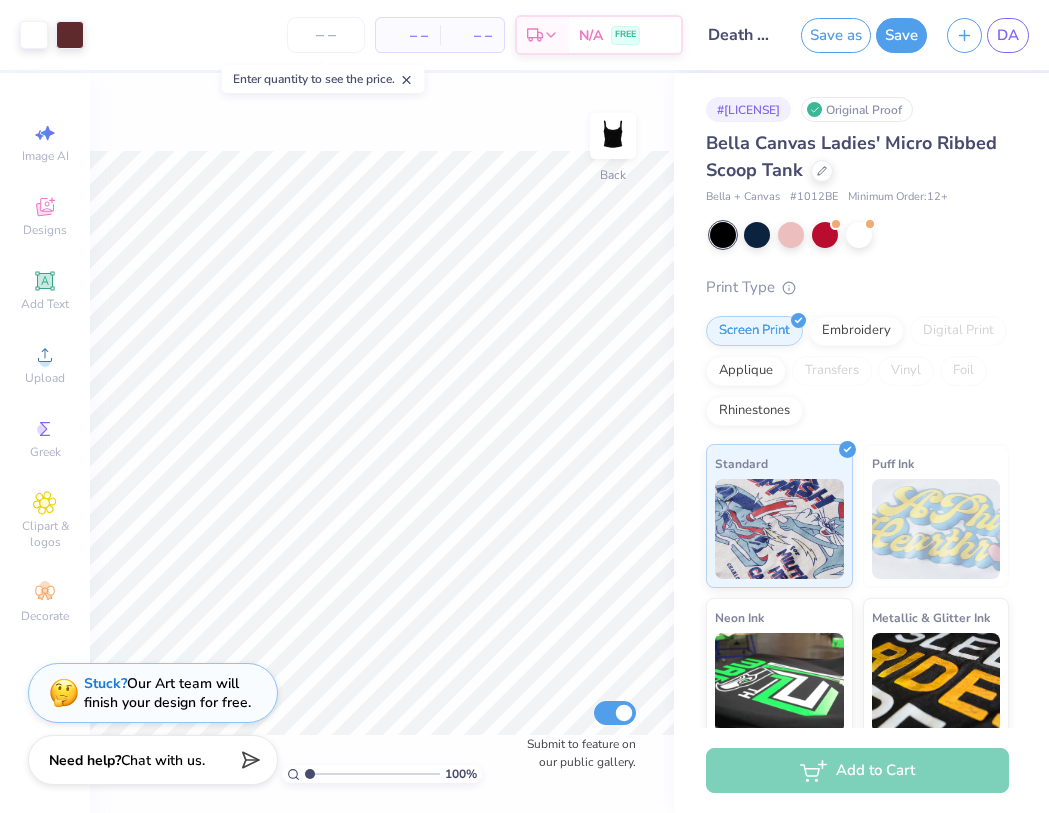 click on "Death of an Angel - Black" at bounding box center (742, 35) 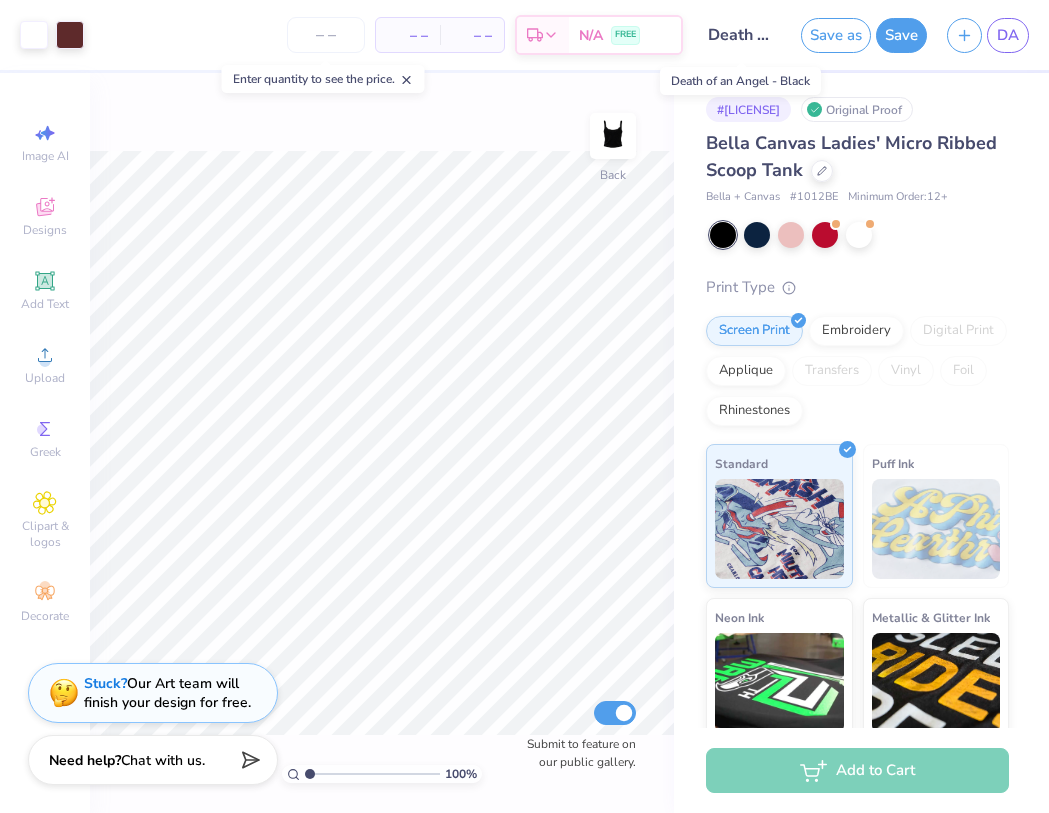 click on "Death of an Angel - Black" at bounding box center [742, 35] 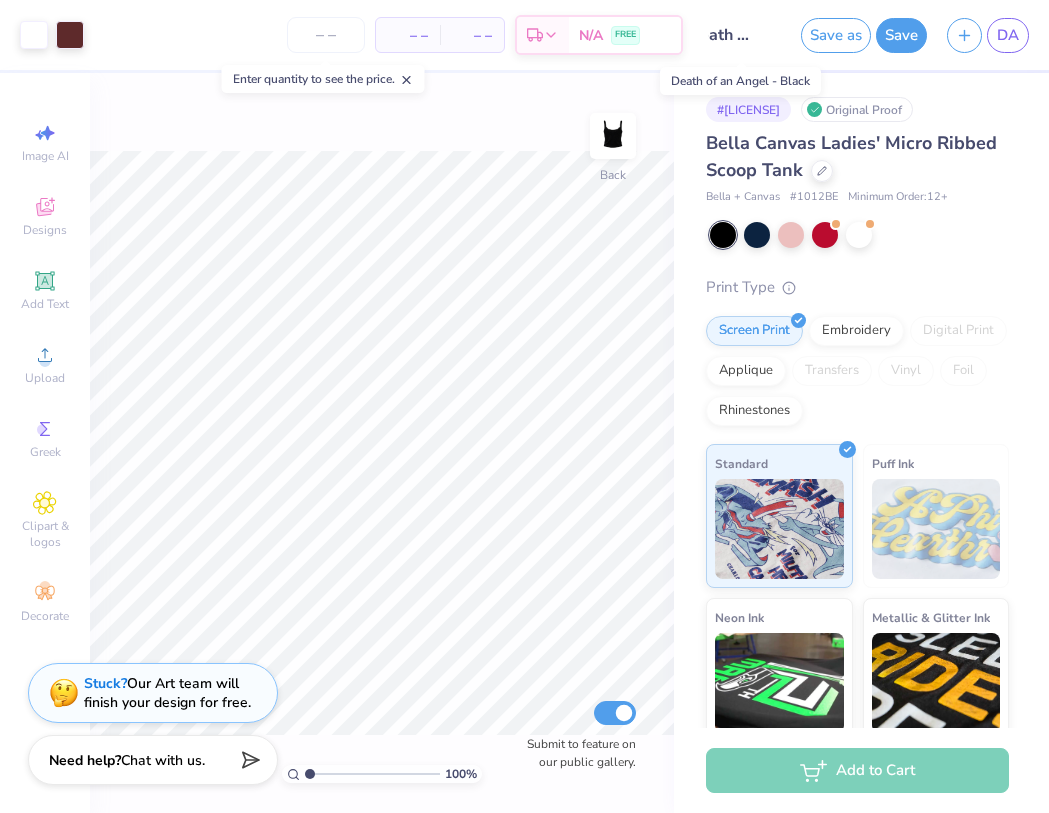 click on "Death of an Angel - Black" at bounding box center (742, 35) 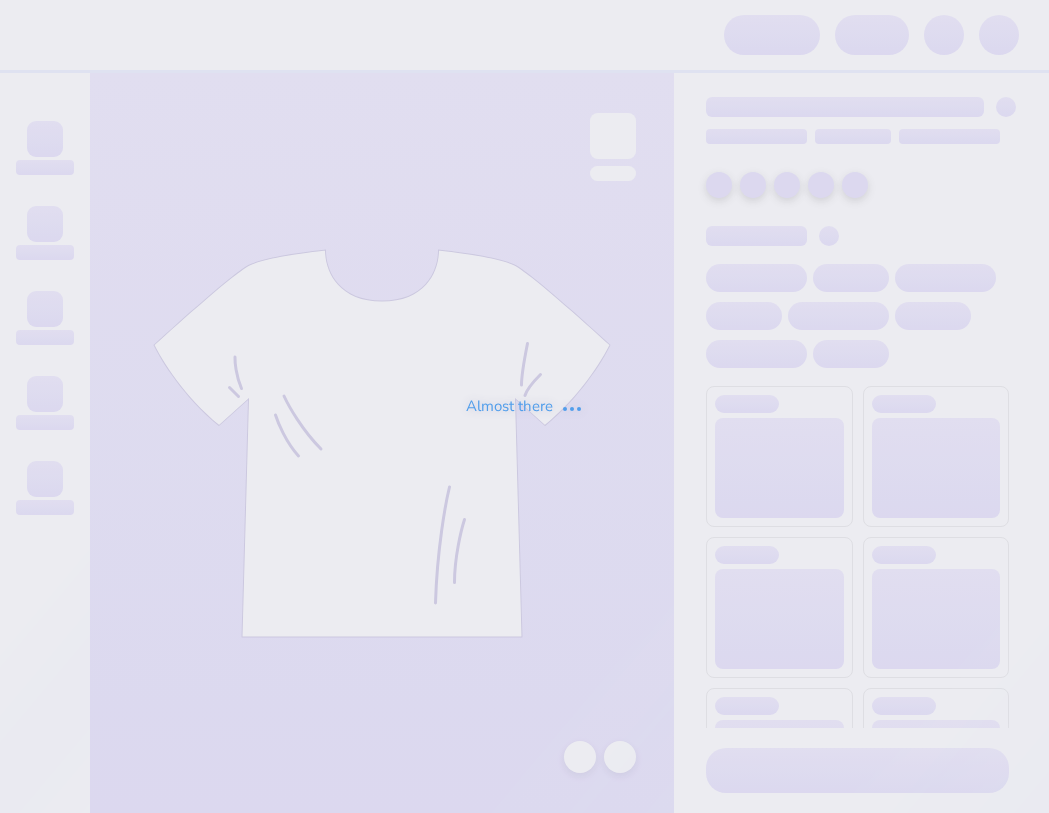 scroll, scrollTop: 0, scrollLeft: 0, axis: both 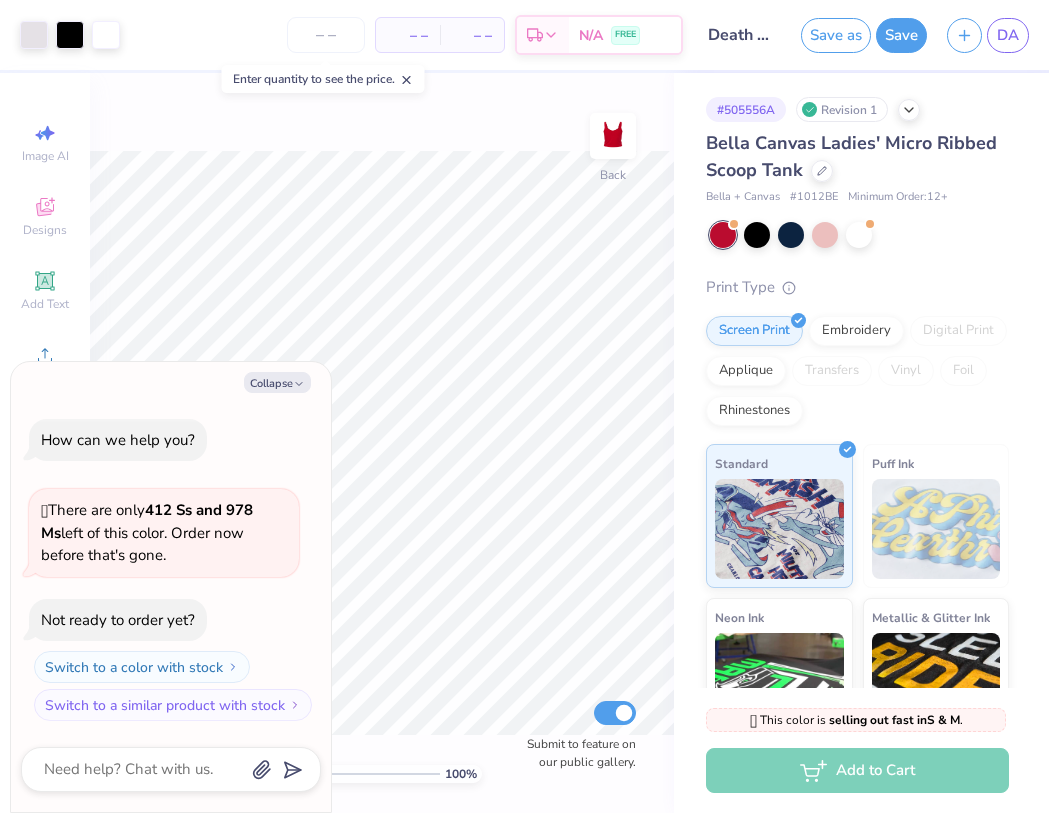 click on "Death of an Angel - Red" at bounding box center [742, 35] 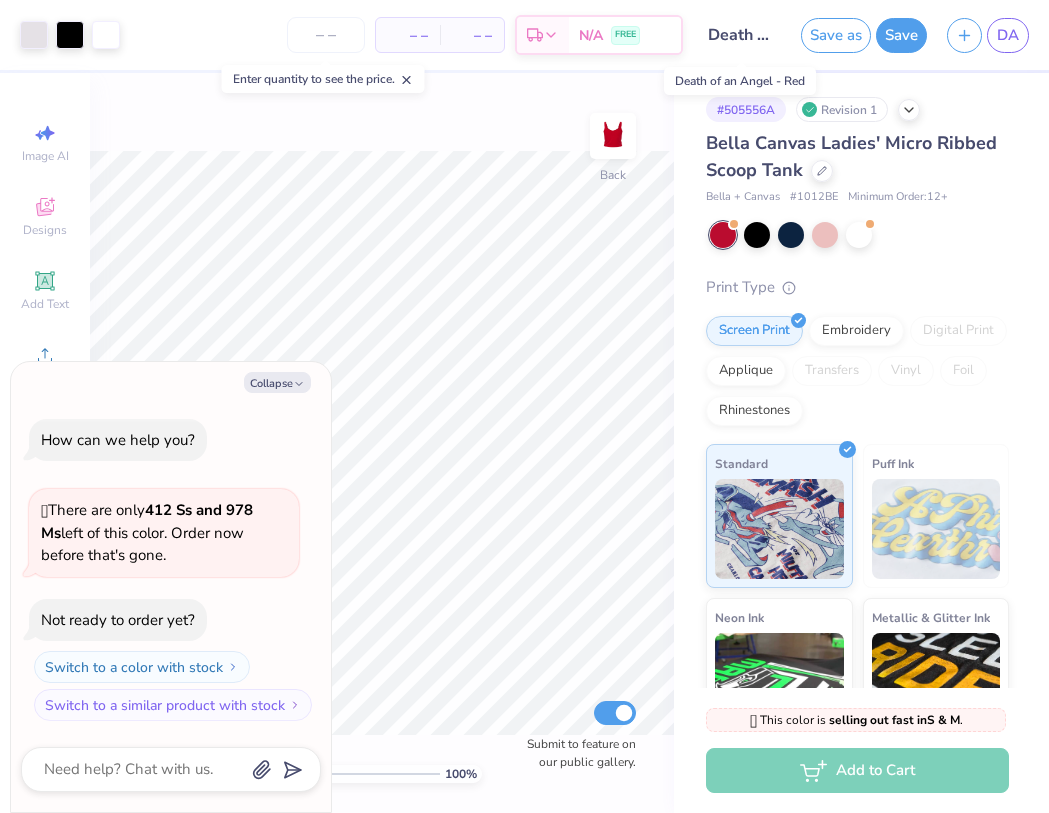 click on "Death of an Angel - Red" at bounding box center (742, 35) 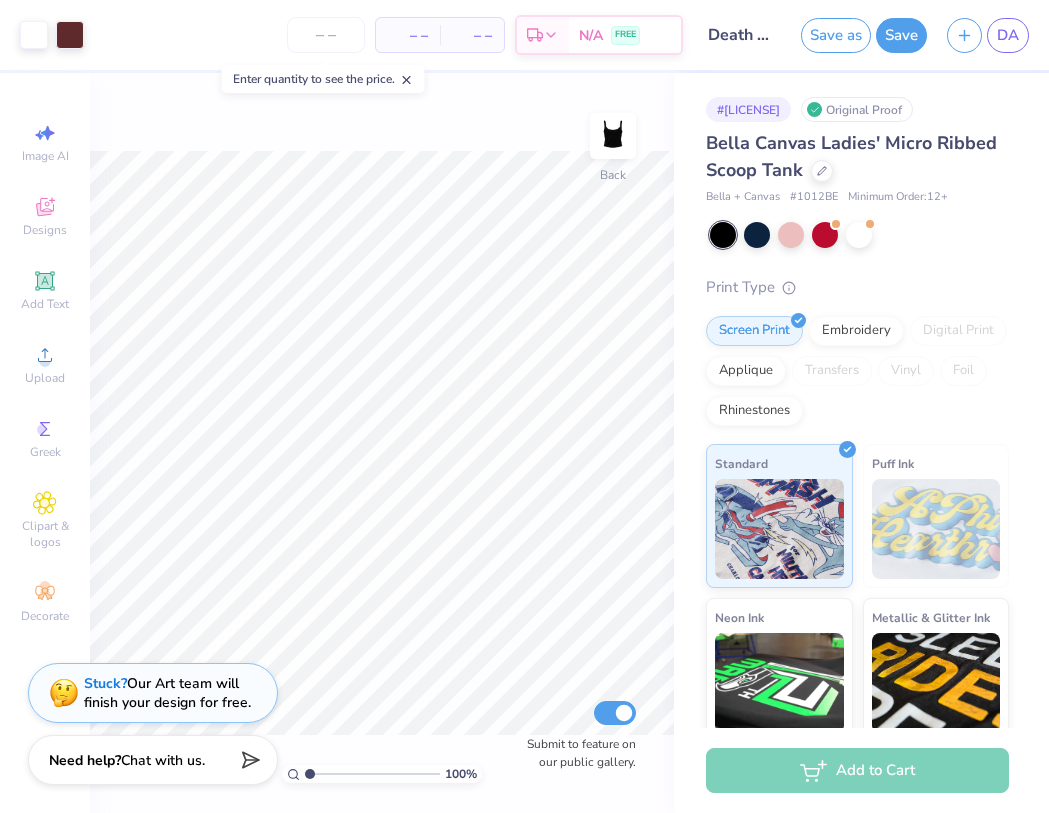 scroll, scrollTop: 0, scrollLeft: 0, axis: both 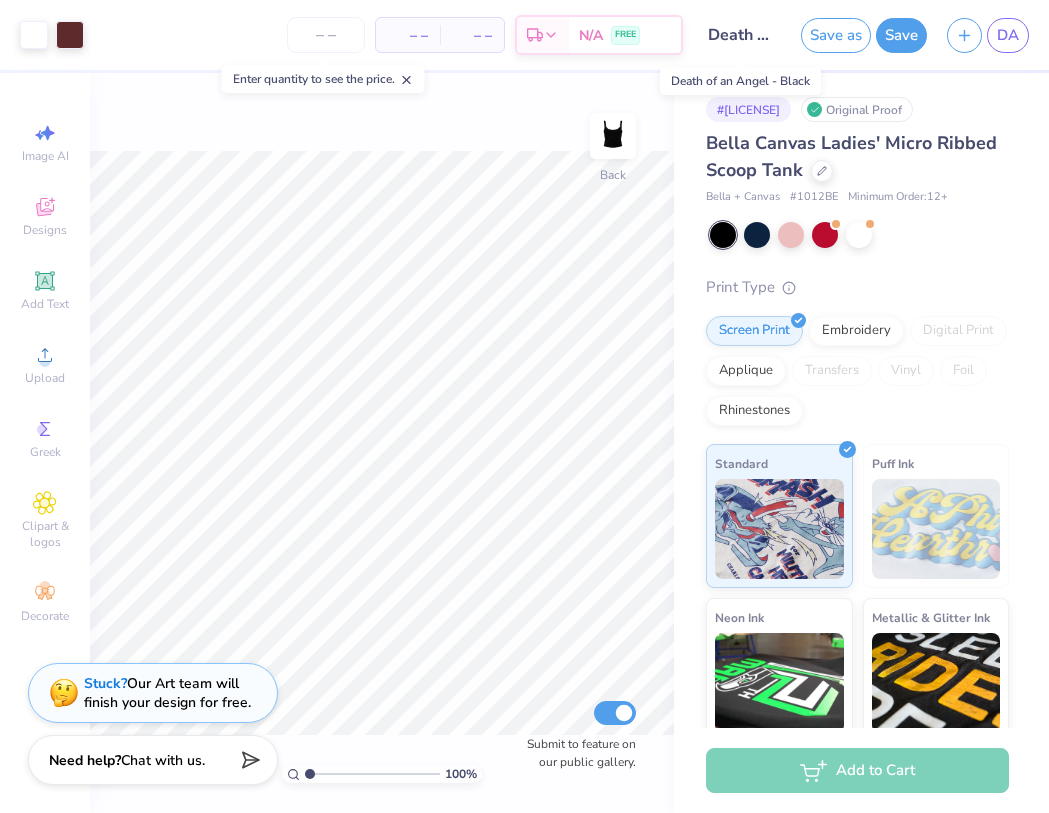 click on "Death of an Angel - Black" at bounding box center [742, 35] 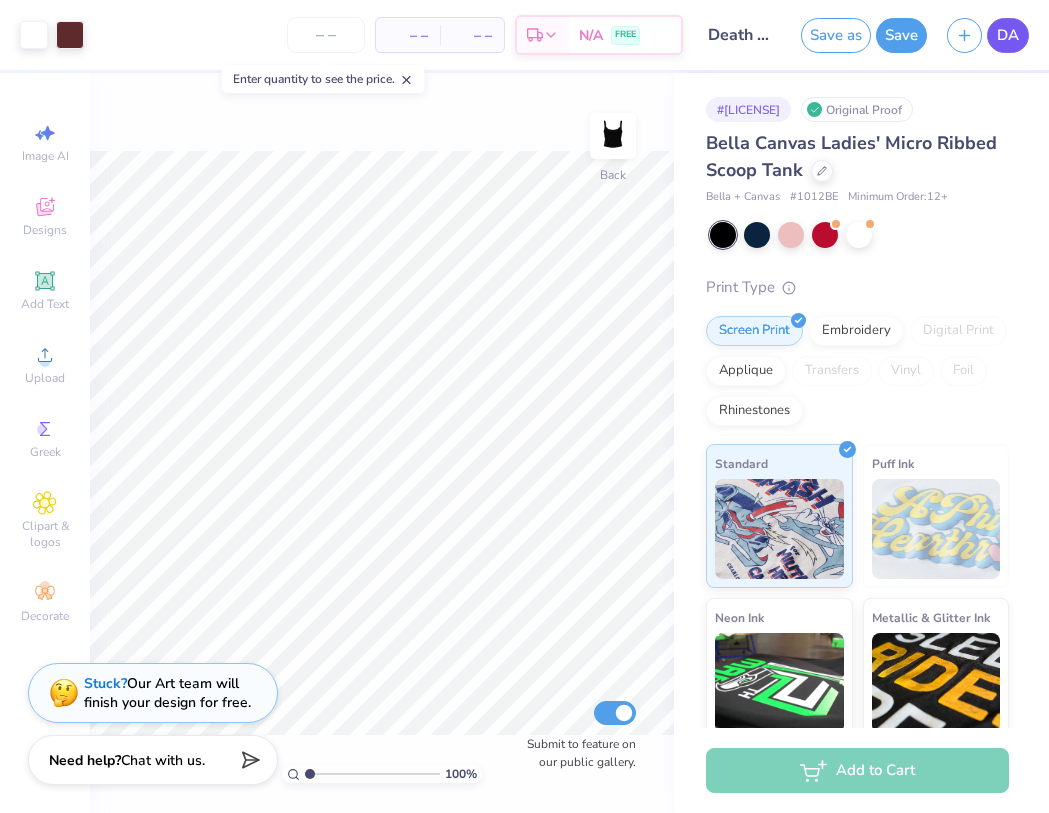 click on "DA" at bounding box center (1008, 35) 